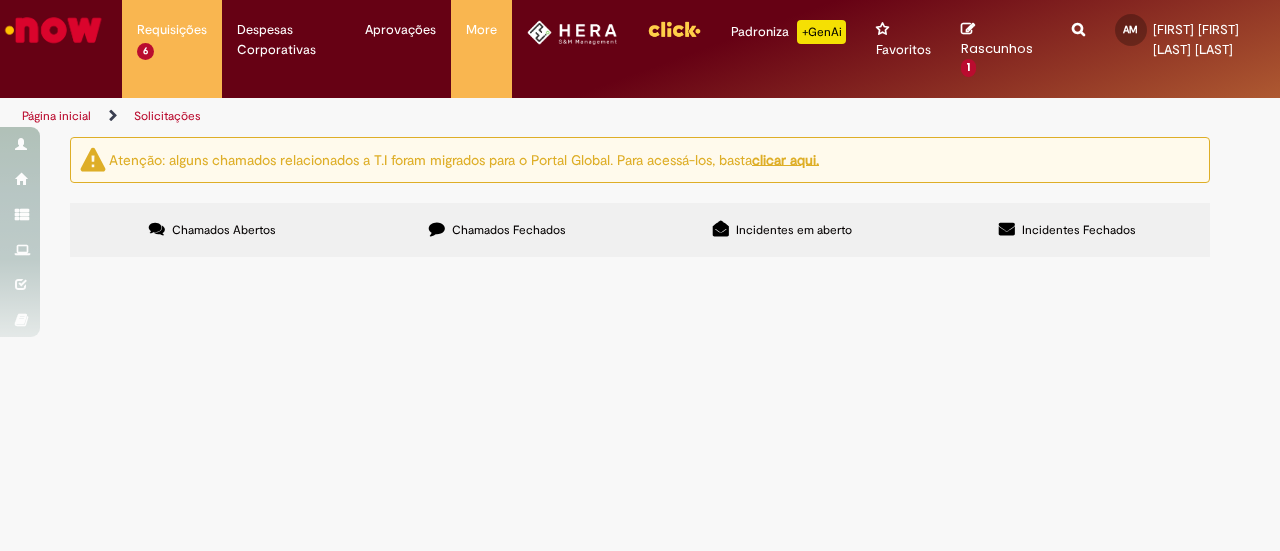 scroll, scrollTop: 0, scrollLeft: 0, axis: both 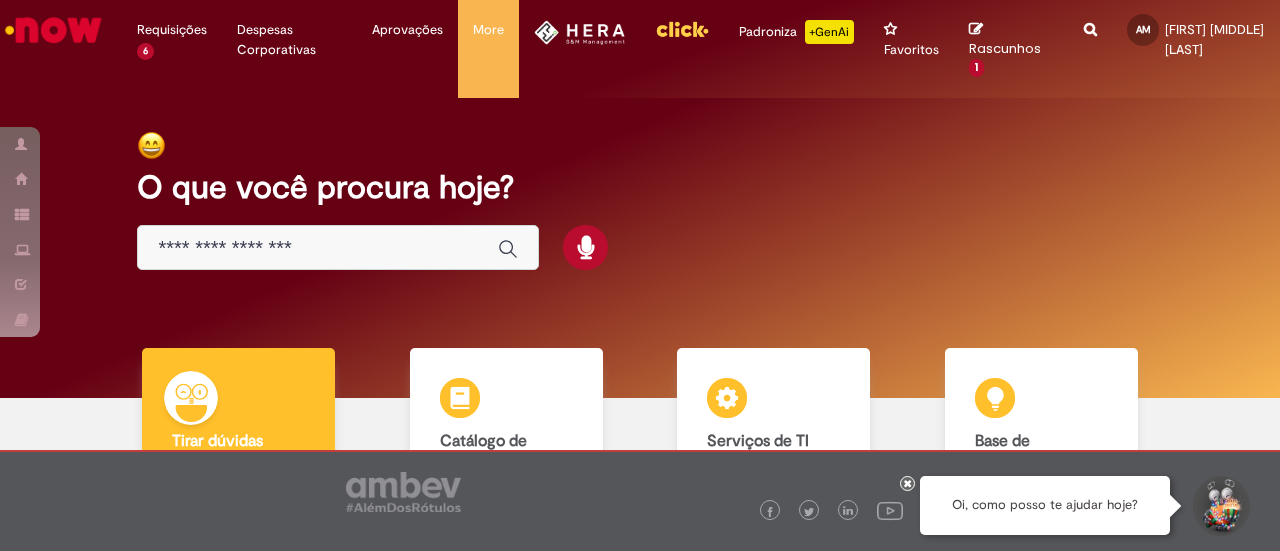 click at bounding box center (318, 248) 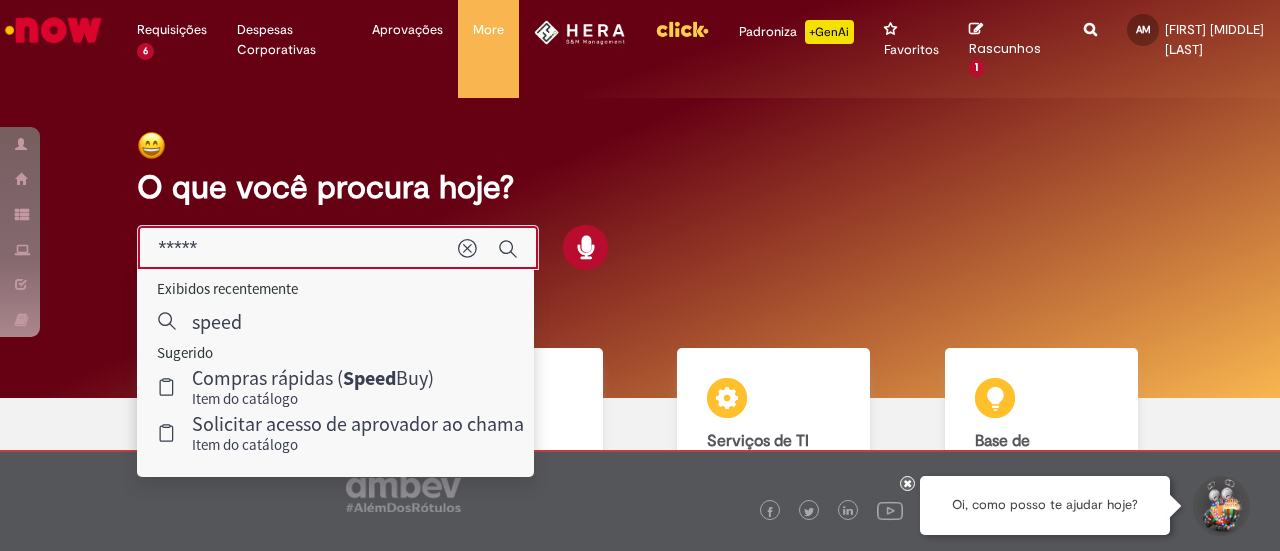 type on "*****" 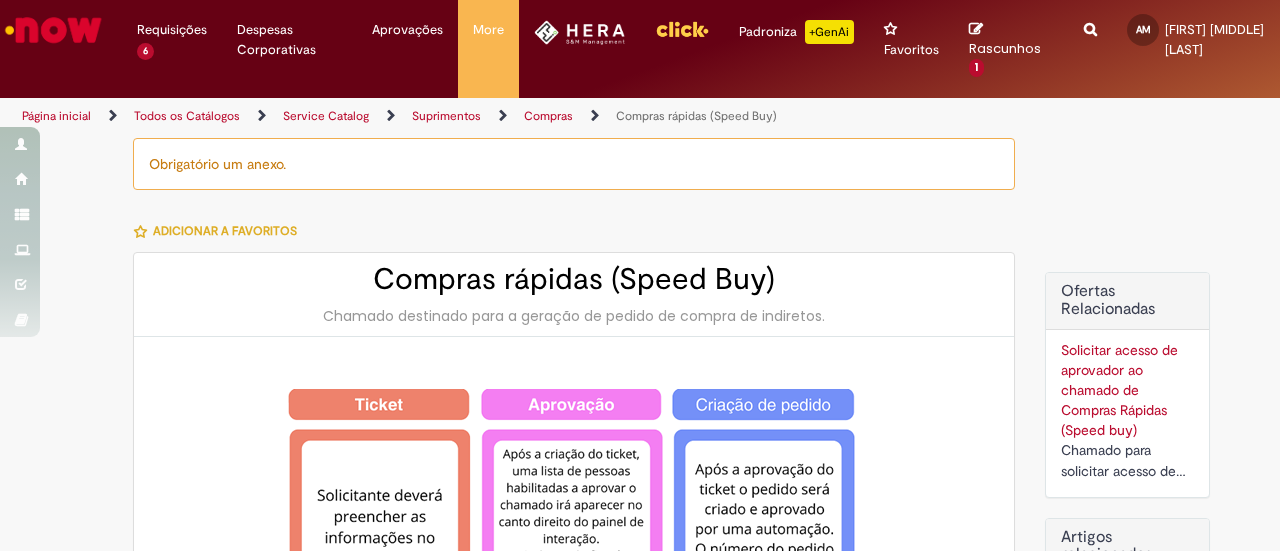 type on "********" 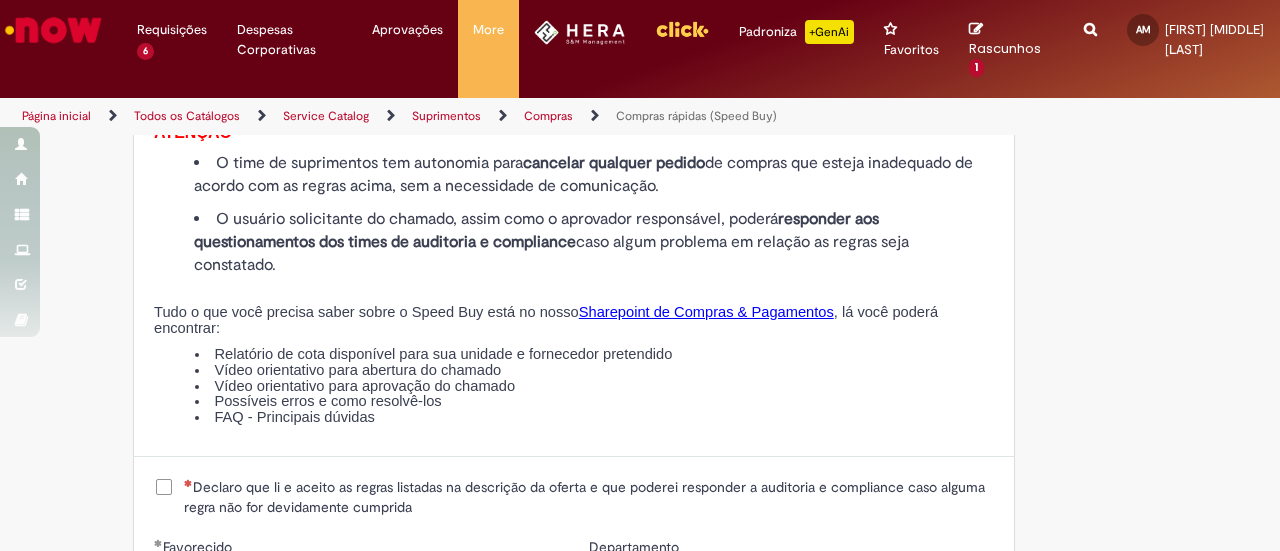 scroll, scrollTop: 2249, scrollLeft: 0, axis: vertical 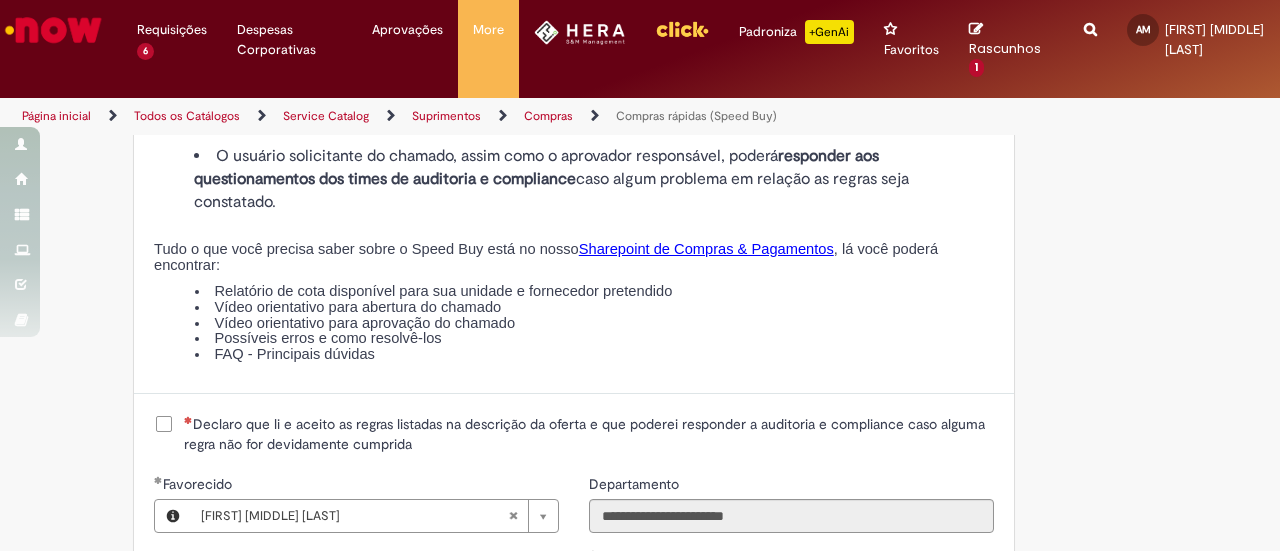 click on "Declaro que li e aceito as regras listadas na descrição da oferta e que poderei responder a auditoria e compliance caso alguma regra não for devidamente cumprida" at bounding box center (589, 434) 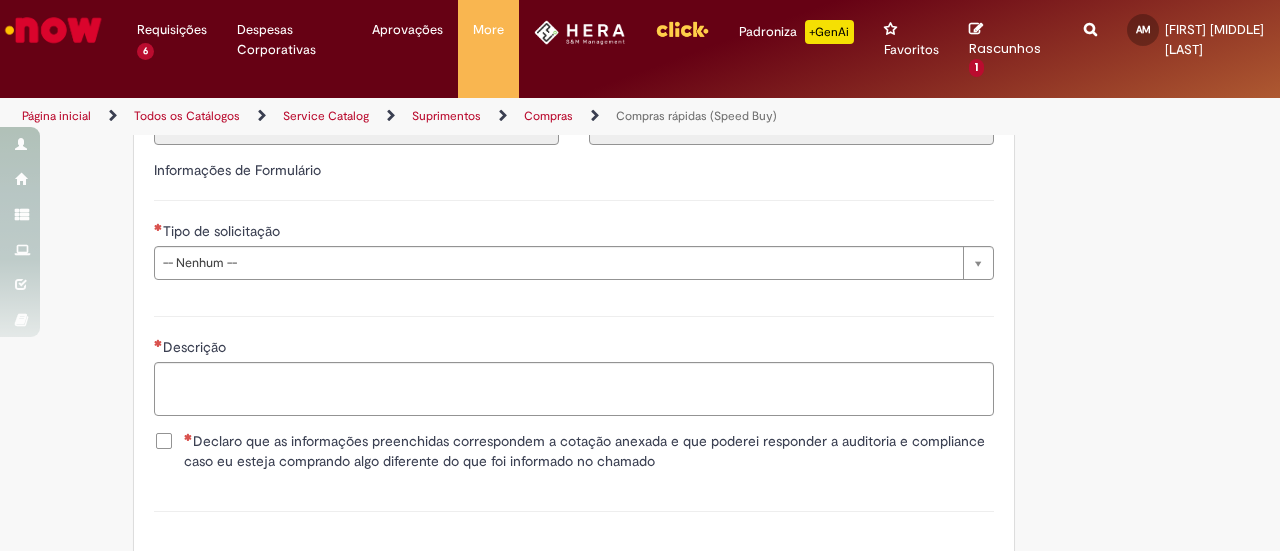 scroll, scrollTop: 2861, scrollLeft: 0, axis: vertical 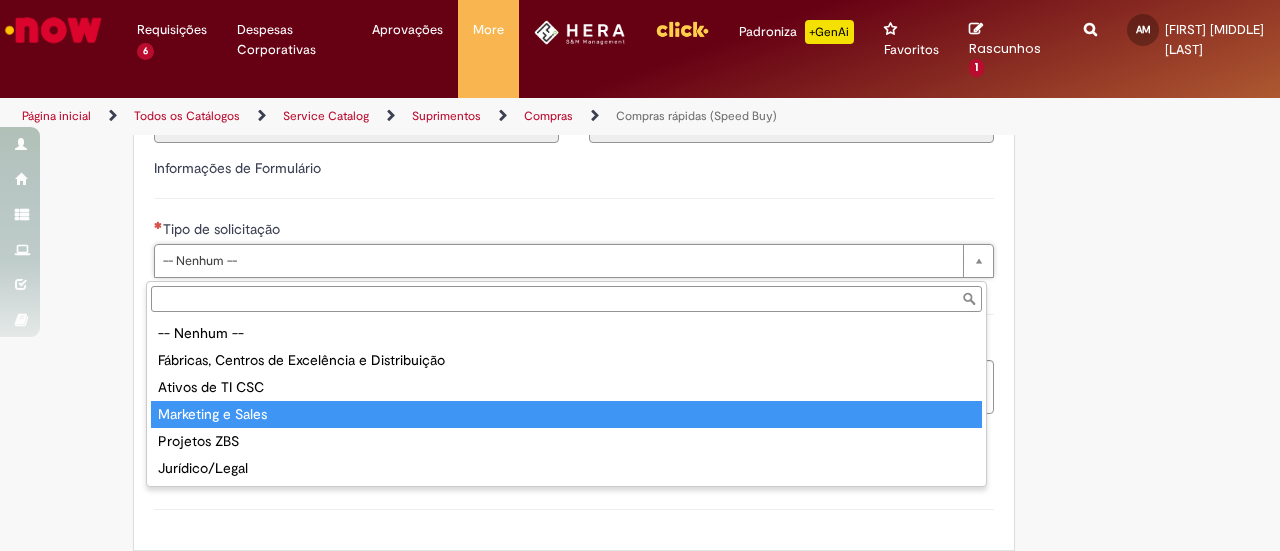 type on "**********" 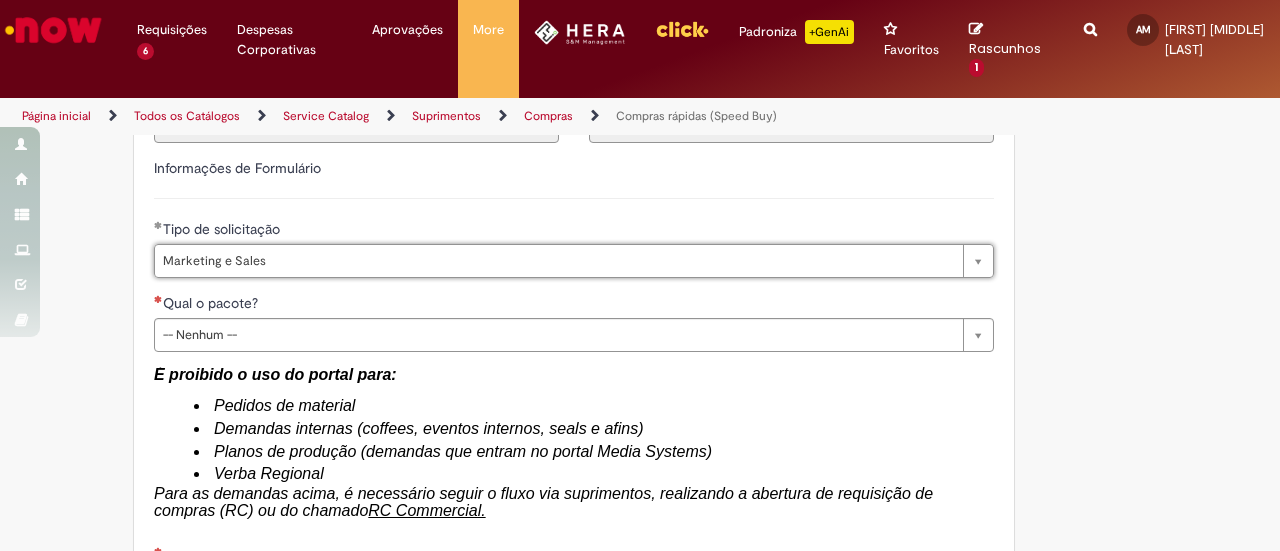 type on "*******" 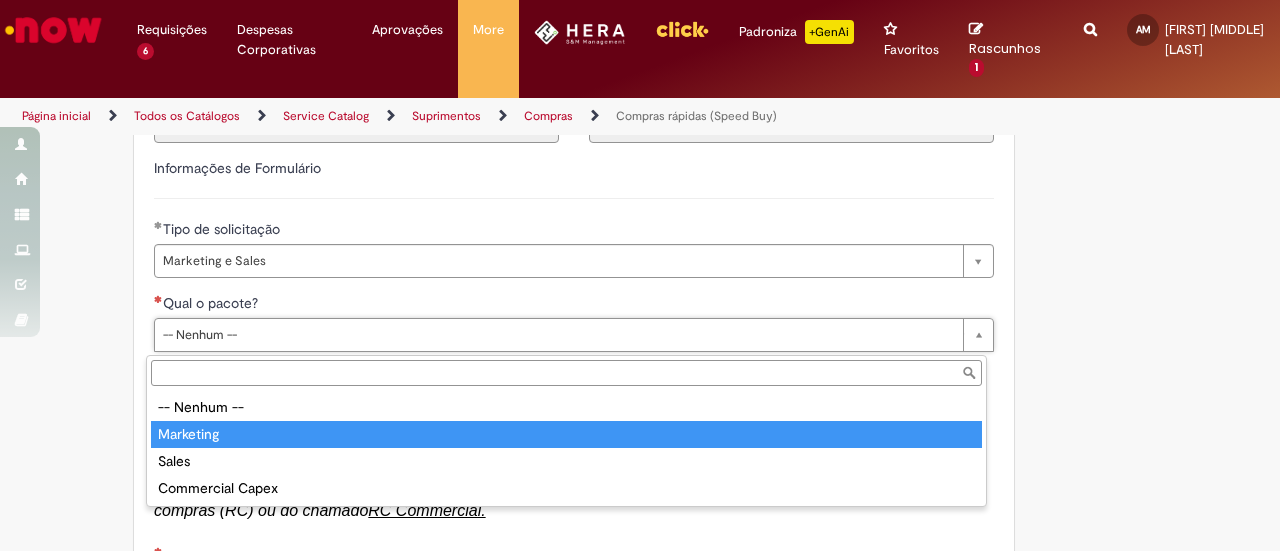 type on "*********" 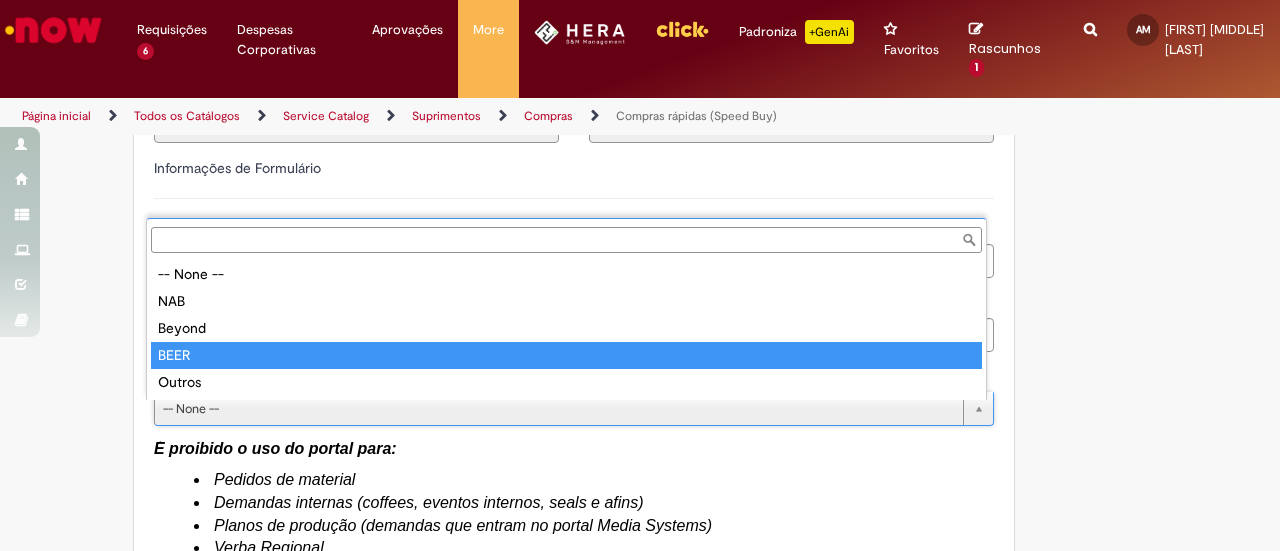 type on "****" 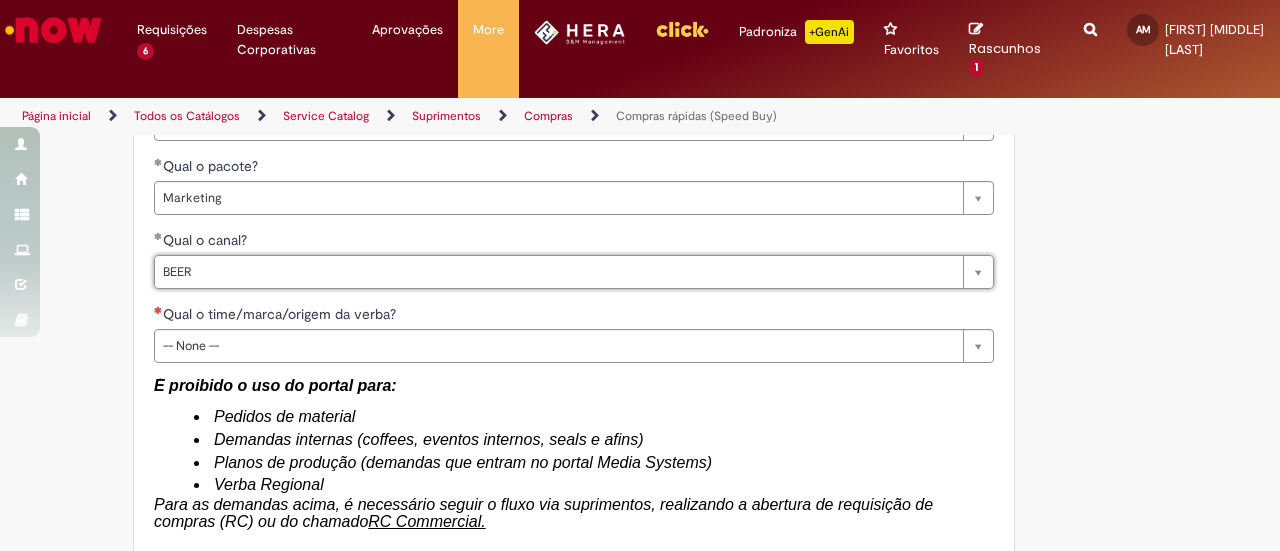 scroll, scrollTop: 2999, scrollLeft: 0, axis: vertical 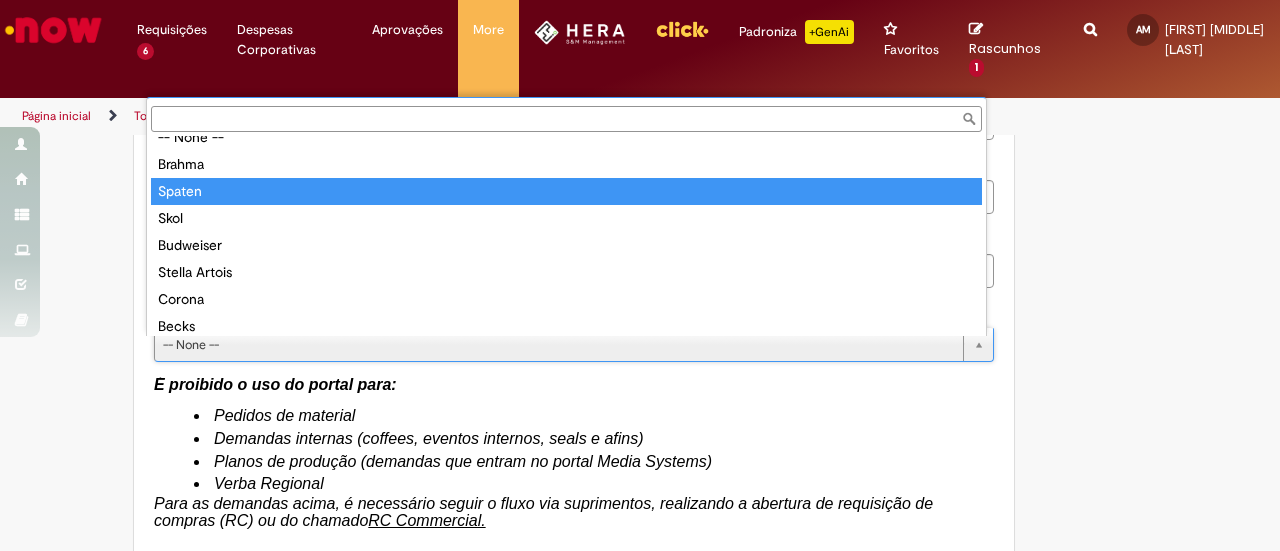 type on "******" 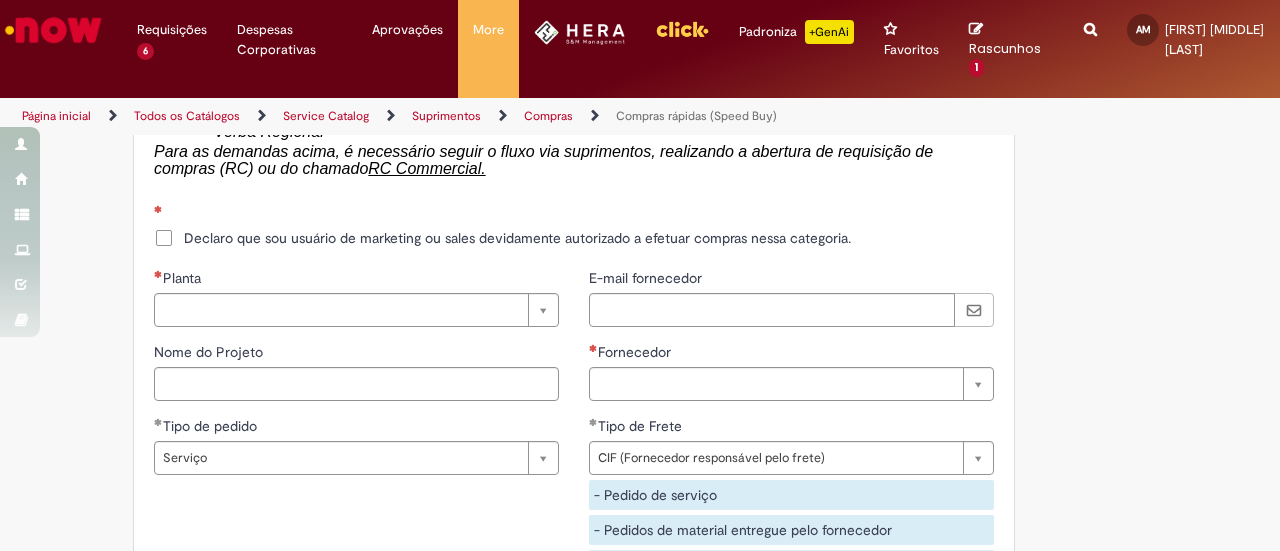scroll, scrollTop: 3352, scrollLeft: 0, axis: vertical 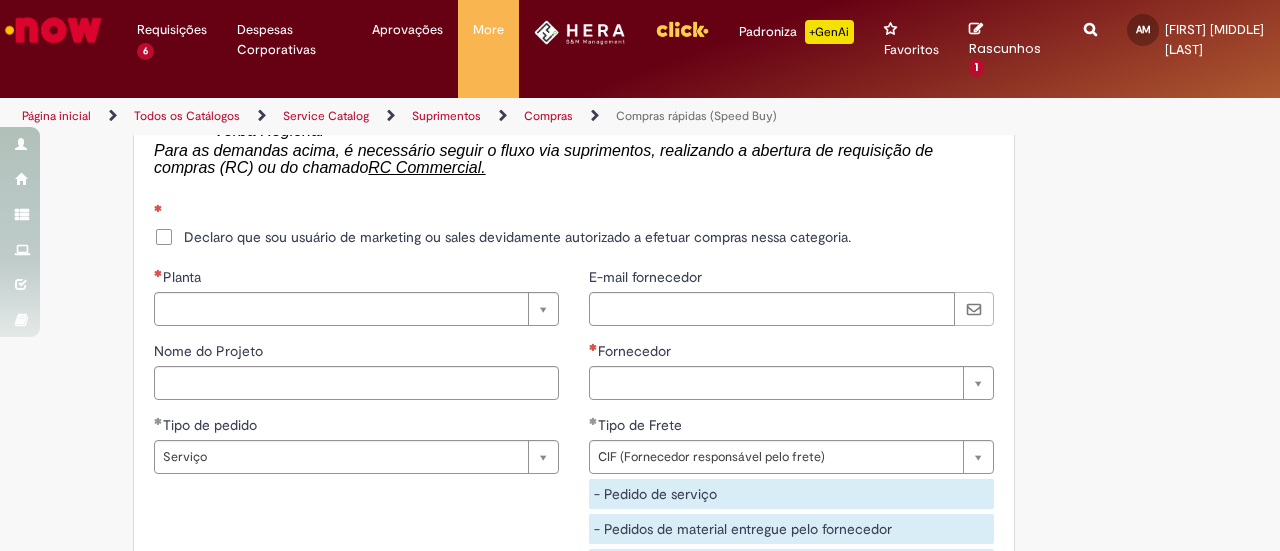 click on "Planta" at bounding box center [356, 279] 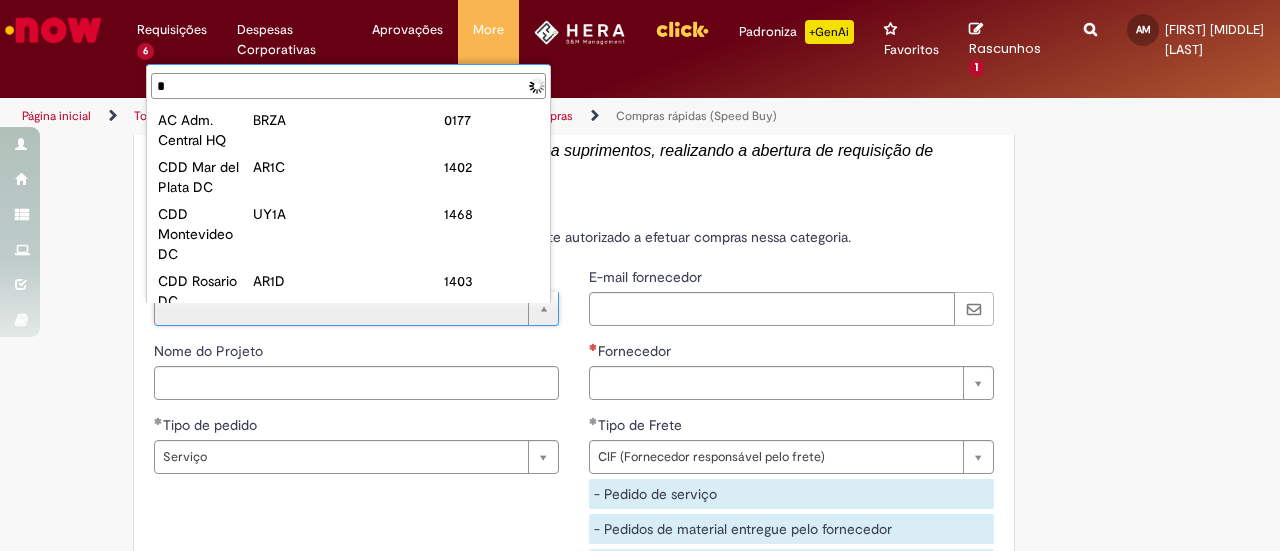 type on "**" 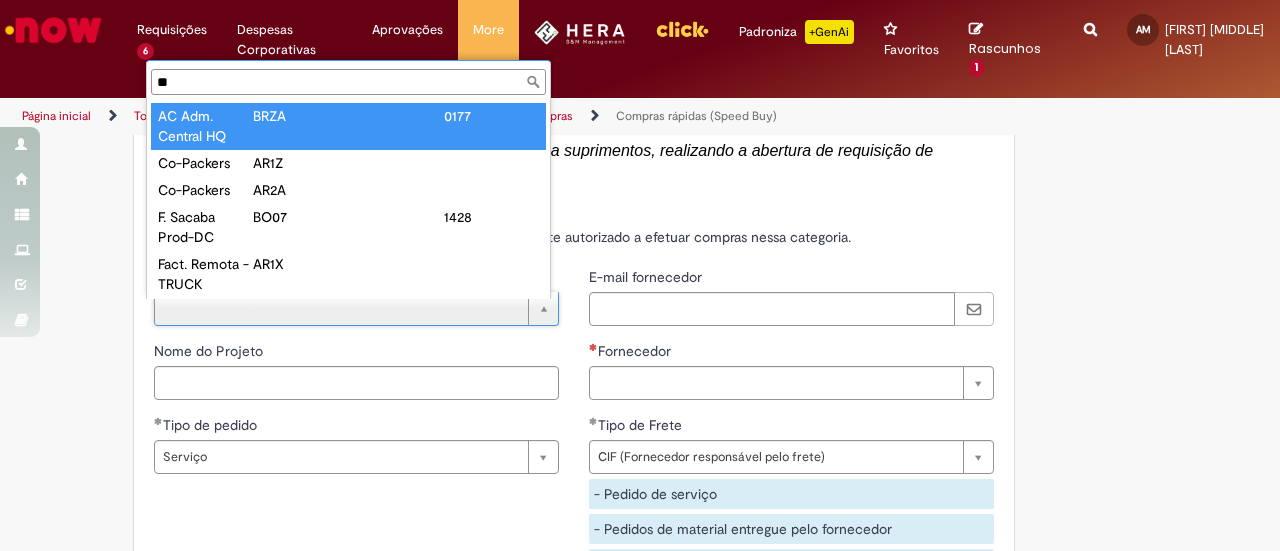 type on "**********" 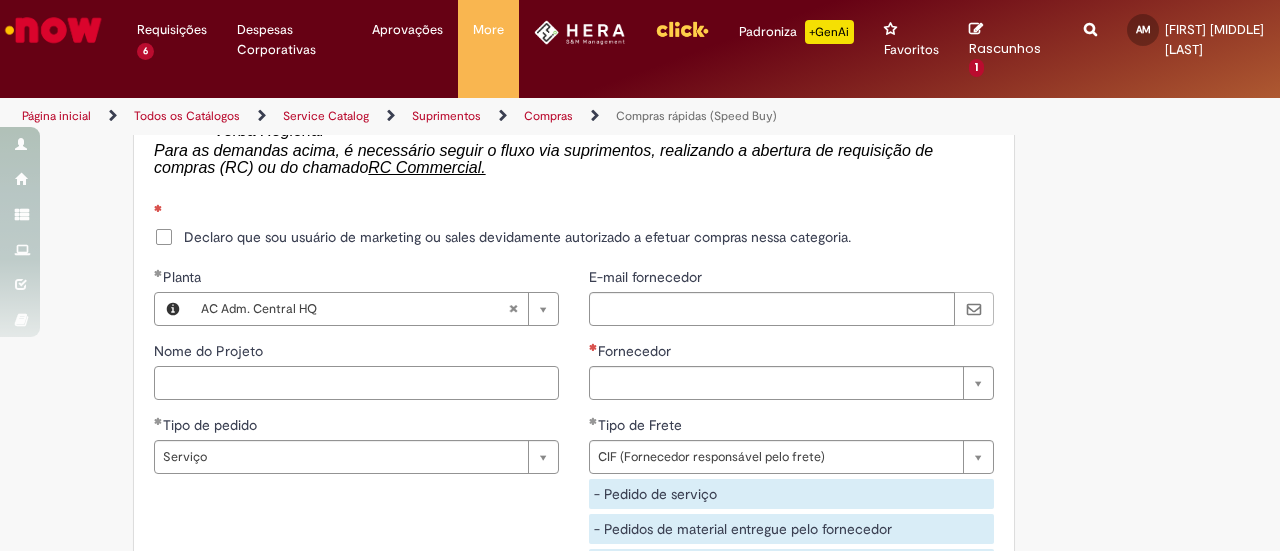 click on "Nome do Projeto" at bounding box center [356, 383] 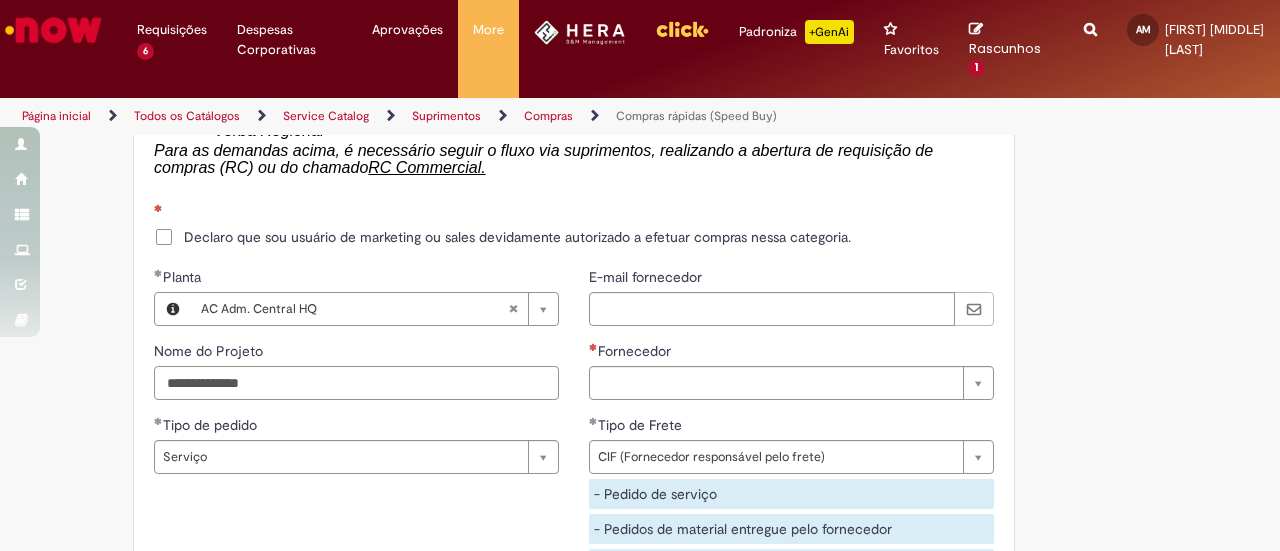 type on "**********" 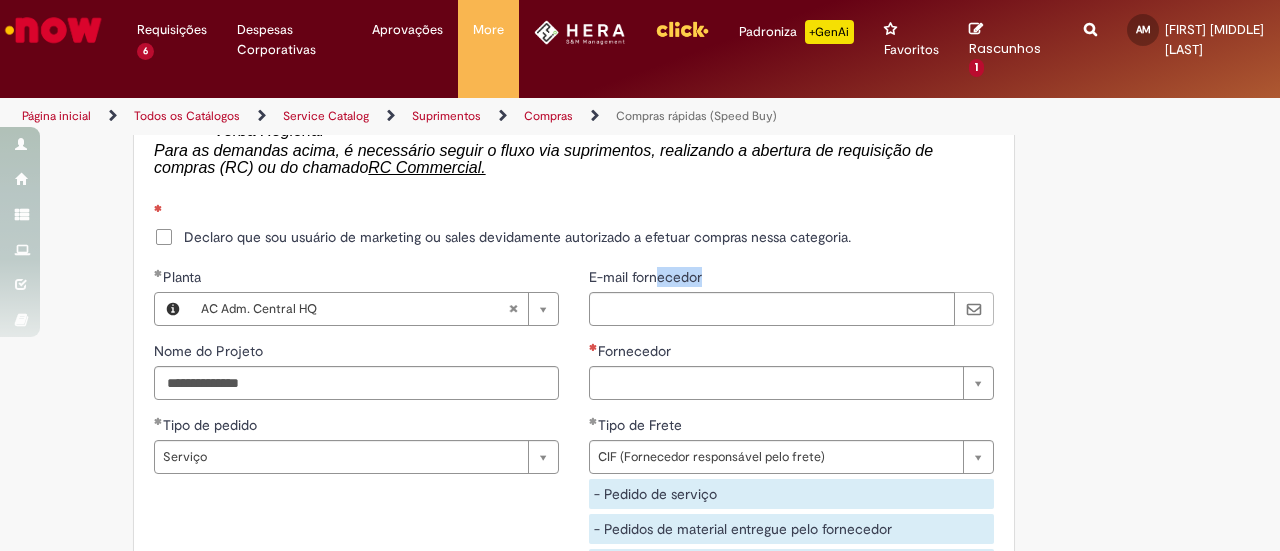 drag, startPoint x: 652, startPoint y: 289, endPoint x: 636, endPoint y: 317, distance: 32.24903 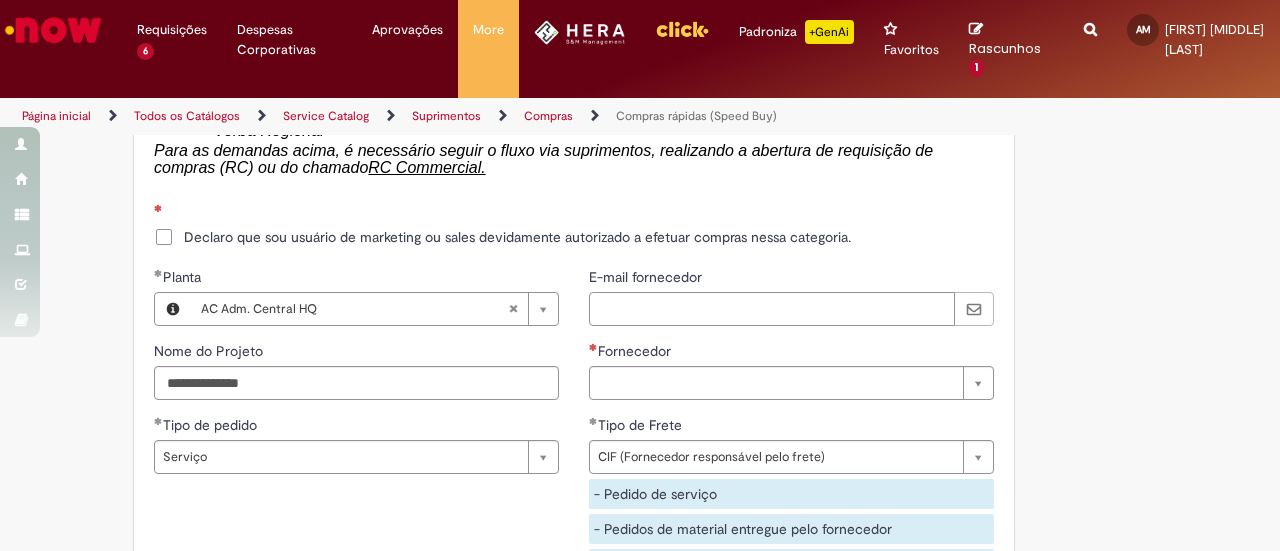 click on "E-mail fornecedor" at bounding box center (772, 309) 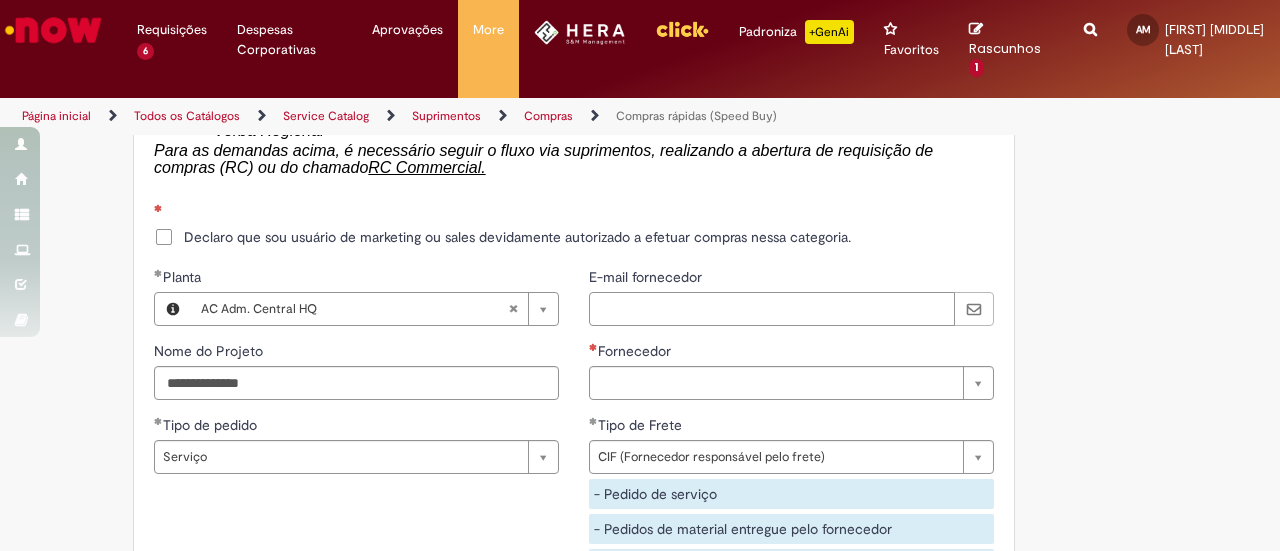 paste on "**********" 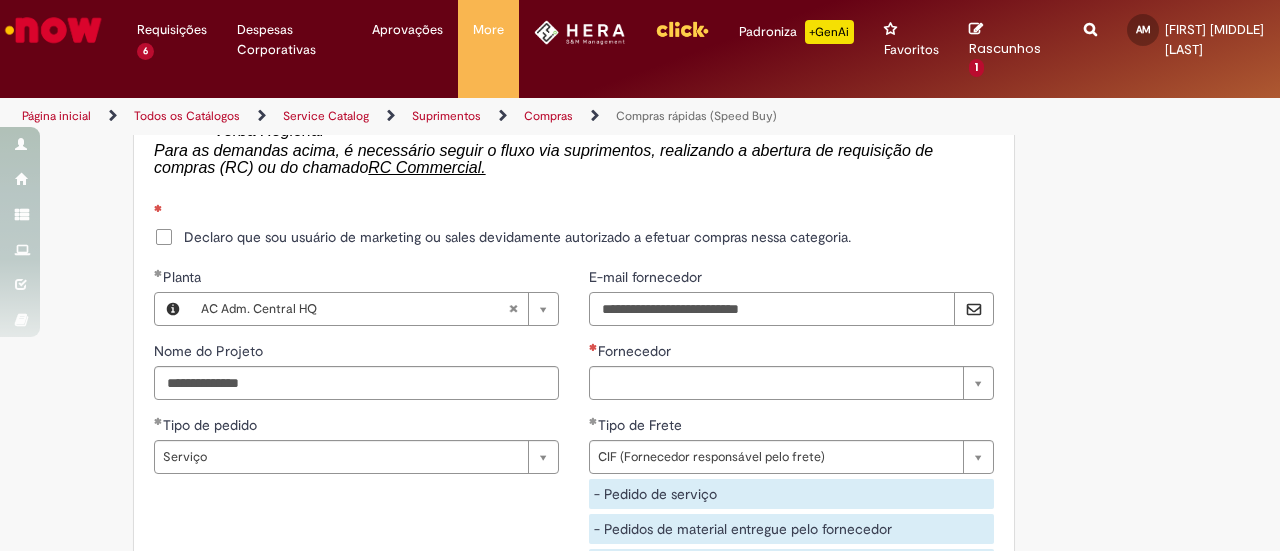 type on "**********" 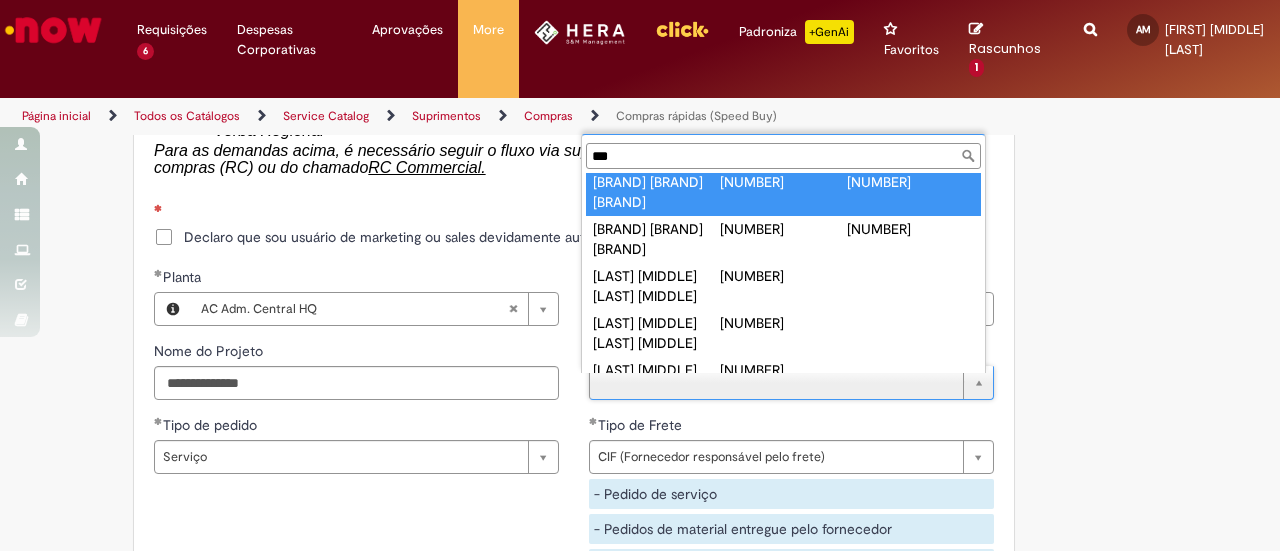 scroll, scrollTop: 0, scrollLeft: 0, axis: both 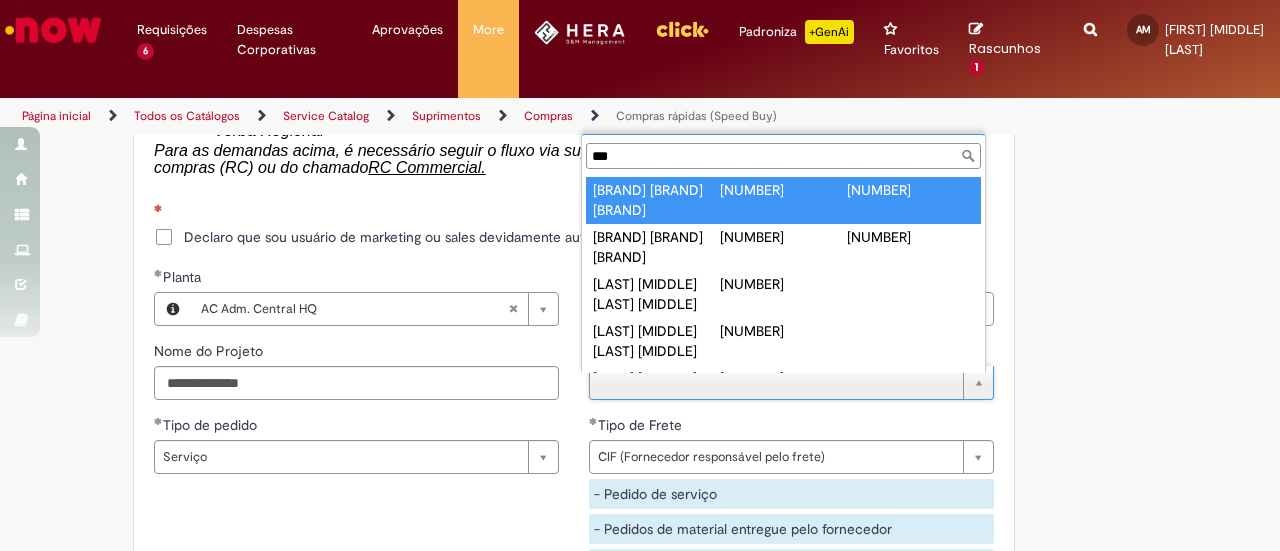 type on "***" 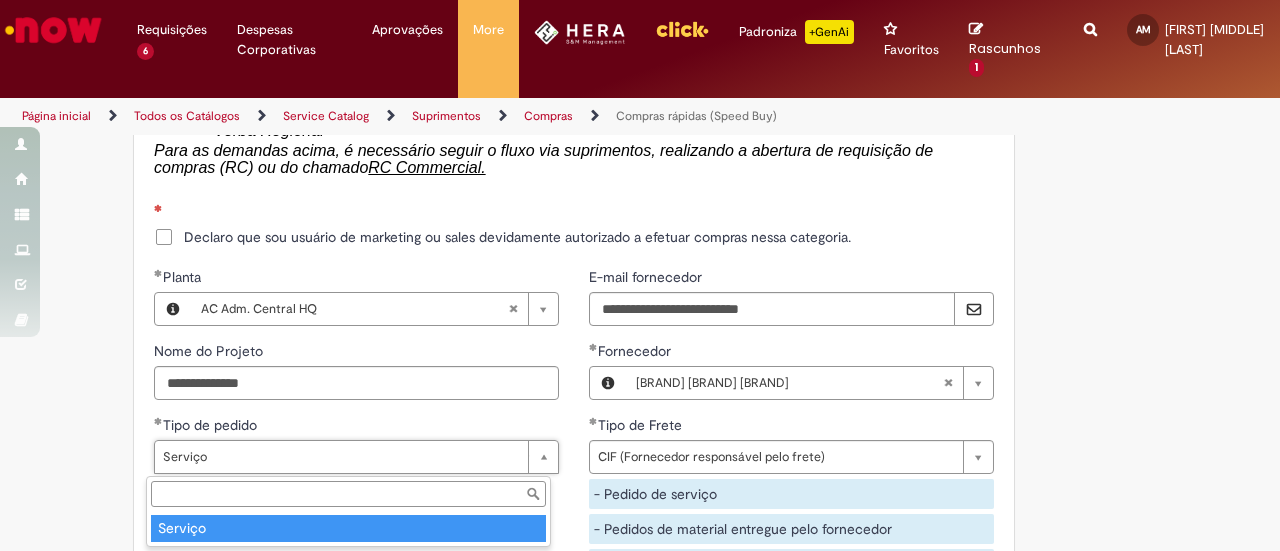 type on "*******" 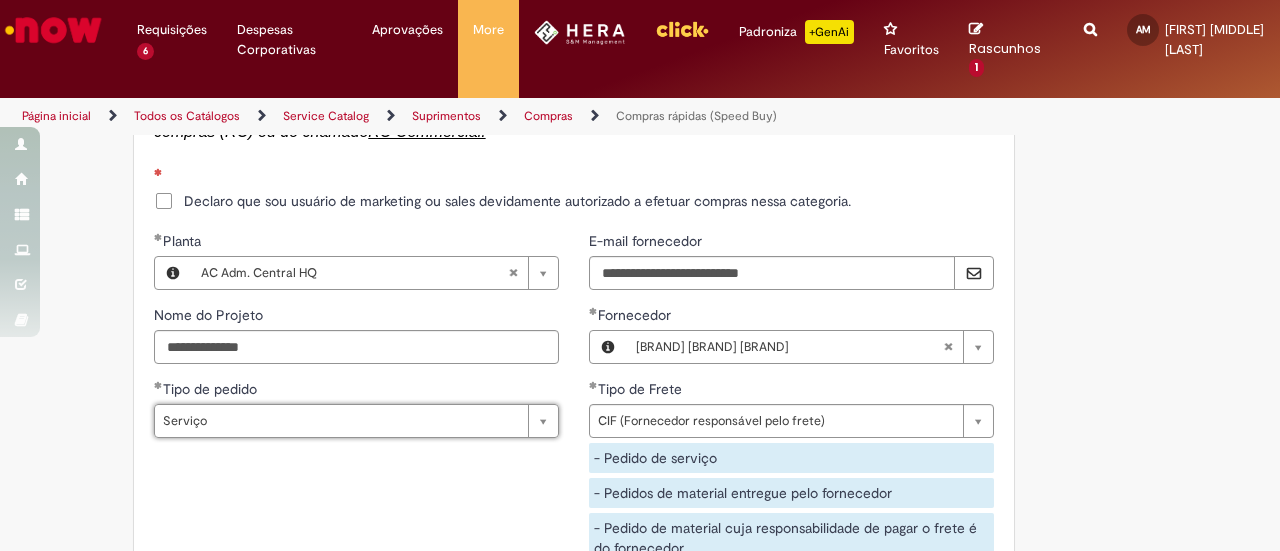 scroll, scrollTop: 3380, scrollLeft: 0, axis: vertical 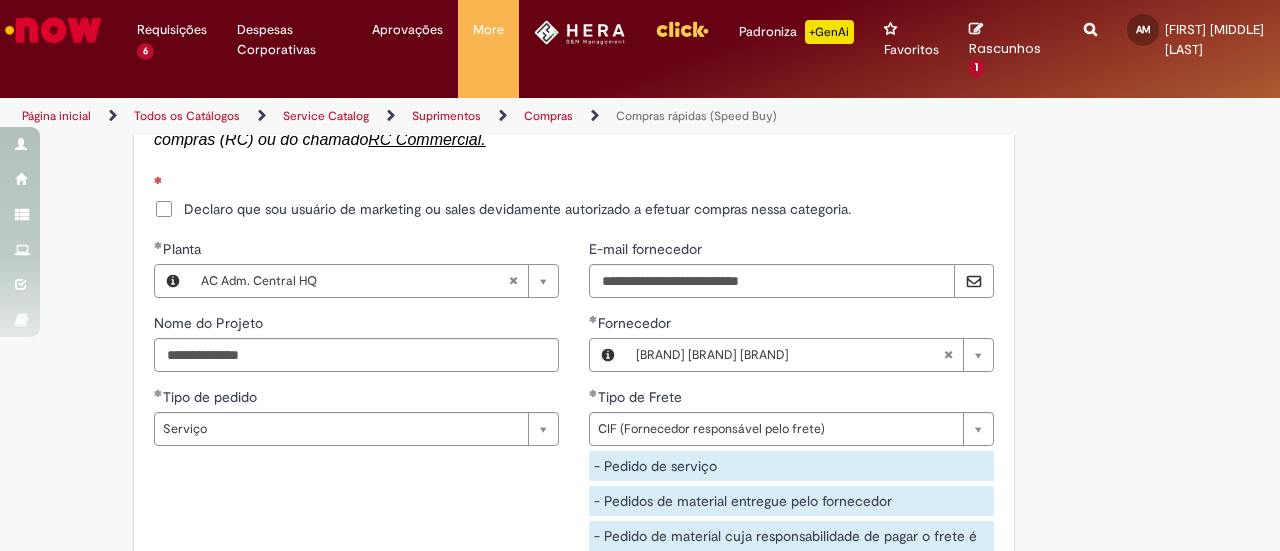 click on "Declaro que sou usuário de marketing ou sales devidamente autorizado a efetuar compras nessa categoria." at bounding box center [502, 209] 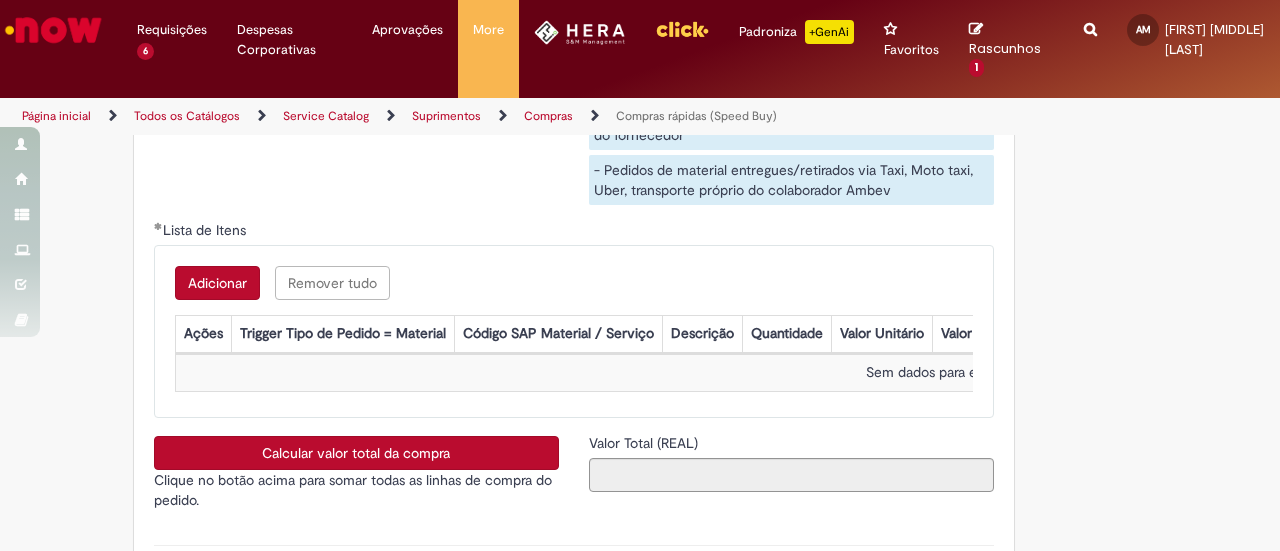 scroll, scrollTop: 3803, scrollLeft: 0, axis: vertical 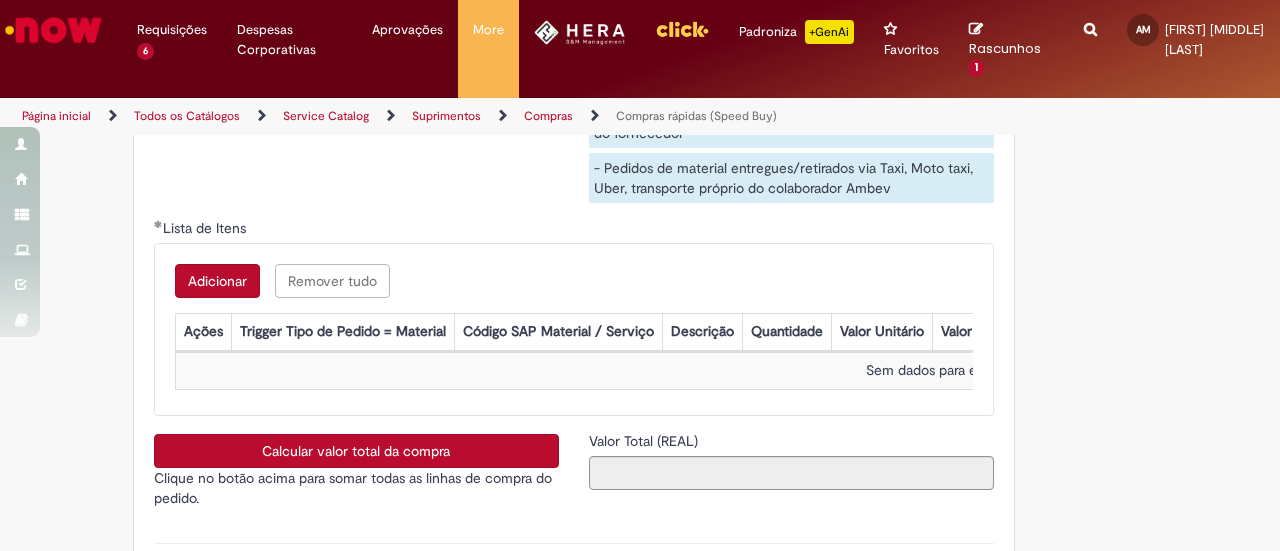 click on "Adicionar" at bounding box center [217, 281] 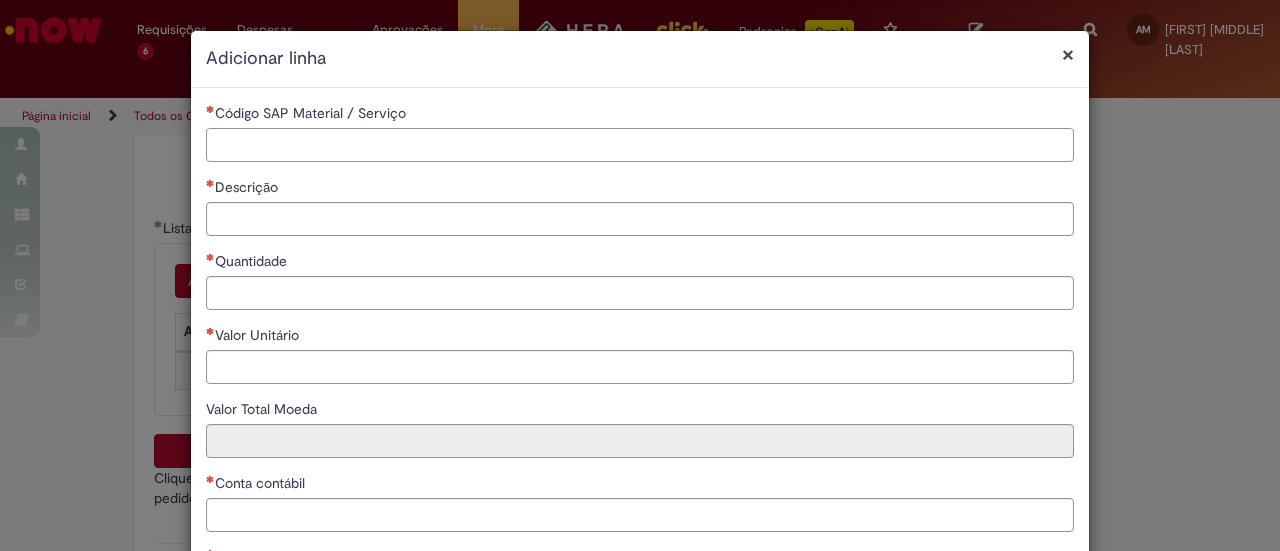 click on "Código SAP Material / Serviço" at bounding box center [640, 145] 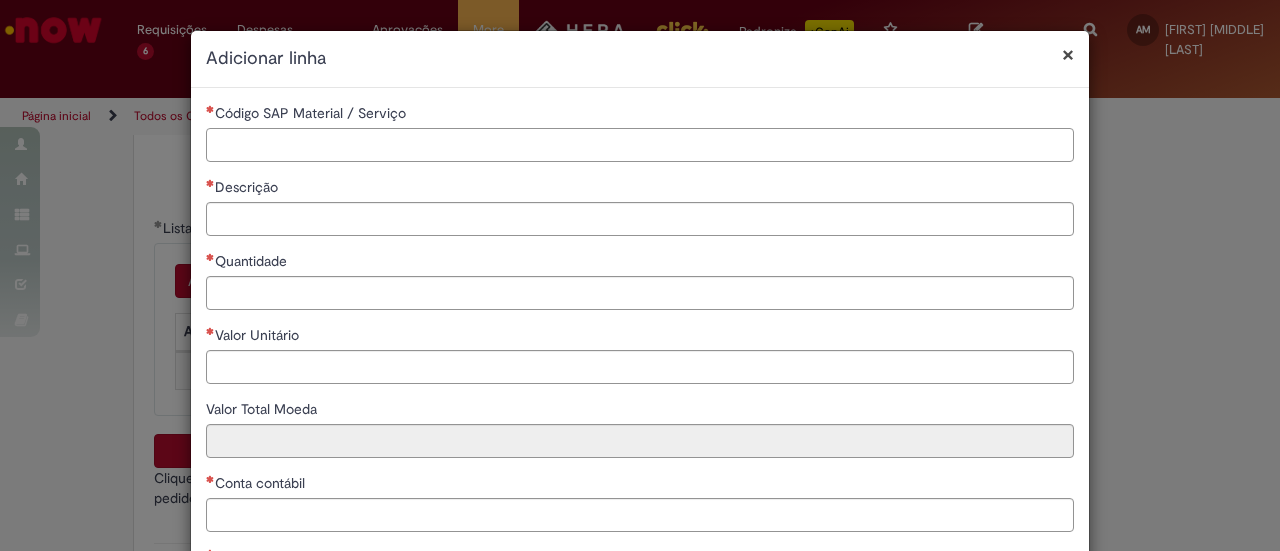 paste on "*******" 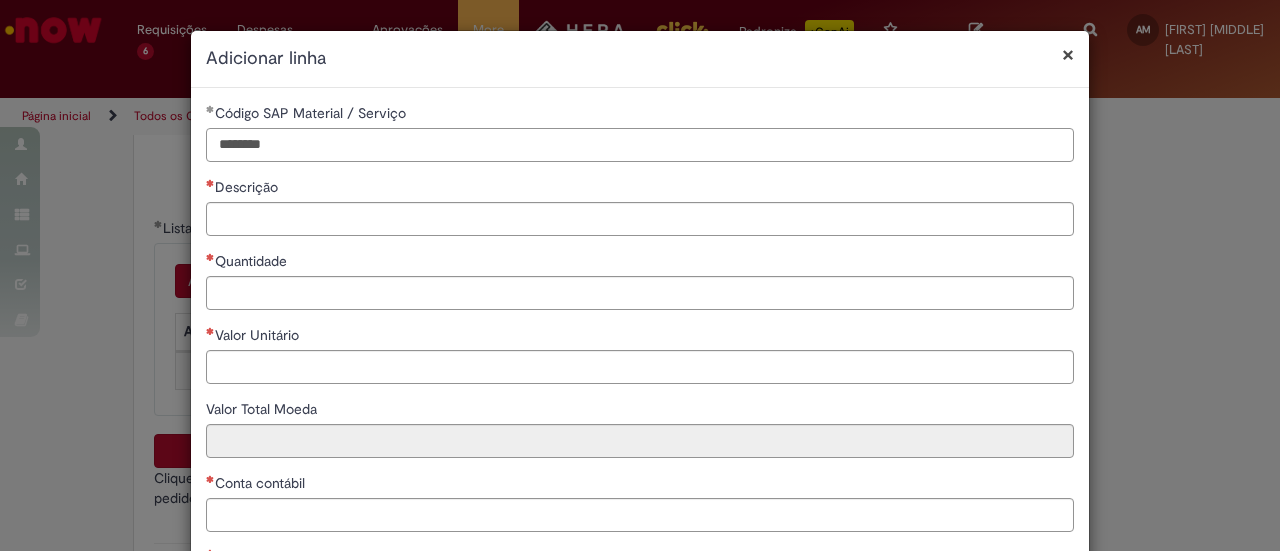 click on "*******" at bounding box center (640, 145) 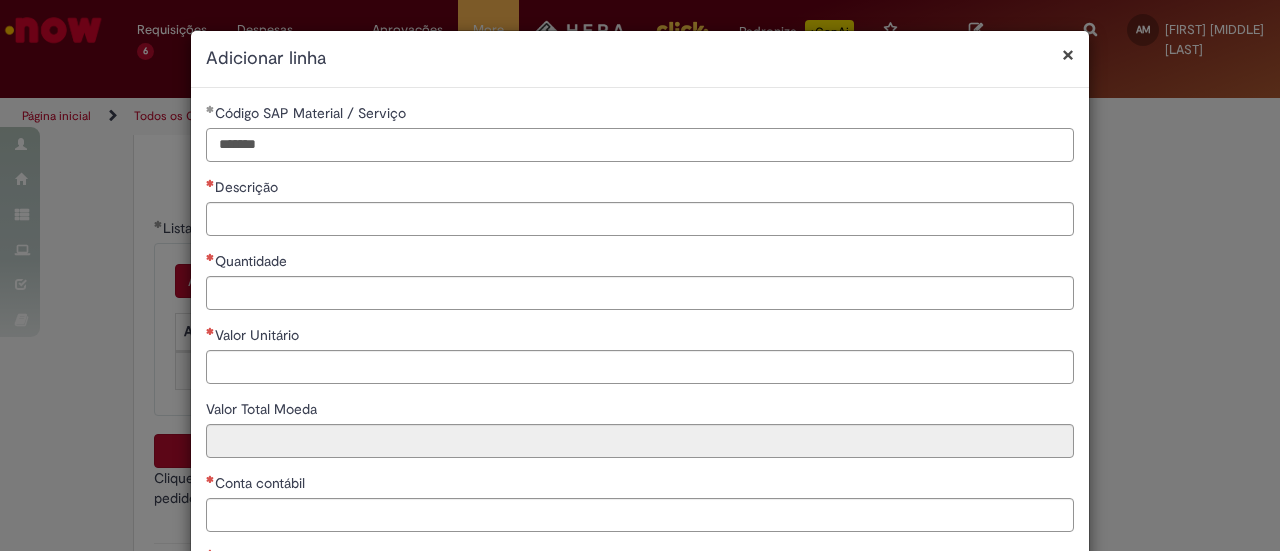 type on "*******" 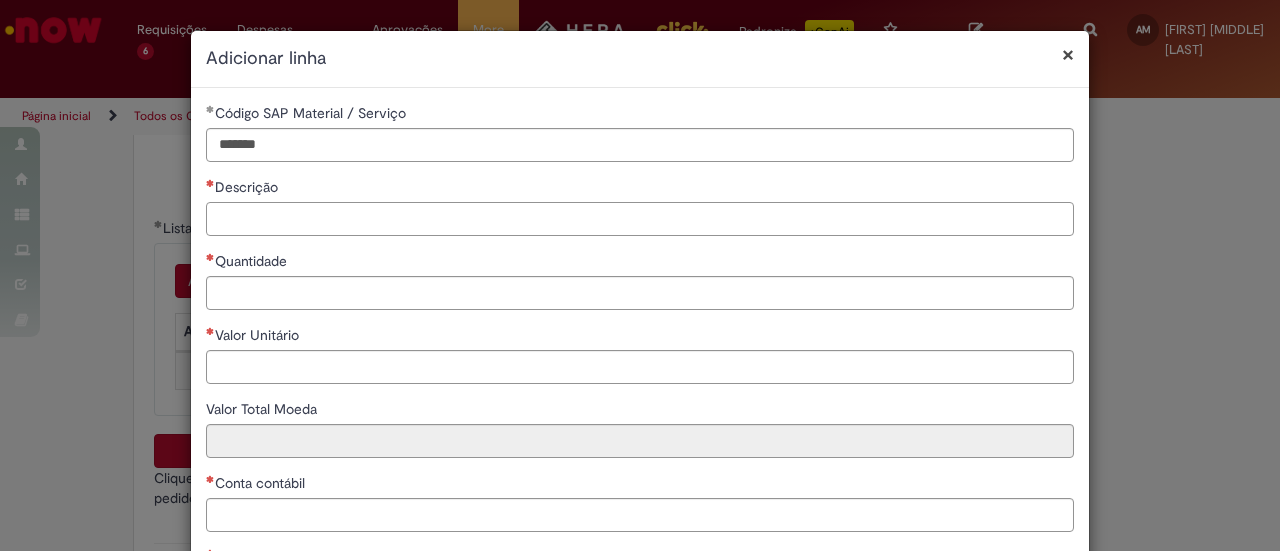 click on "Descrição" at bounding box center (640, 219) 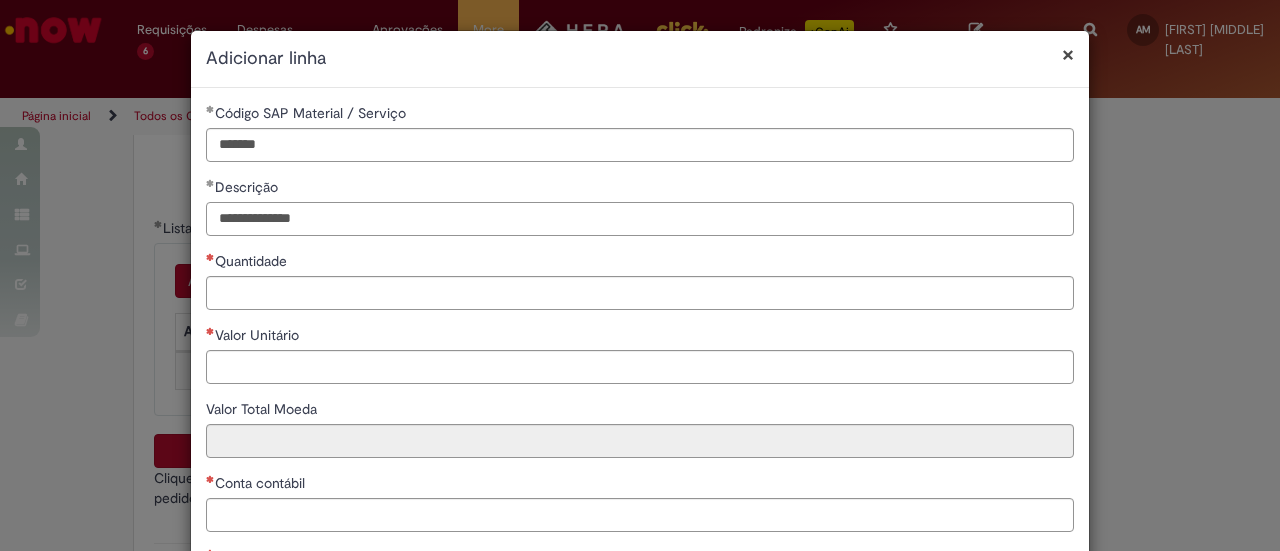 type on "**********" 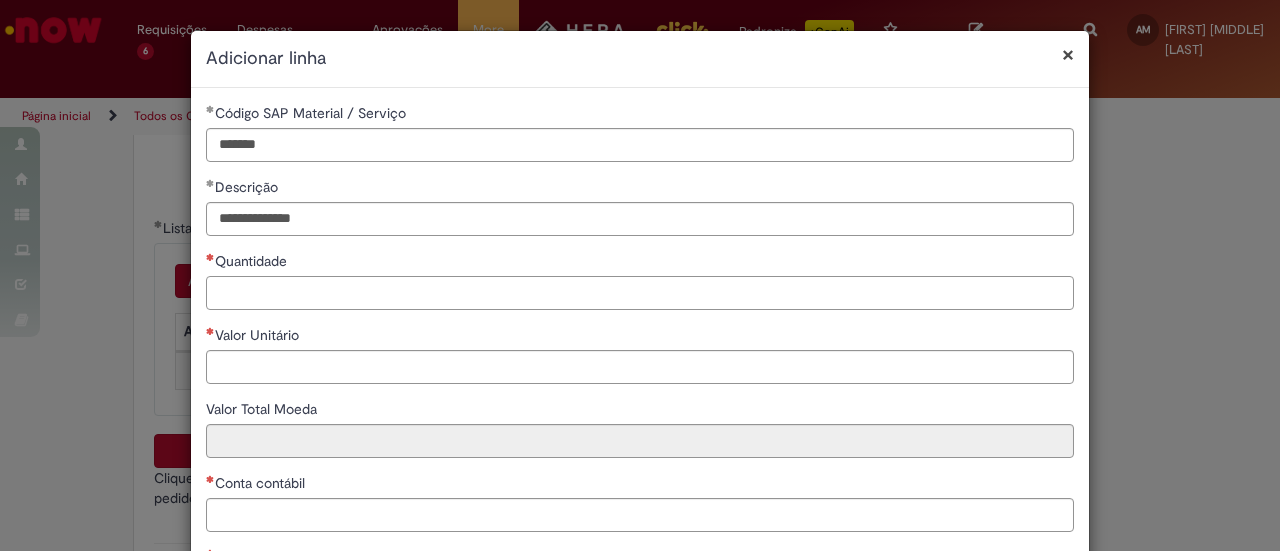 click on "Quantidade" at bounding box center (640, 293) 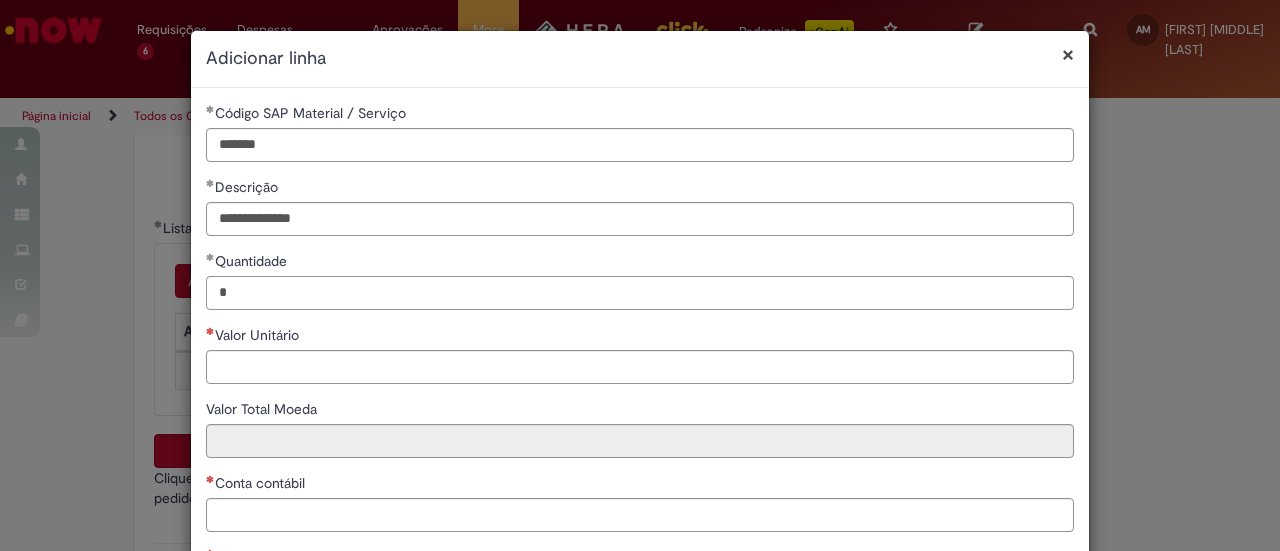 type on "*" 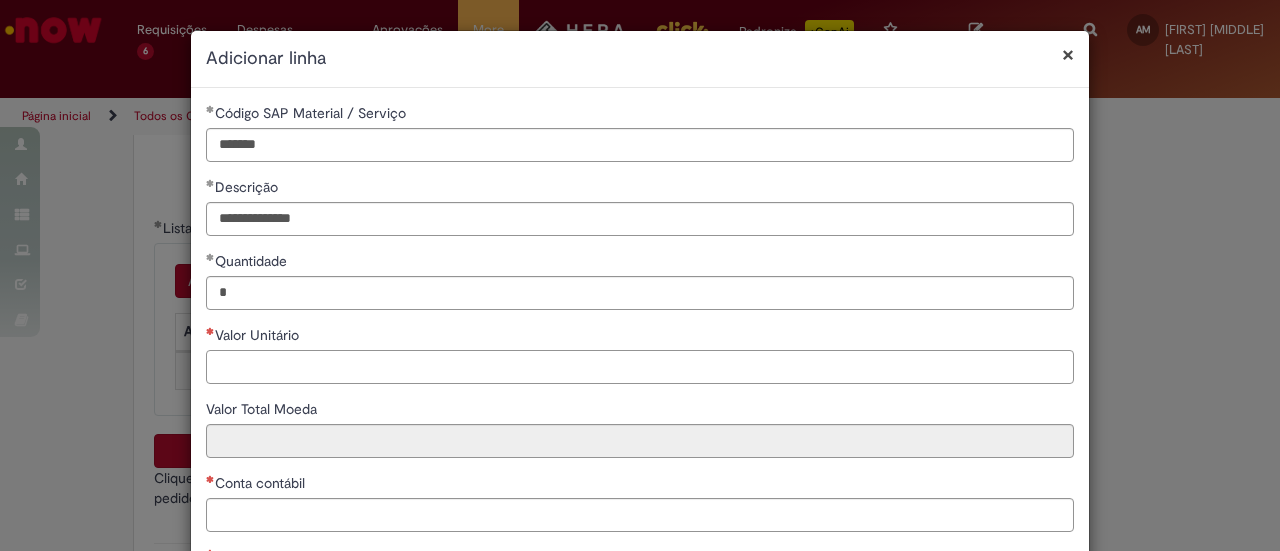 click on "Valor Unitário" at bounding box center [640, 367] 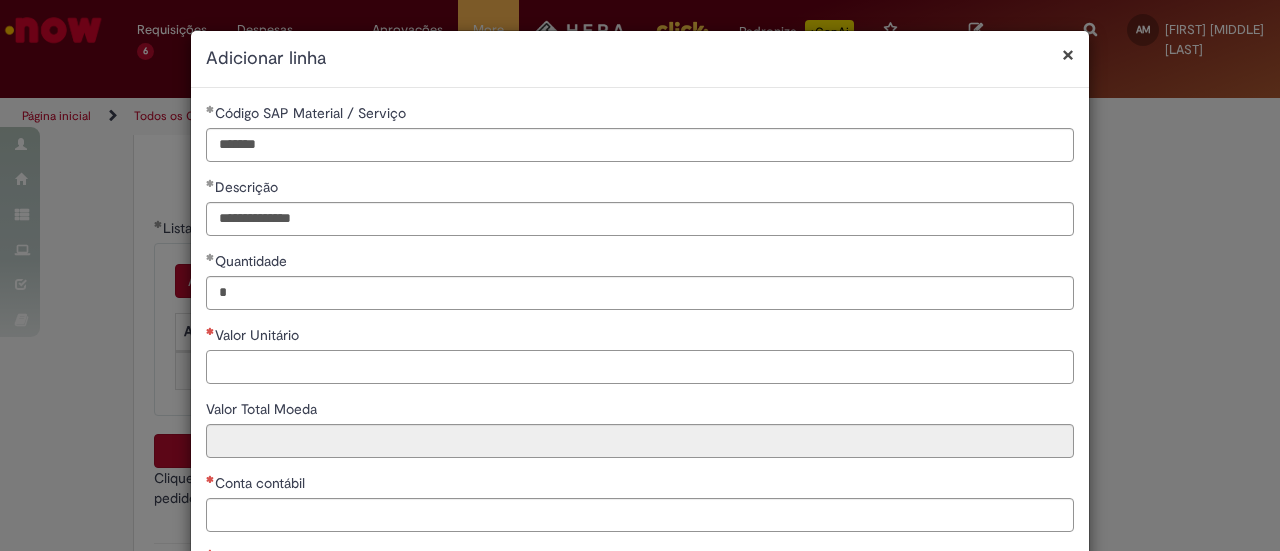 paste on "**********" 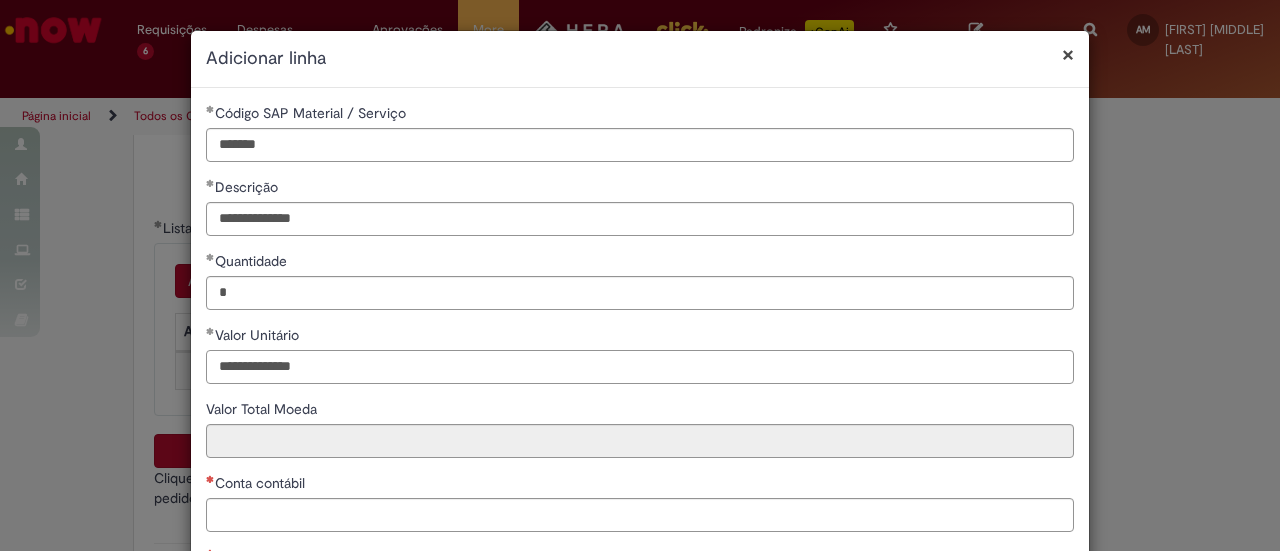 click on "**********" at bounding box center (640, 367) 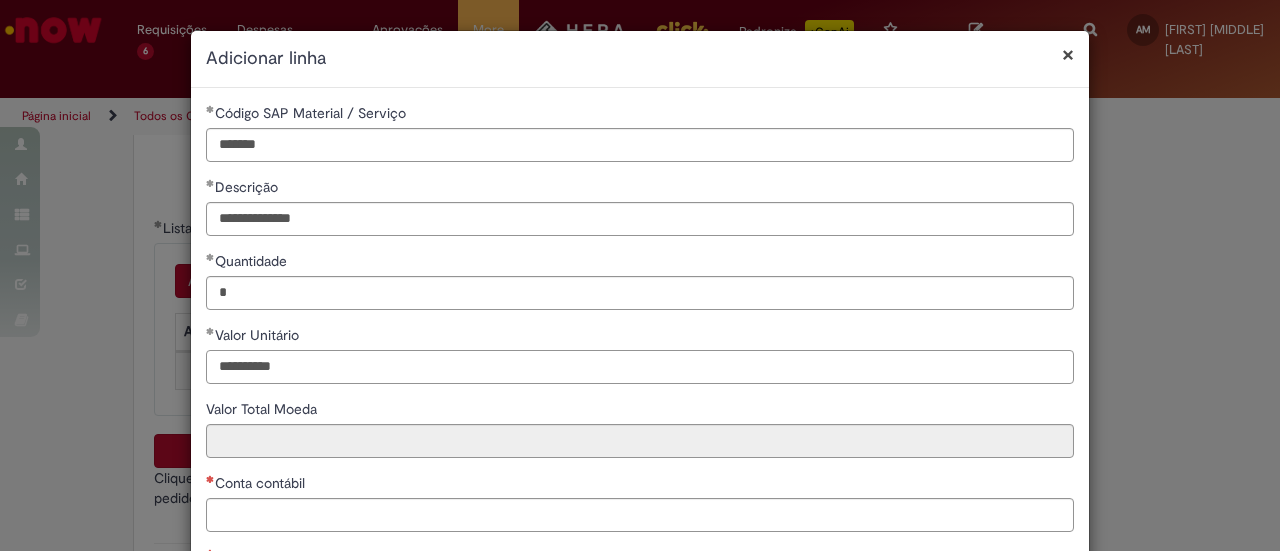 type on "*********" 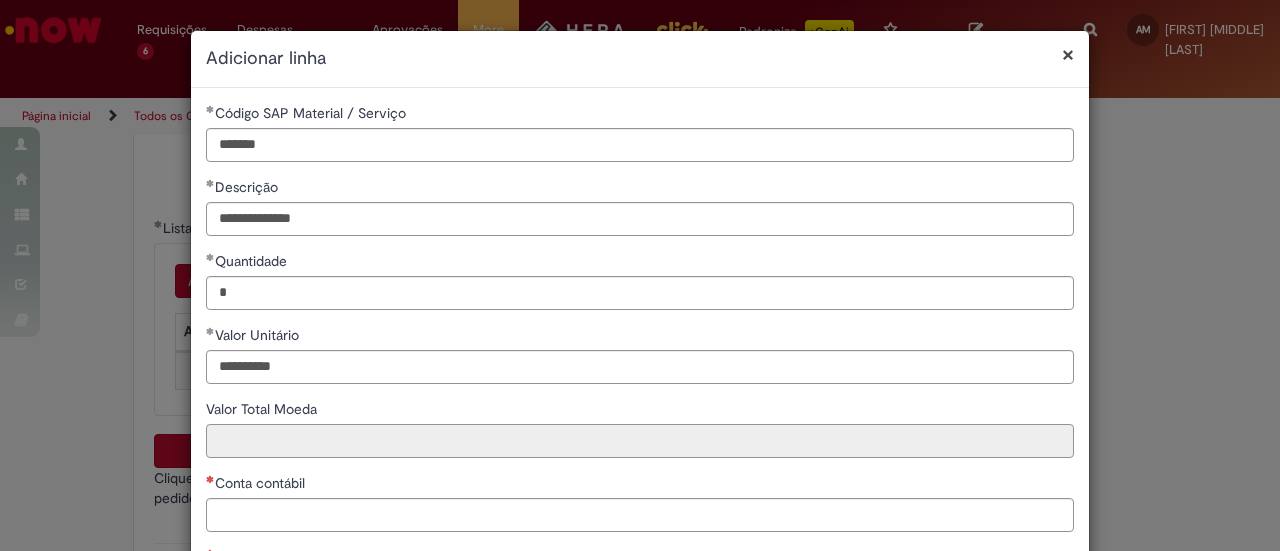 type 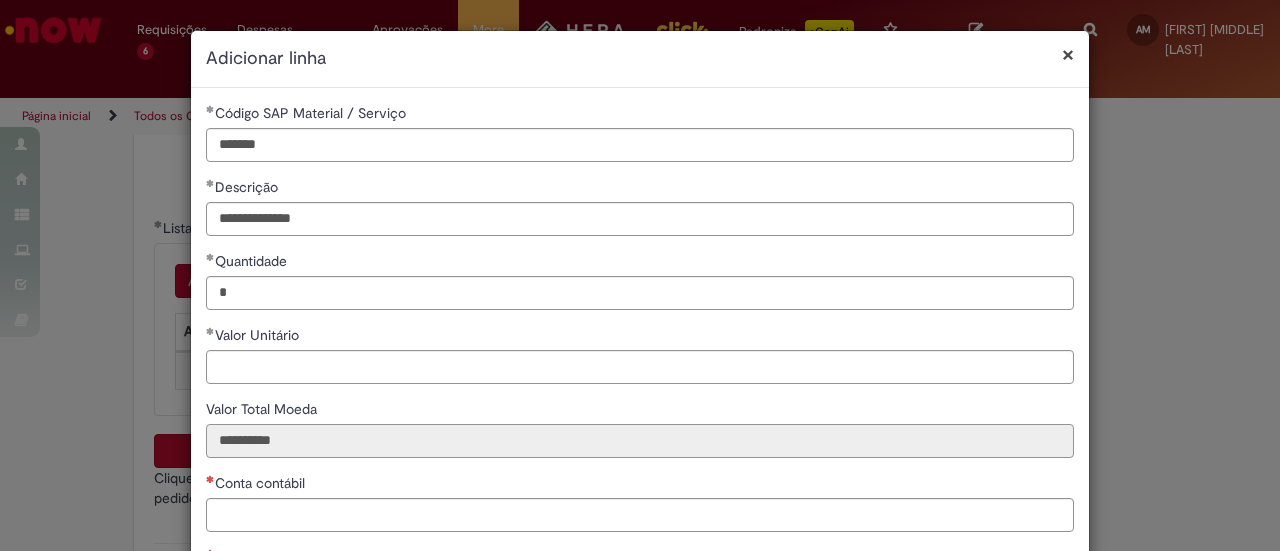 click on "*********" at bounding box center [640, 441] 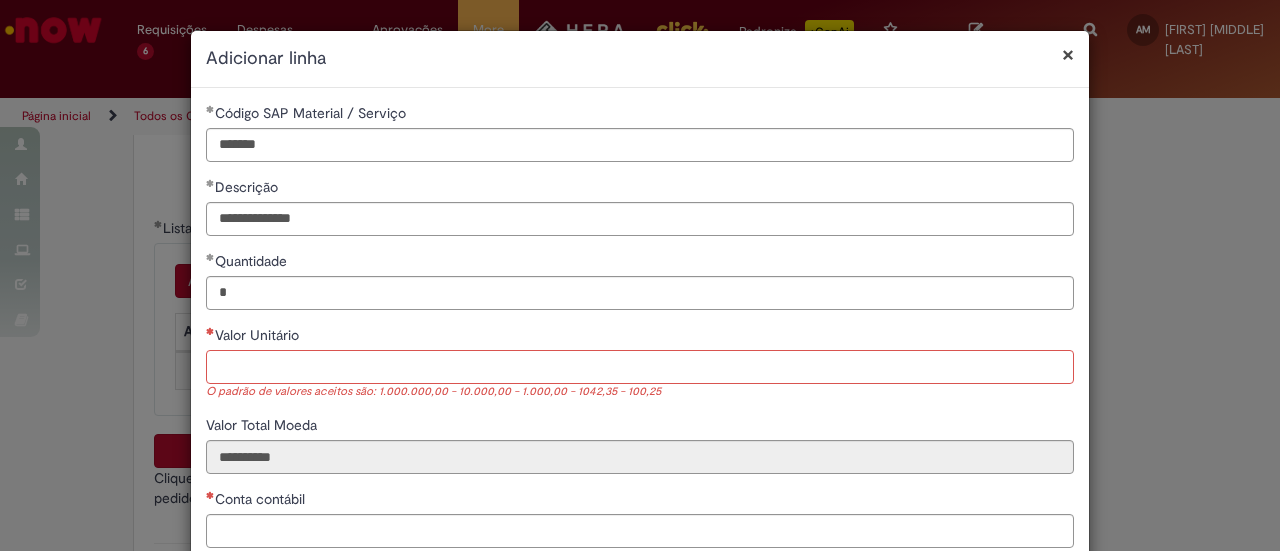 click on "Valor Unitário" at bounding box center [640, 367] 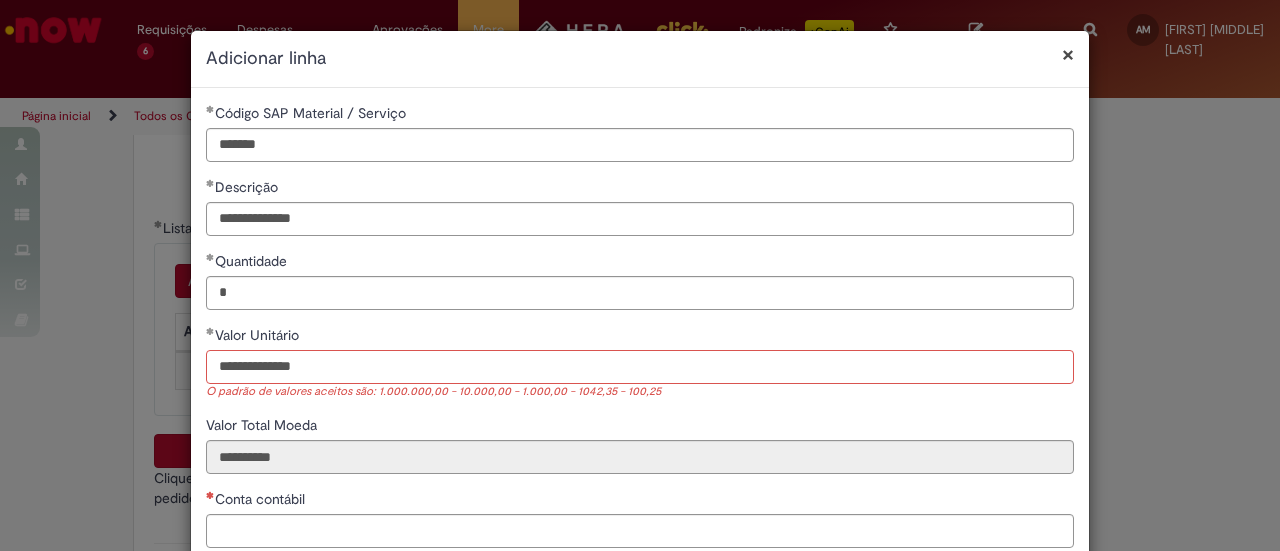 click on "**********" at bounding box center [640, 367] 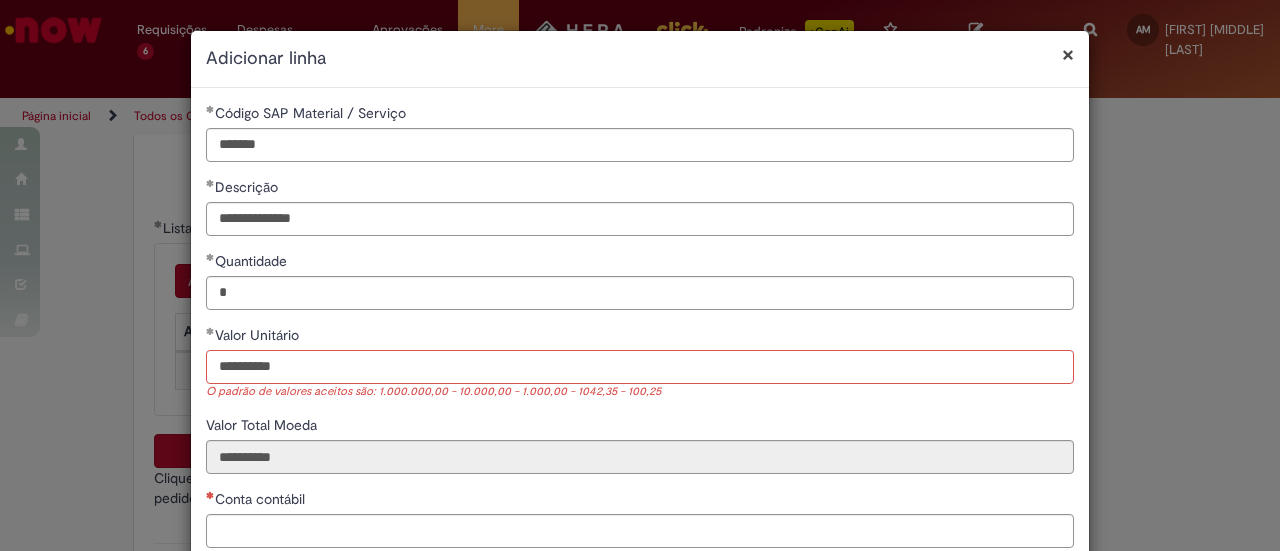 type on "*********" 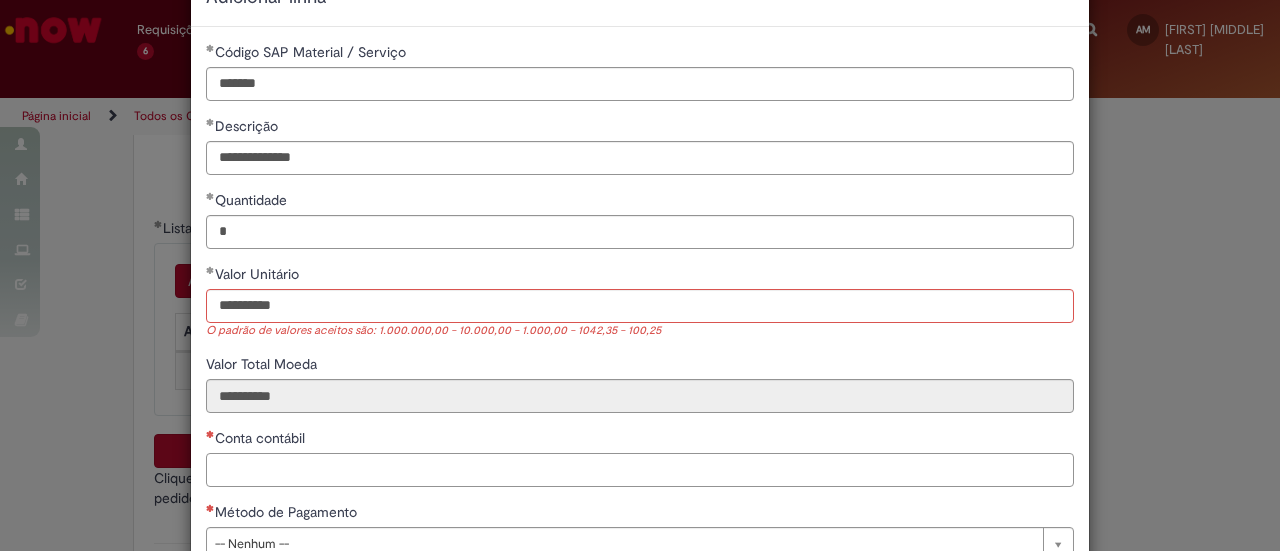type 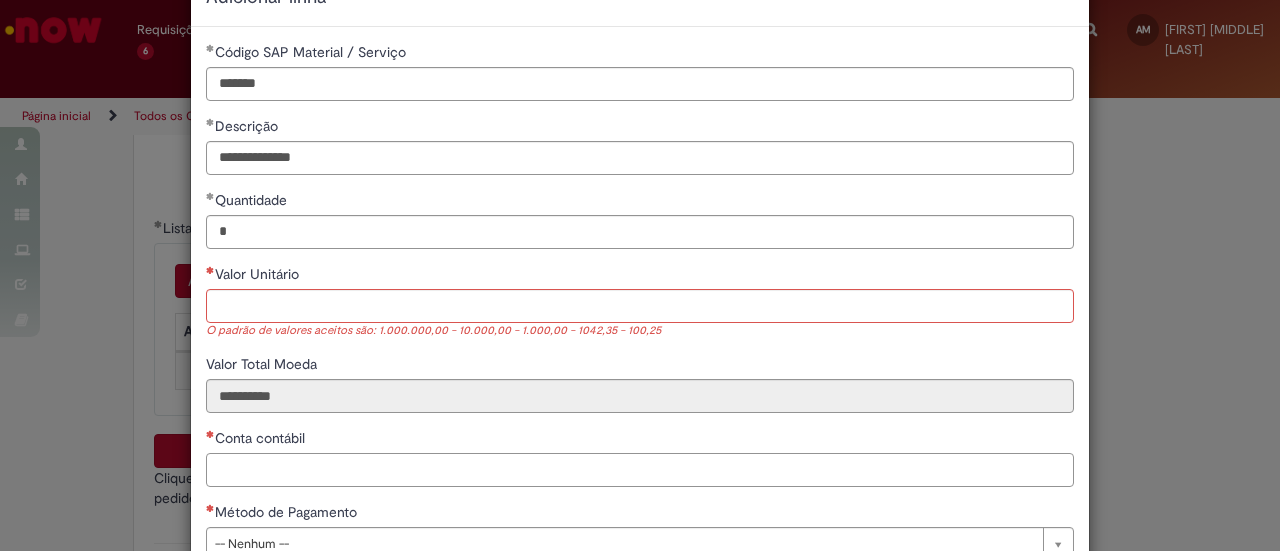 click on "Conta contábil" at bounding box center [640, 470] 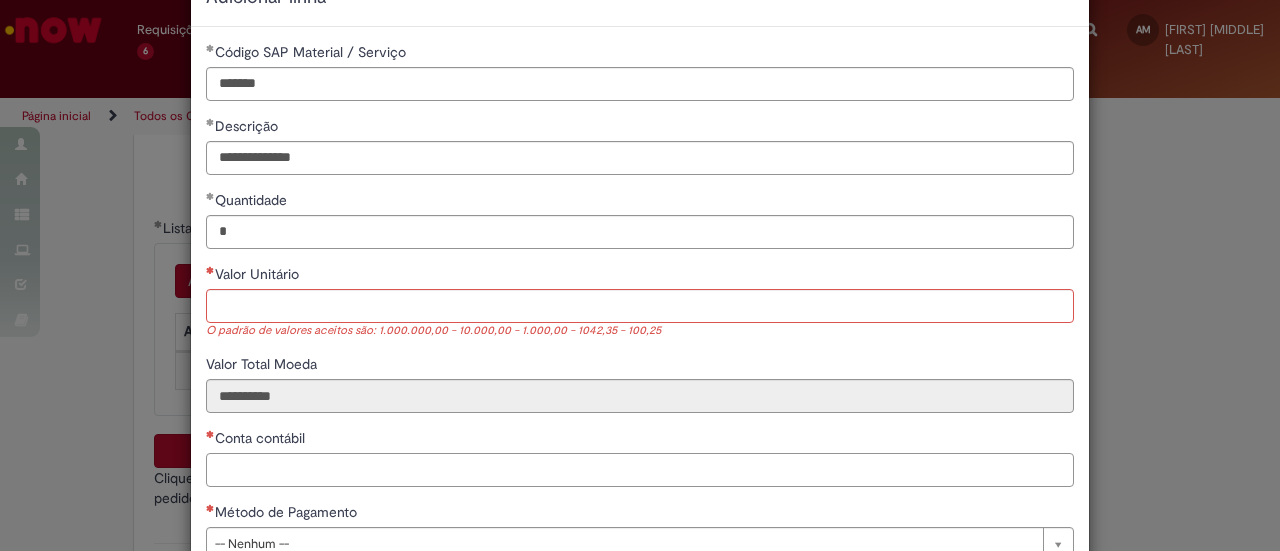 scroll, scrollTop: 195, scrollLeft: 0, axis: vertical 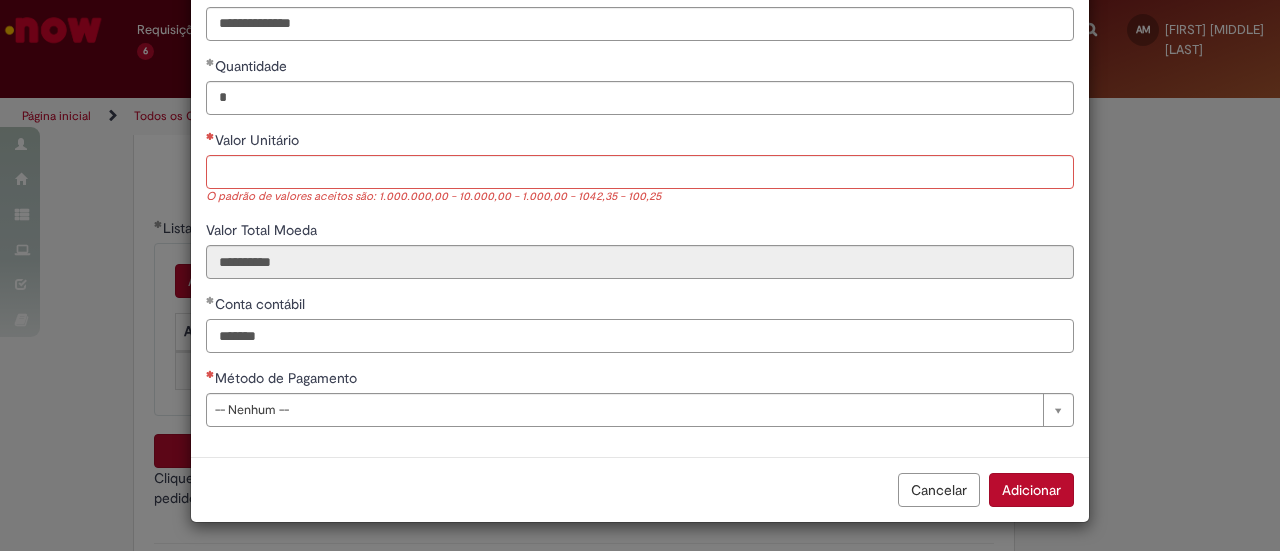 type on "*******" 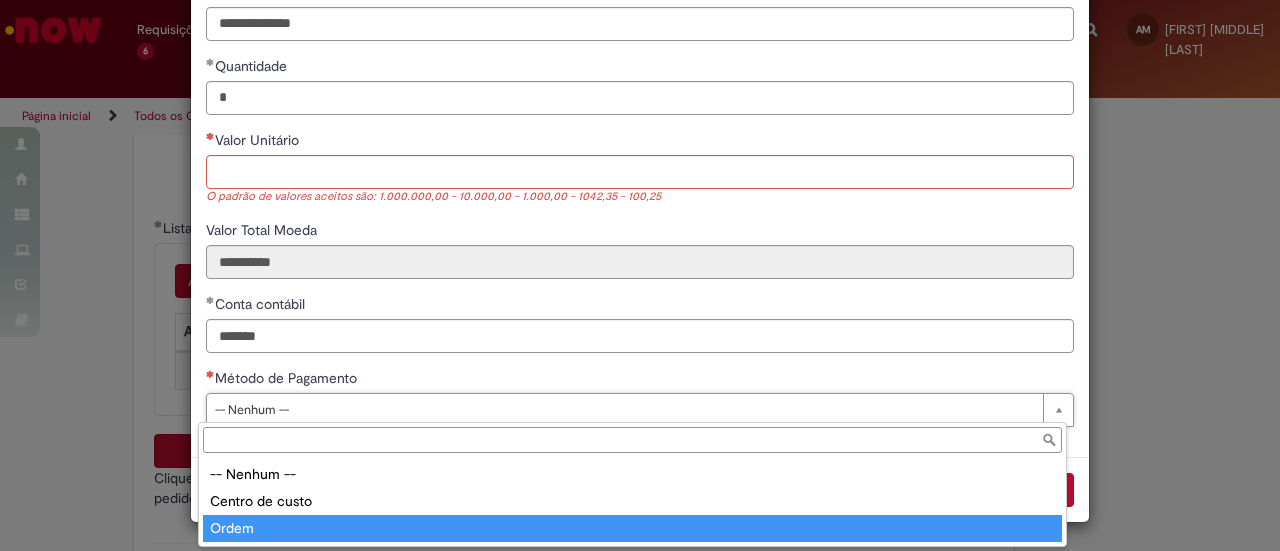 type on "*****" 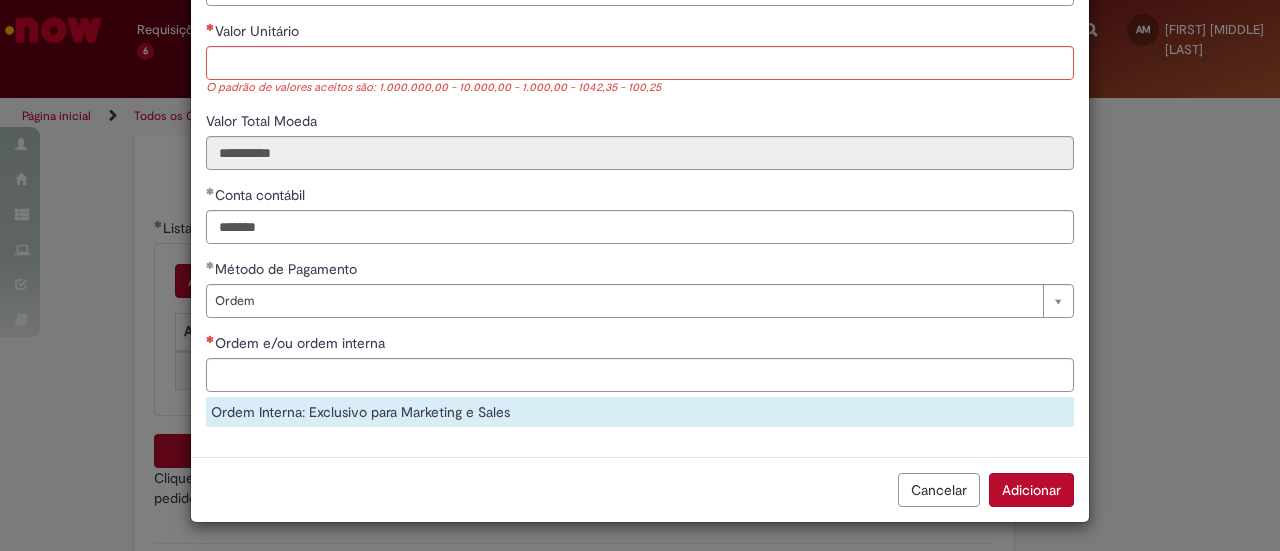 click on "Ordem e/ou ordem interna Ordem Interna: Exclusivo para Marketing e Sales" at bounding box center [640, 380] 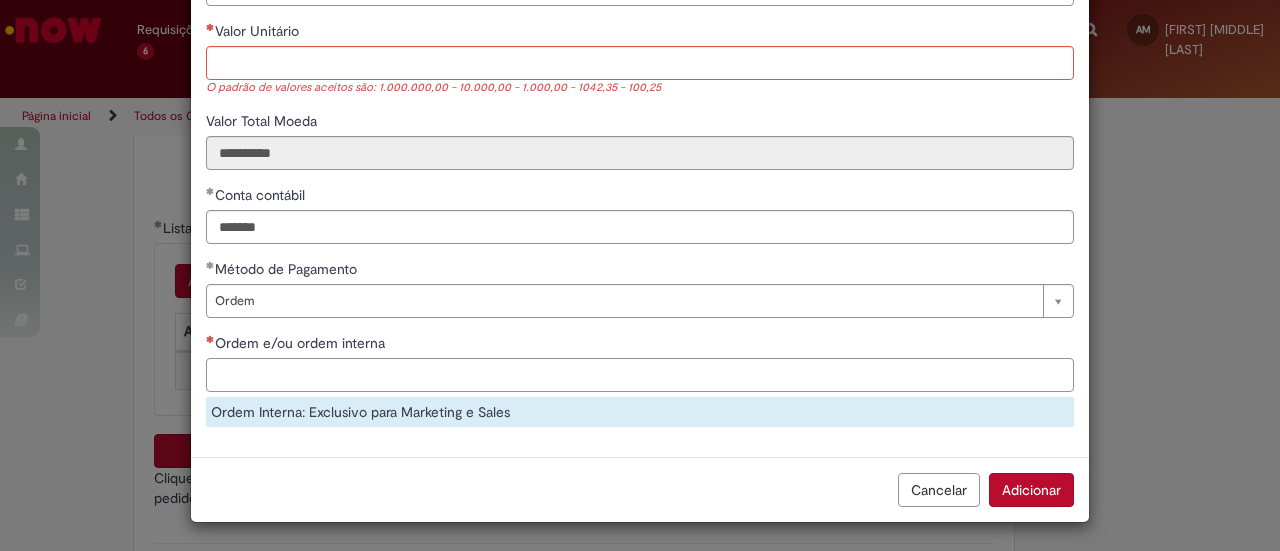 scroll, scrollTop: 304, scrollLeft: 0, axis: vertical 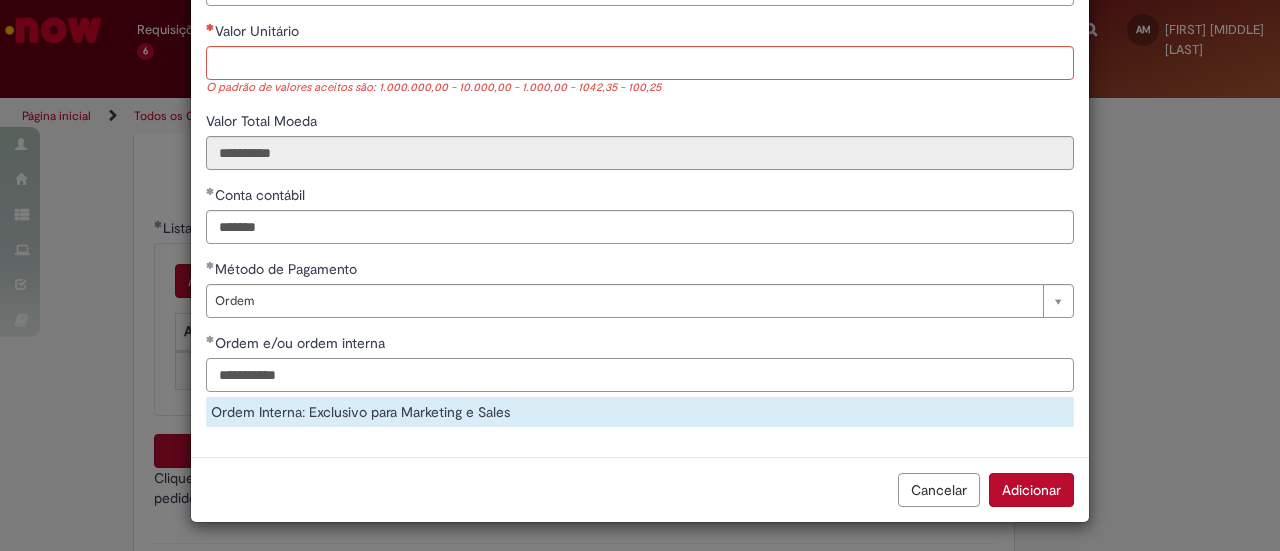 click on "**********" at bounding box center (640, 375) 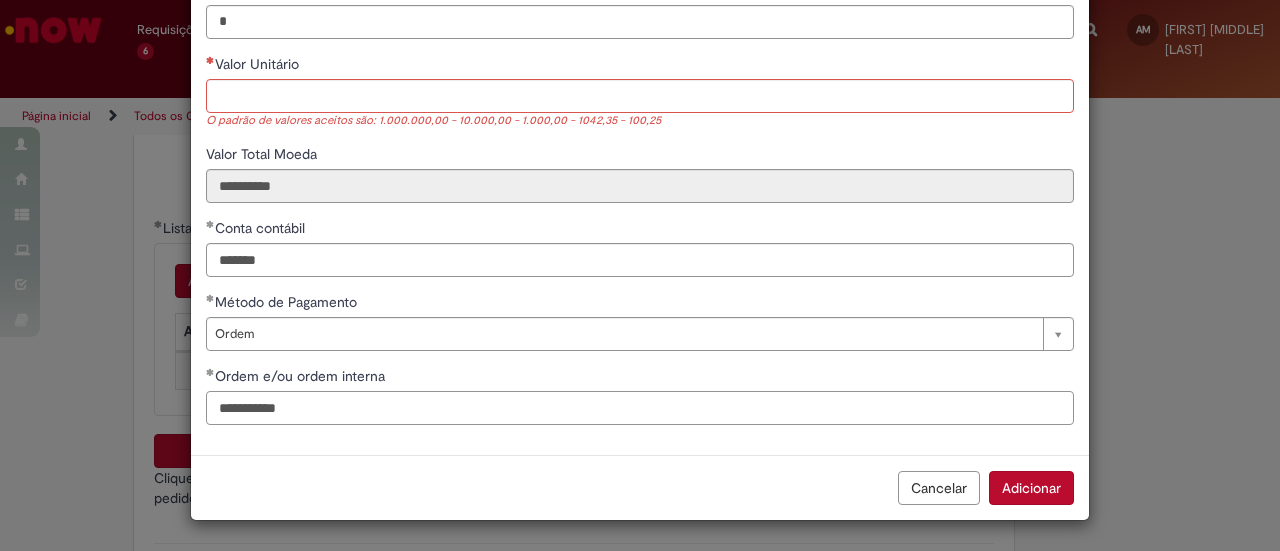 scroll, scrollTop: 269, scrollLeft: 0, axis: vertical 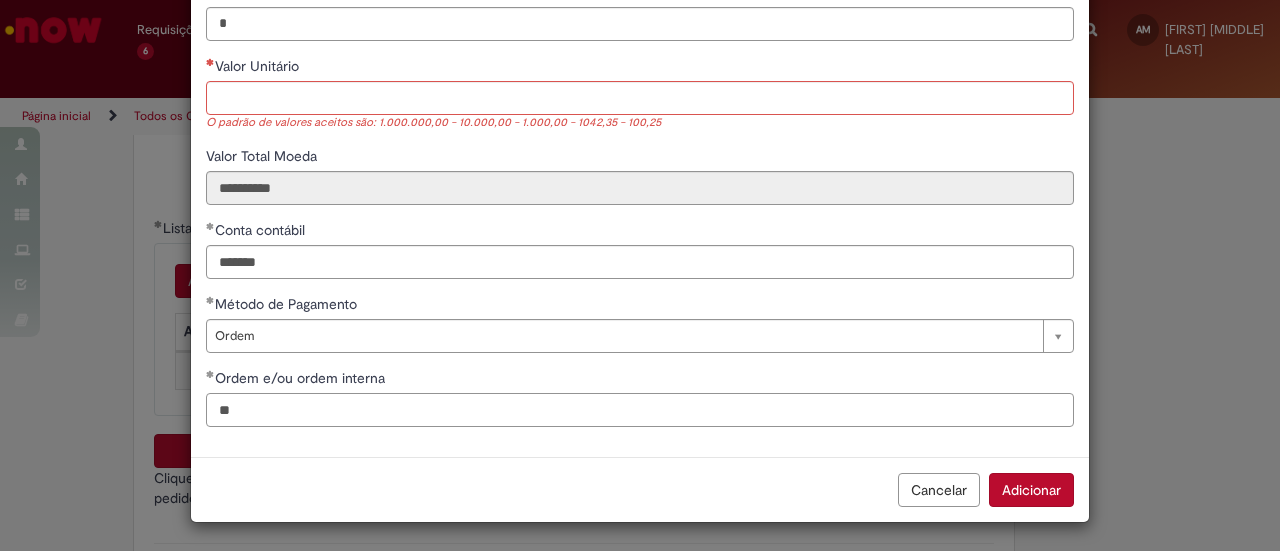 type on "*" 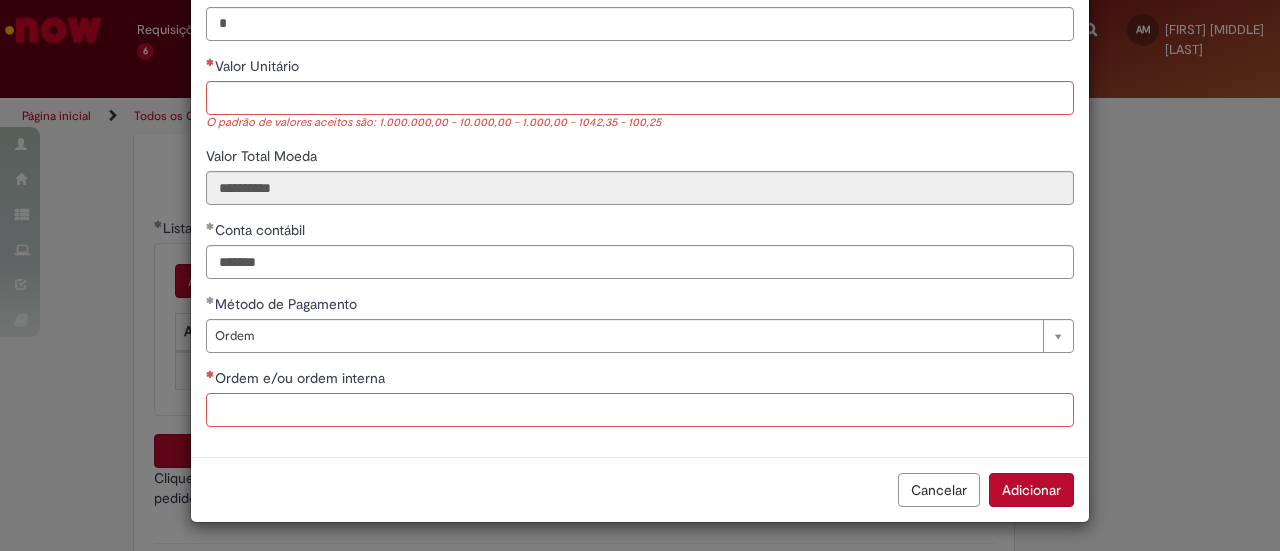 click on "Ordem e/ou ordem interna" at bounding box center (640, 410) 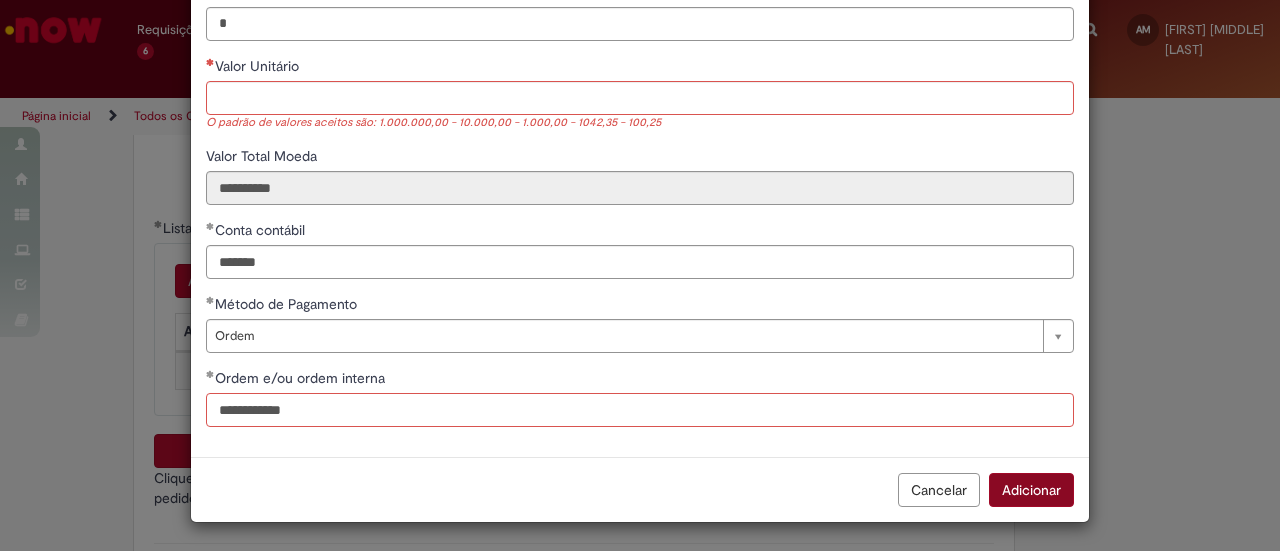 type on "**********" 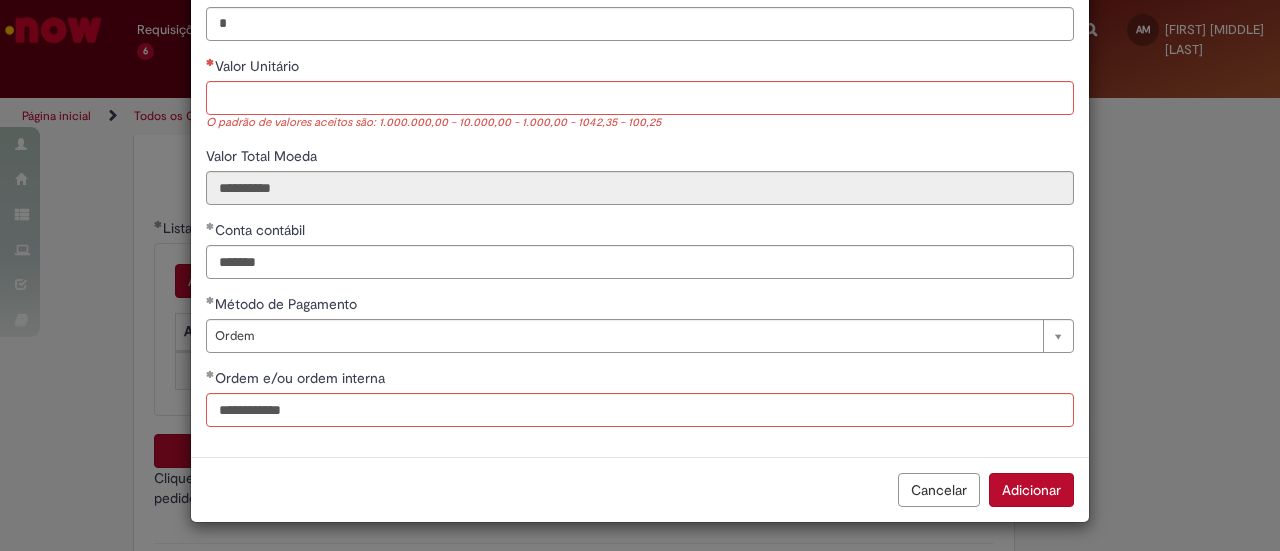 click on "Adicionar" at bounding box center (1031, 490) 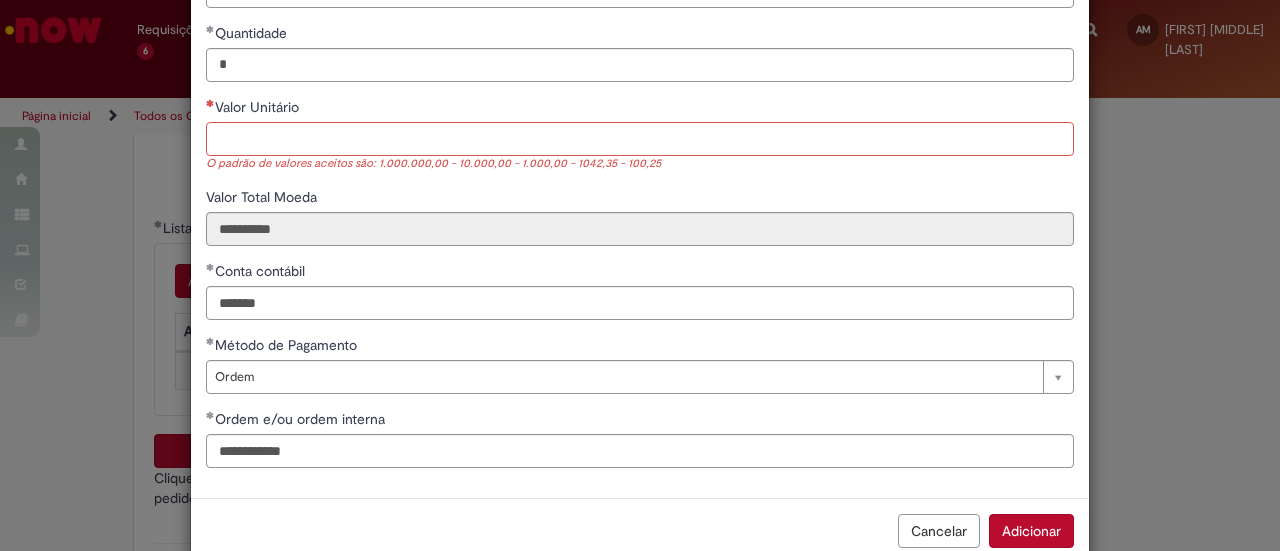 scroll, scrollTop: 288, scrollLeft: 0, axis: vertical 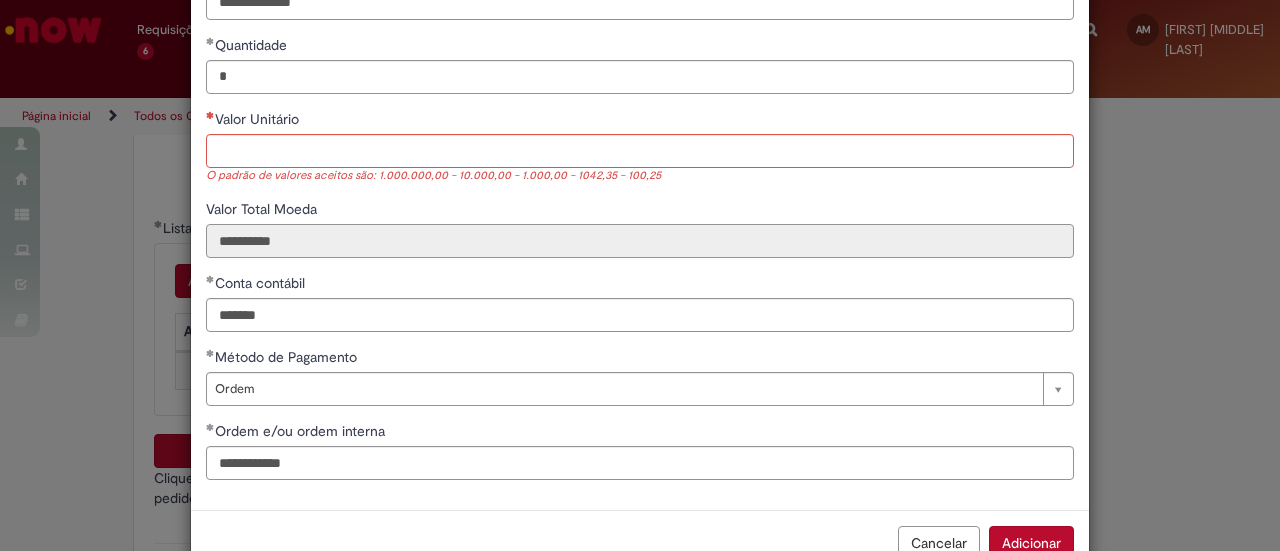 drag, startPoint x: 284, startPoint y: 247, endPoint x: 213, endPoint y: 241, distance: 71.25307 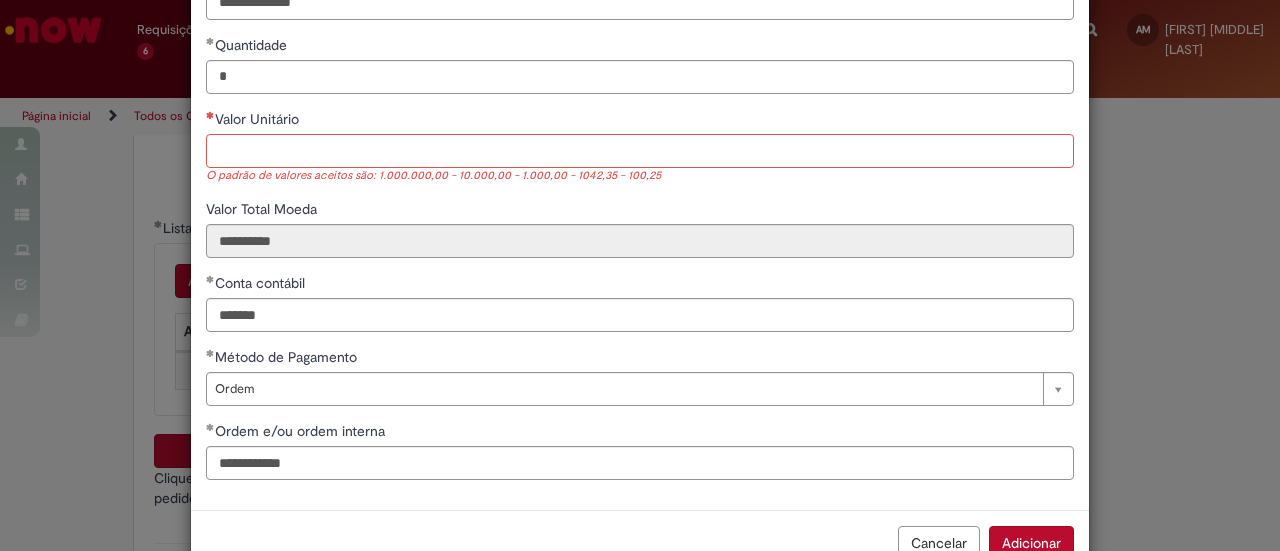 click on "Valor Unitário" at bounding box center (640, 151) 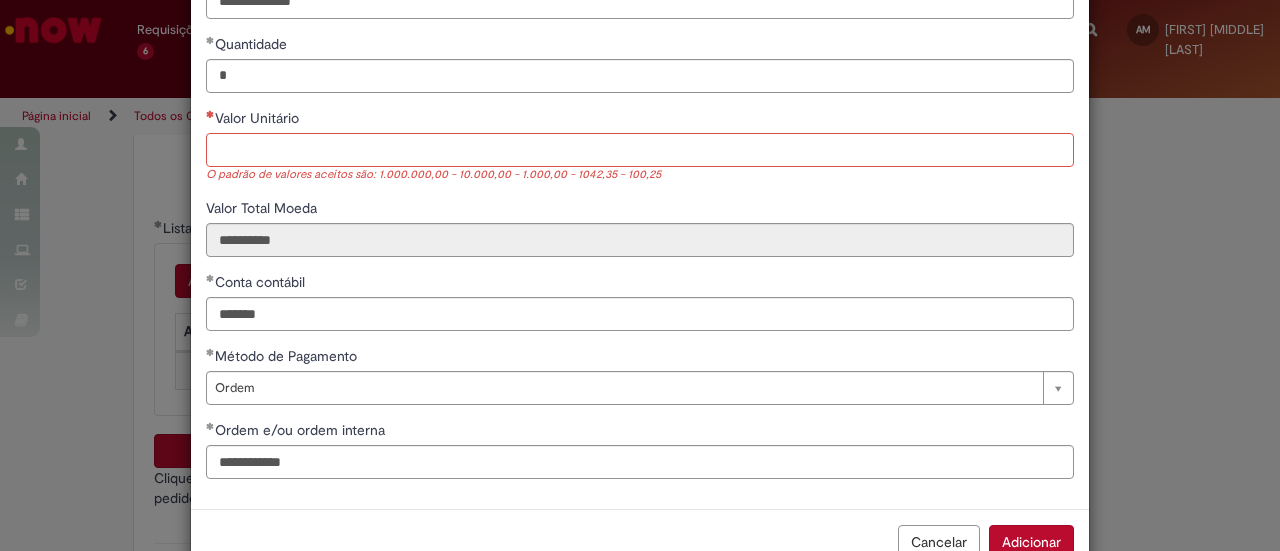 paste on "********" 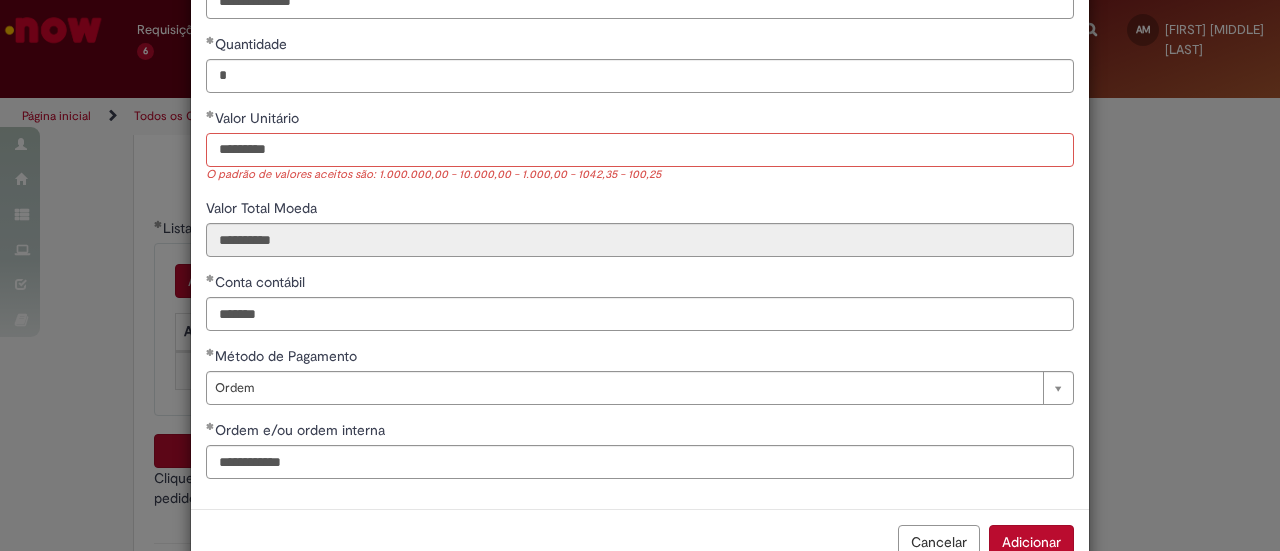 click on "********" at bounding box center (640, 150) 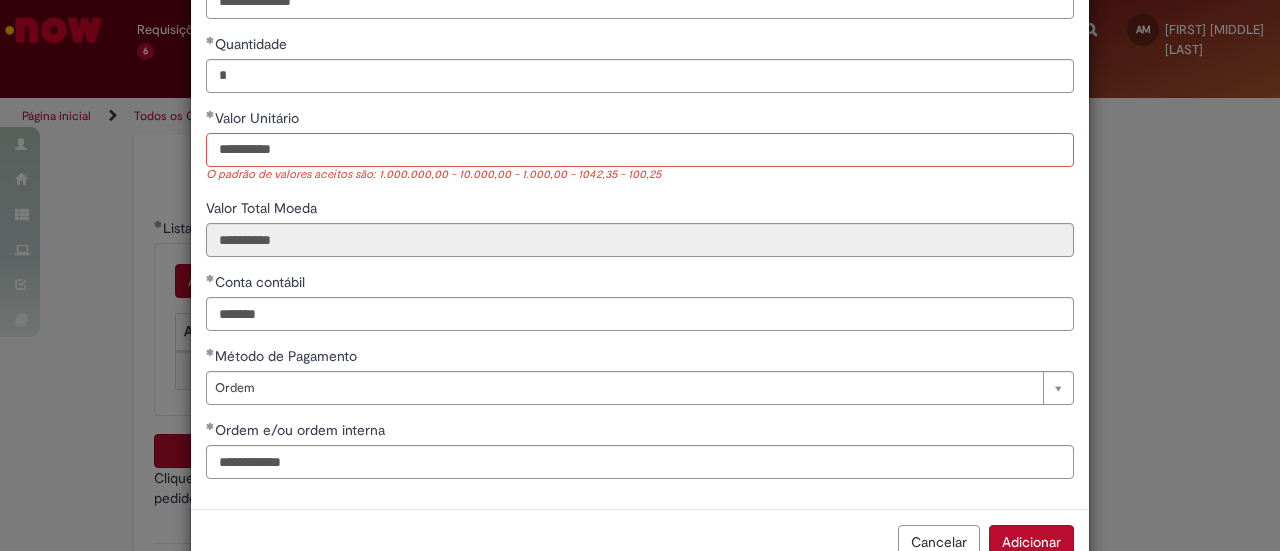 type on "*********" 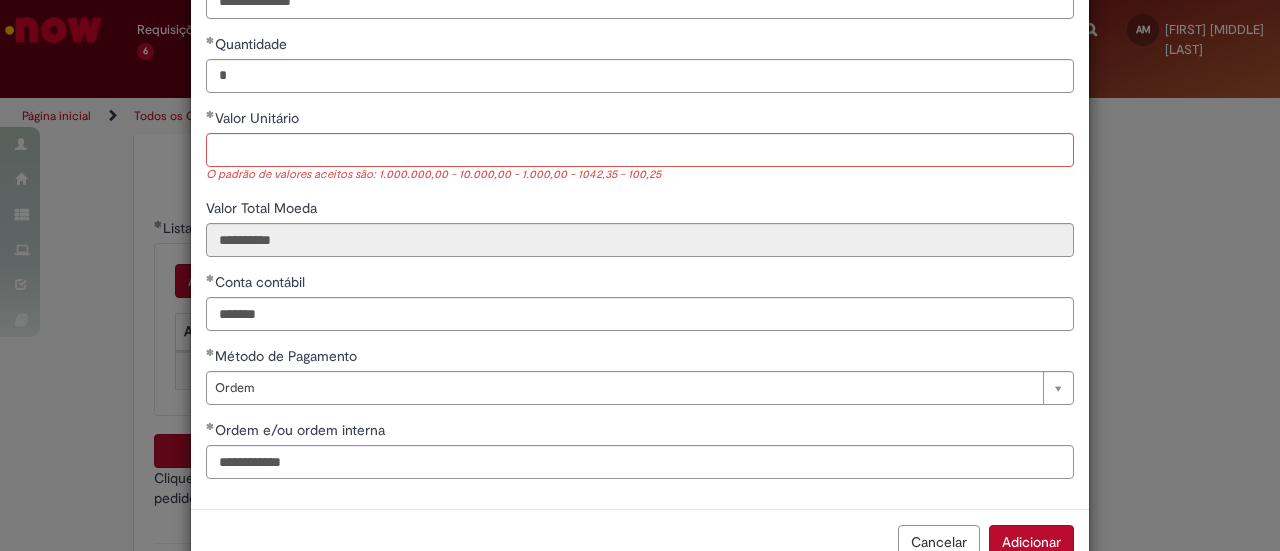 click on "**********" at bounding box center [640, 190] 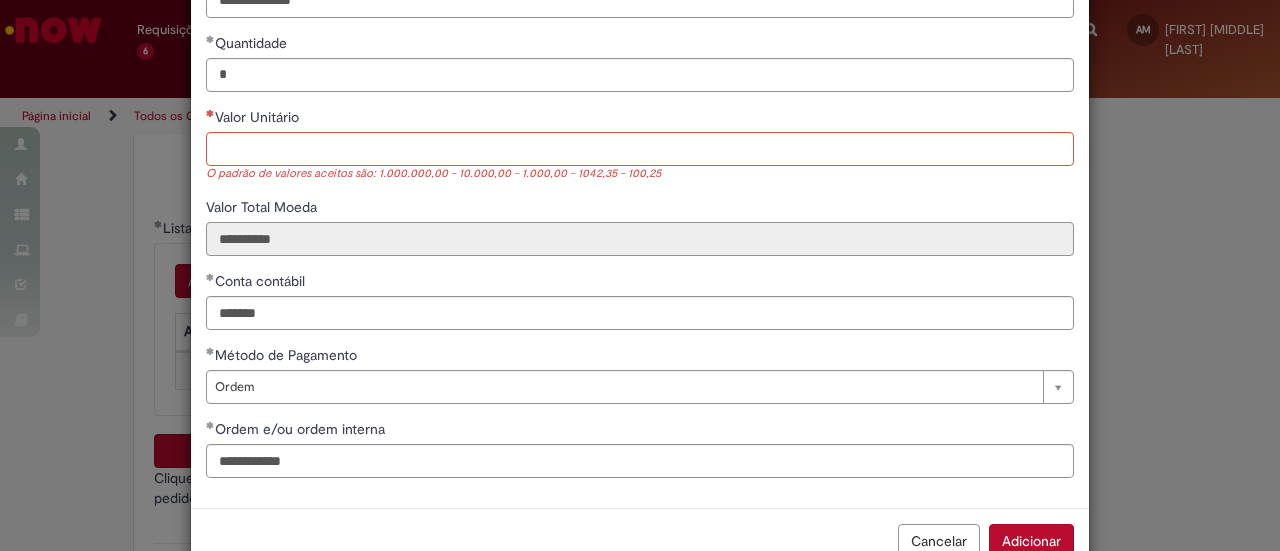 scroll, scrollTop: 217, scrollLeft: 0, axis: vertical 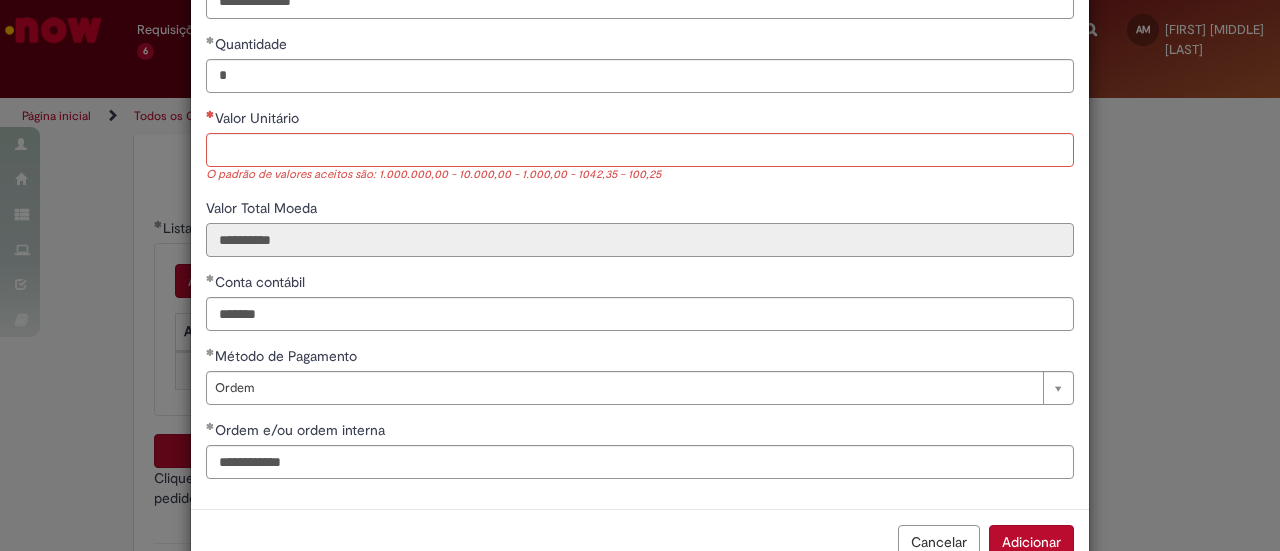 click on "*********" at bounding box center (640, 240) 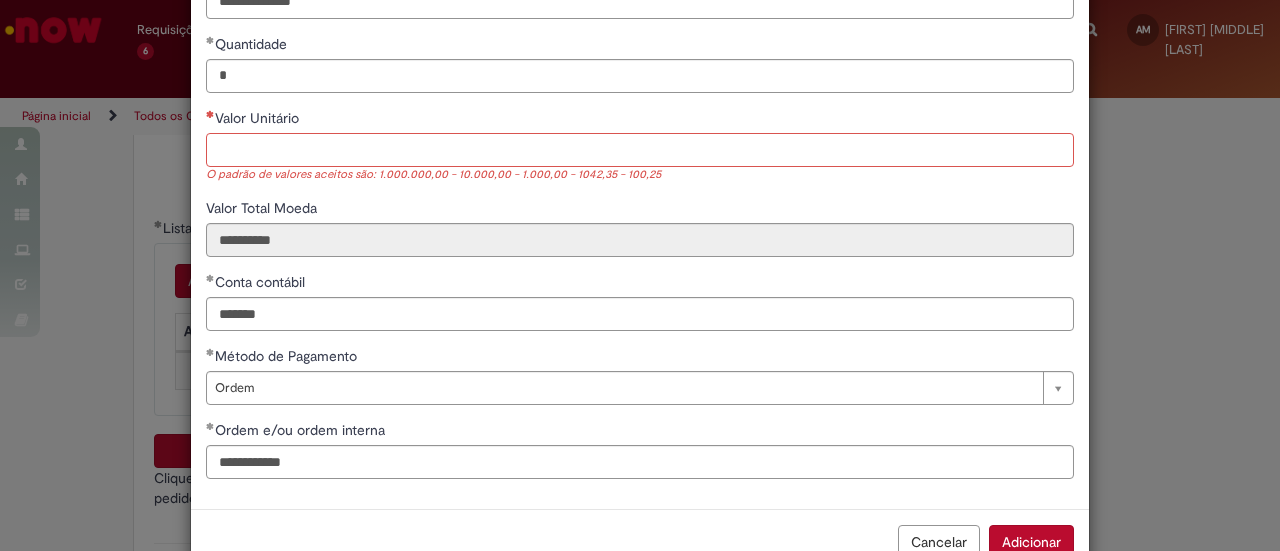 click on "Valor Unitário" at bounding box center (640, 150) 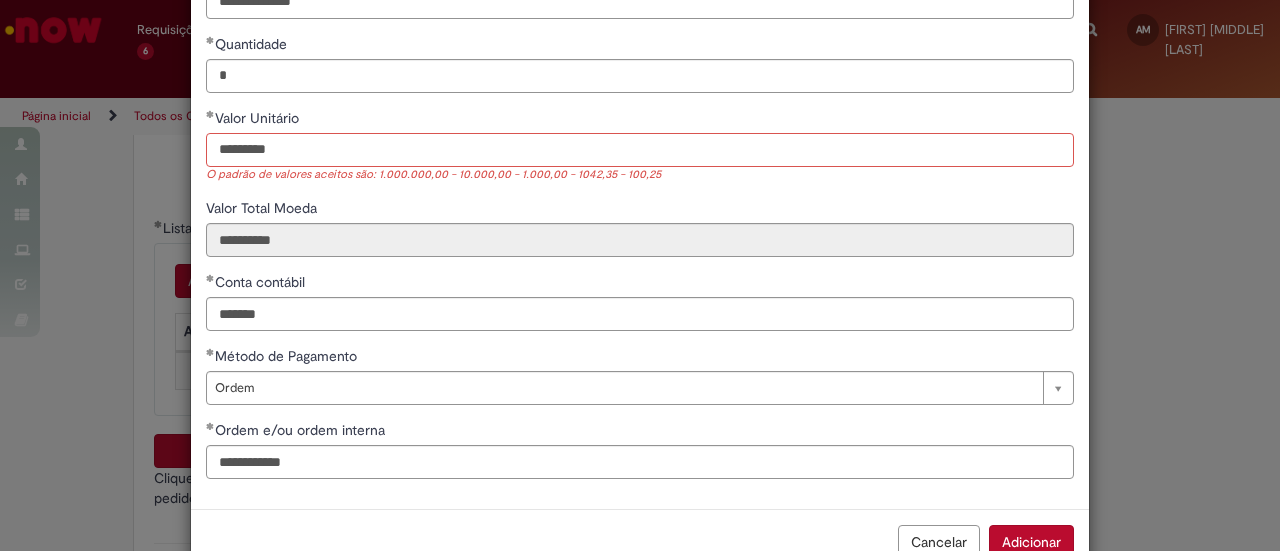 click on "********" at bounding box center [640, 150] 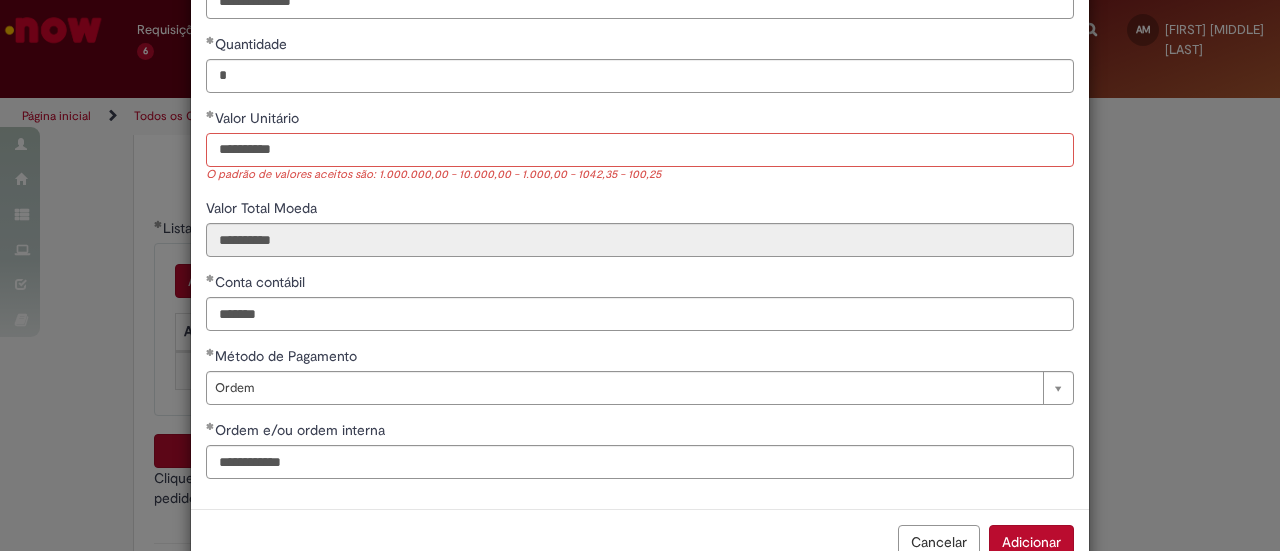 click on "*********" at bounding box center [640, 150] 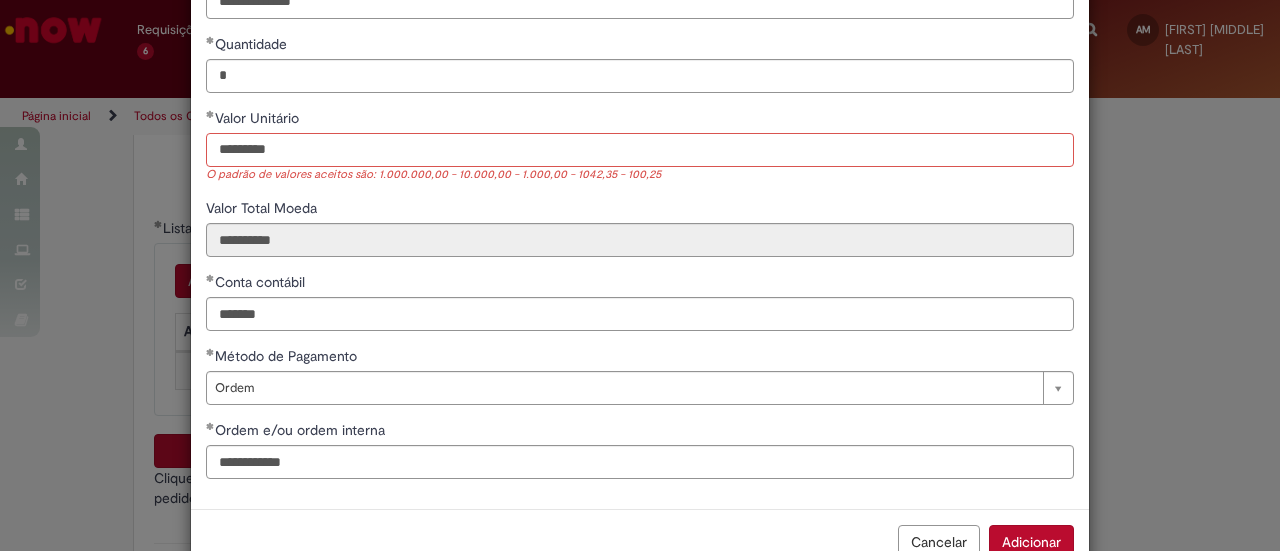 click on "********" at bounding box center [640, 150] 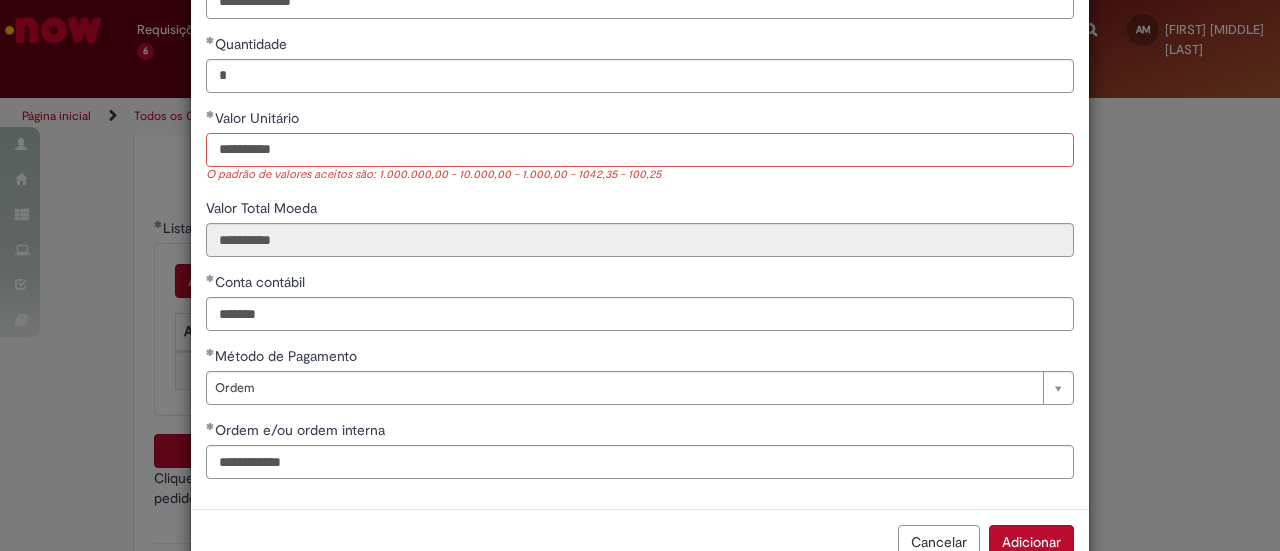 type on "*********" 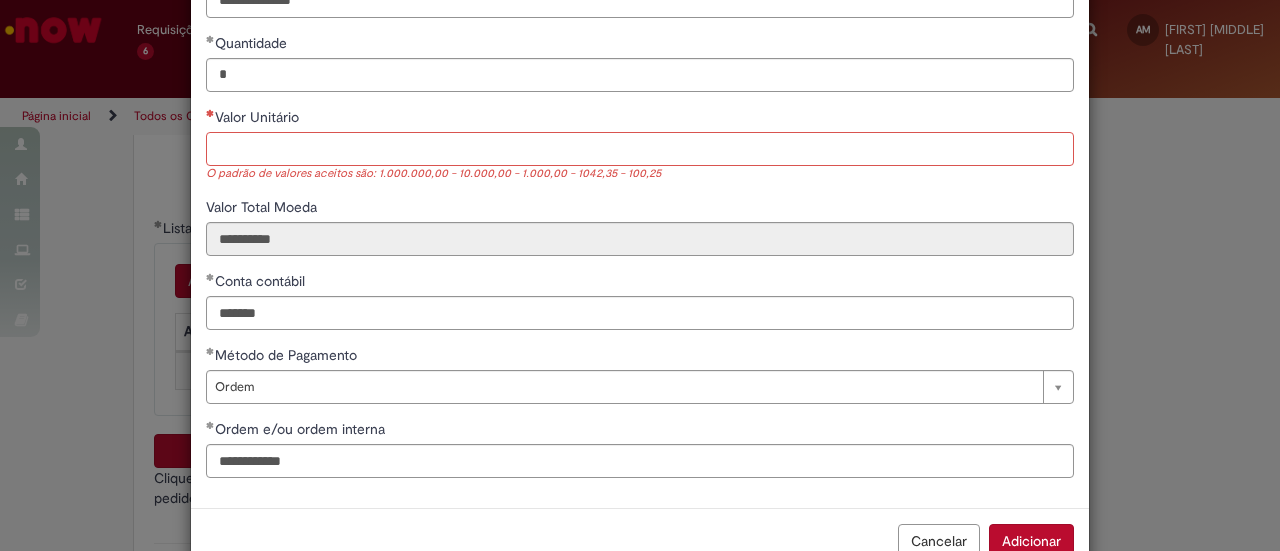 scroll, scrollTop: 217, scrollLeft: 0, axis: vertical 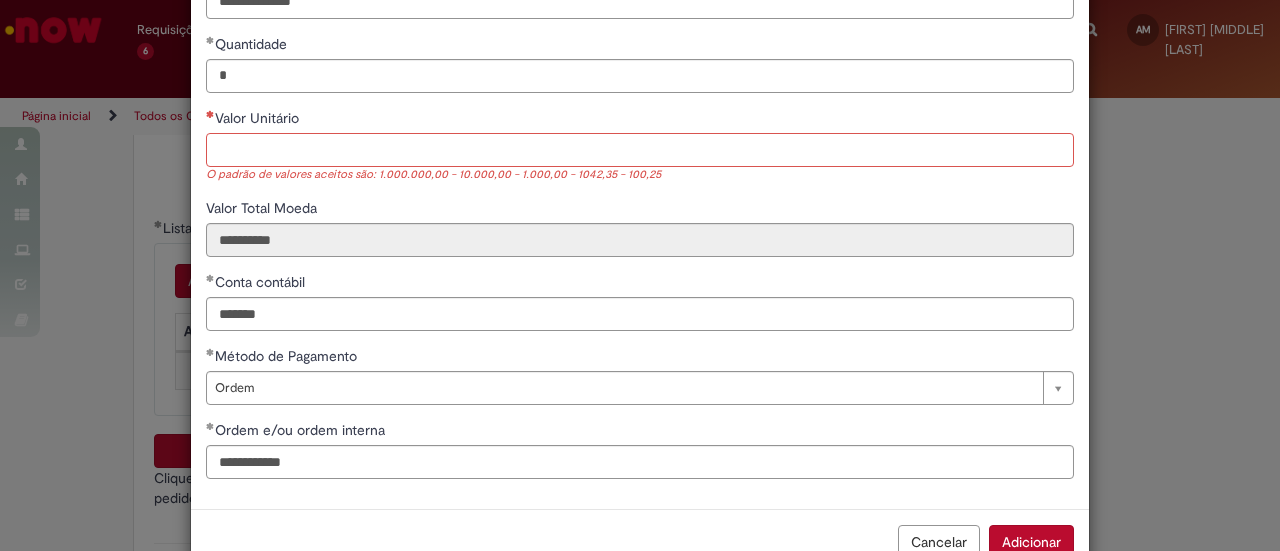 click on "Valor Unitário" at bounding box center [640, 150] 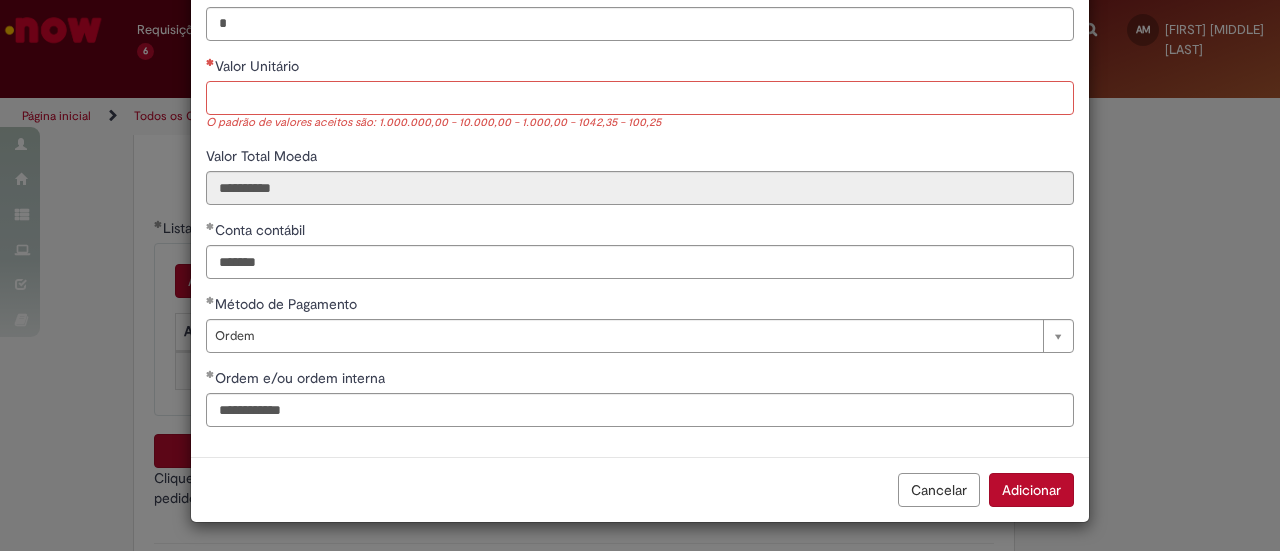 scroll, scrollTop: 0, scrollLeft: 0, axis: both 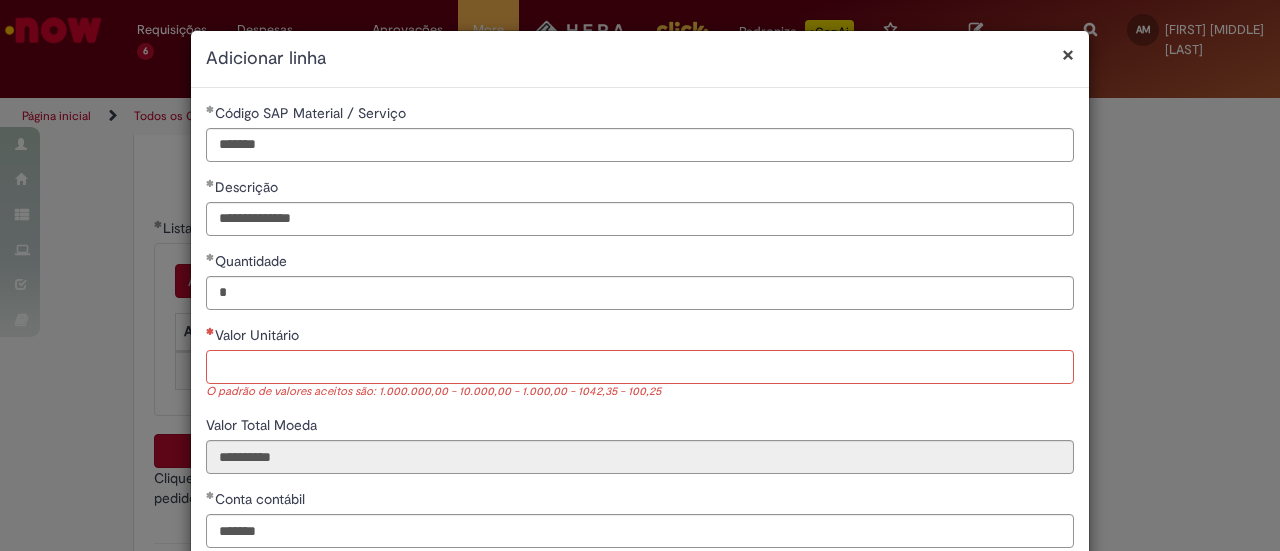 paste on "********" 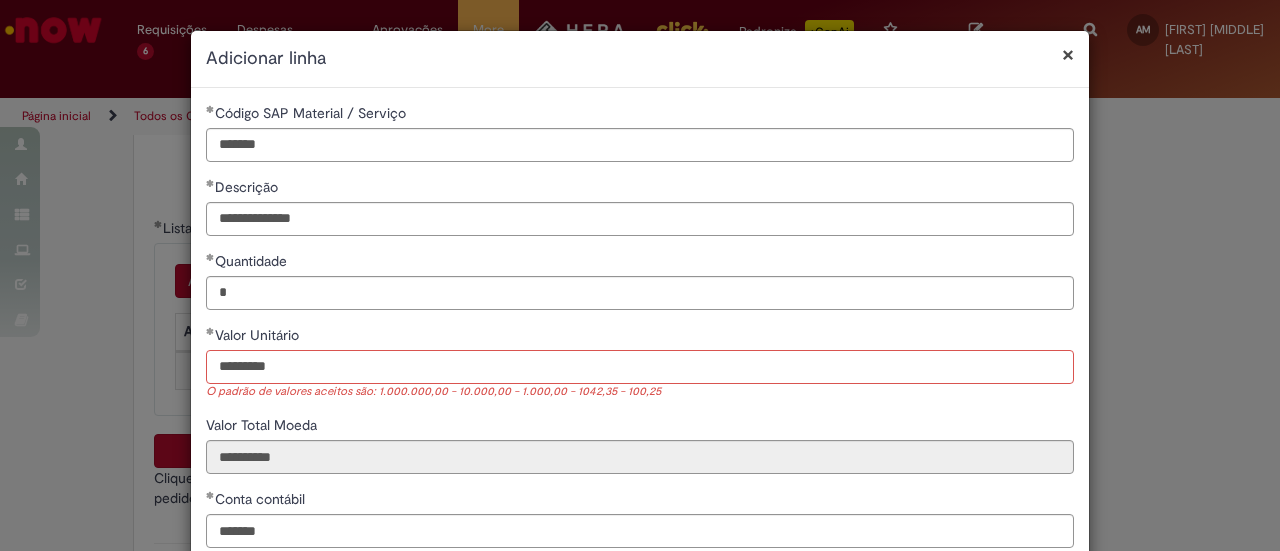 click on "********" at bounding box center [640, 367] 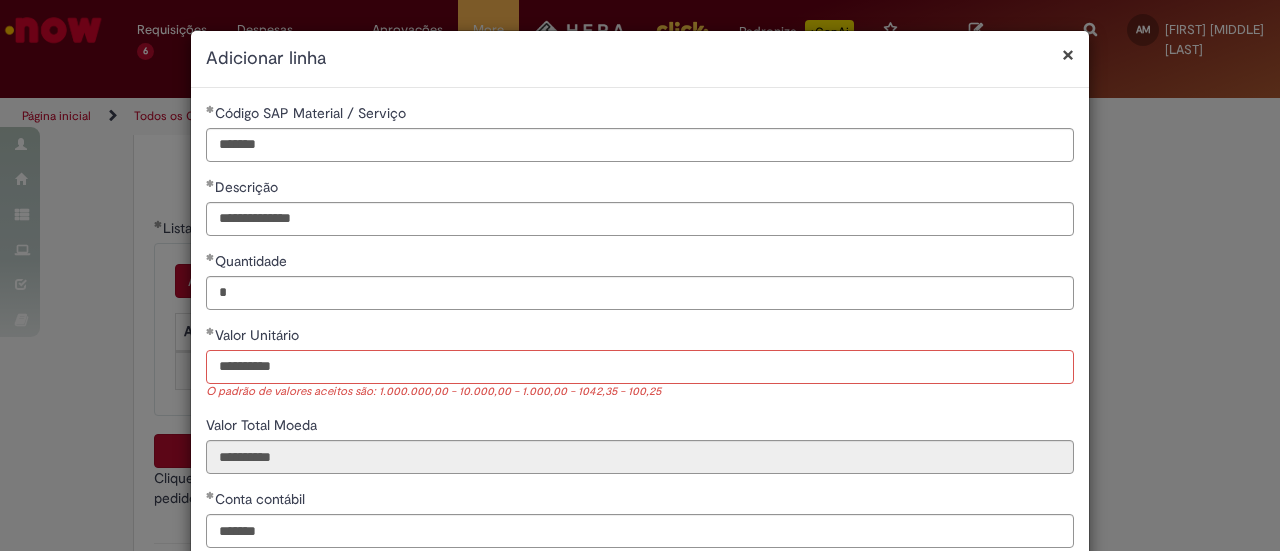 type on "*********" 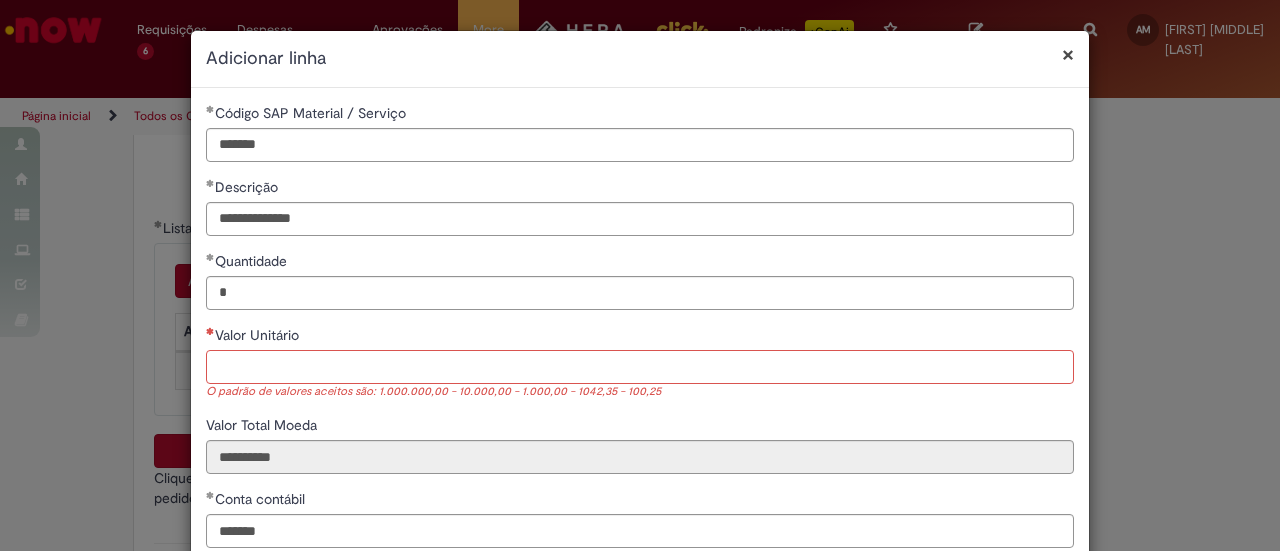 click on "Valor Unitário" at bounding box center [640, 367] 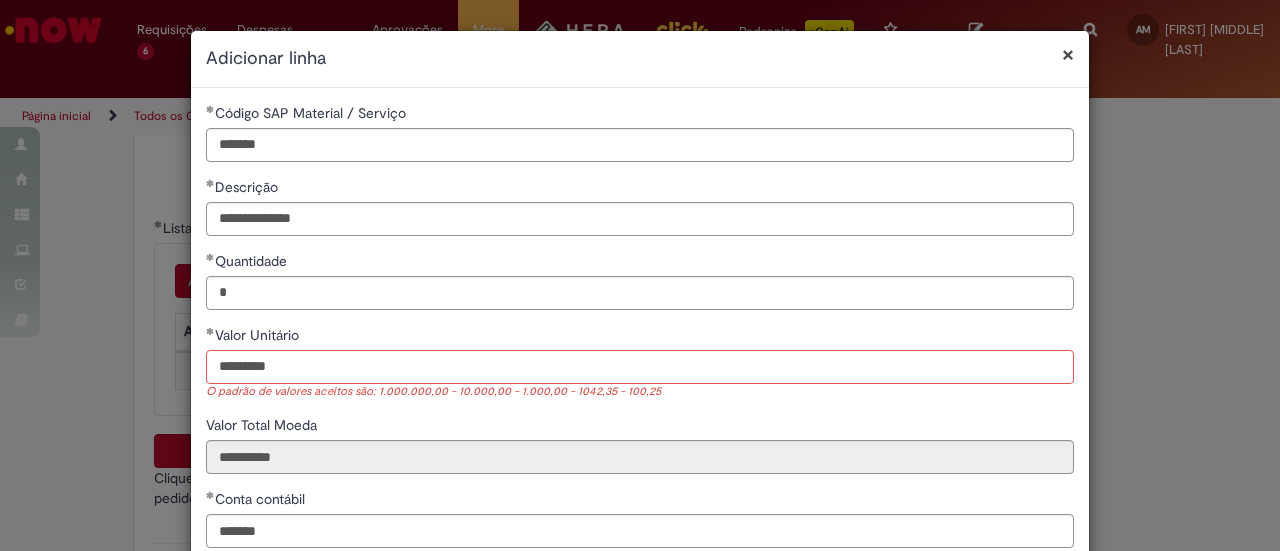 click on "********" at bounding box center [640, 367] 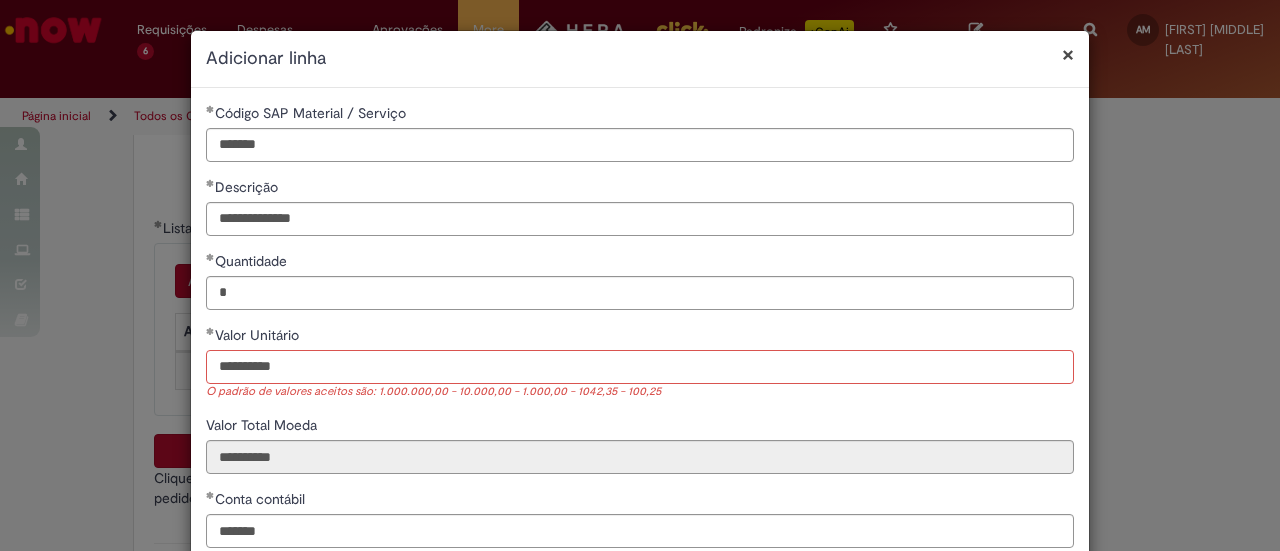 type on "*********" 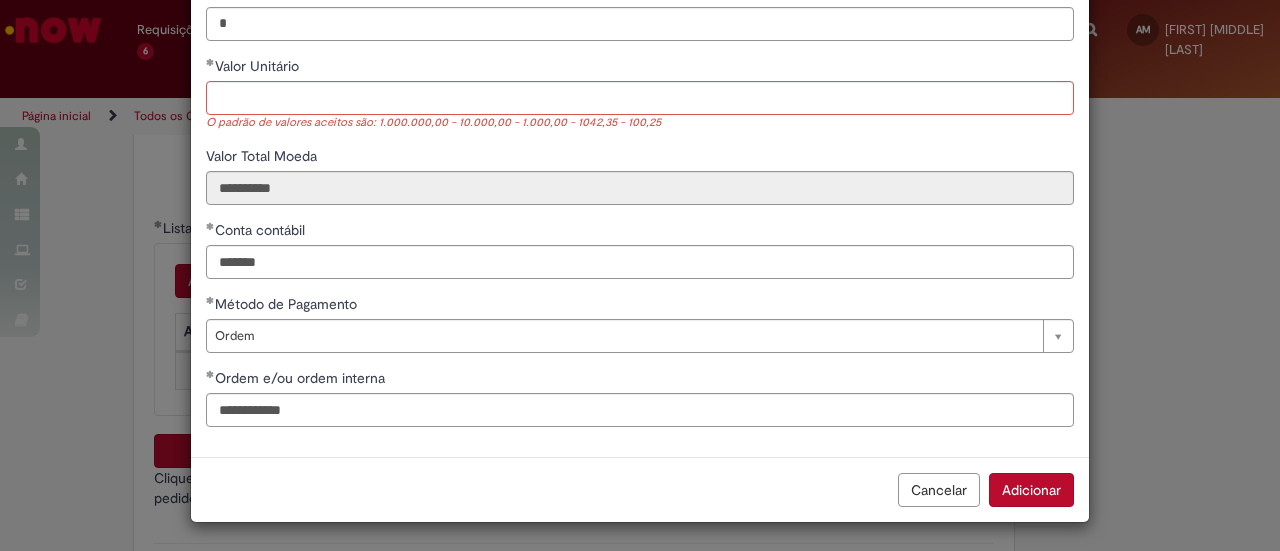click on "Adicionar" at bounding box center [1031, 490] 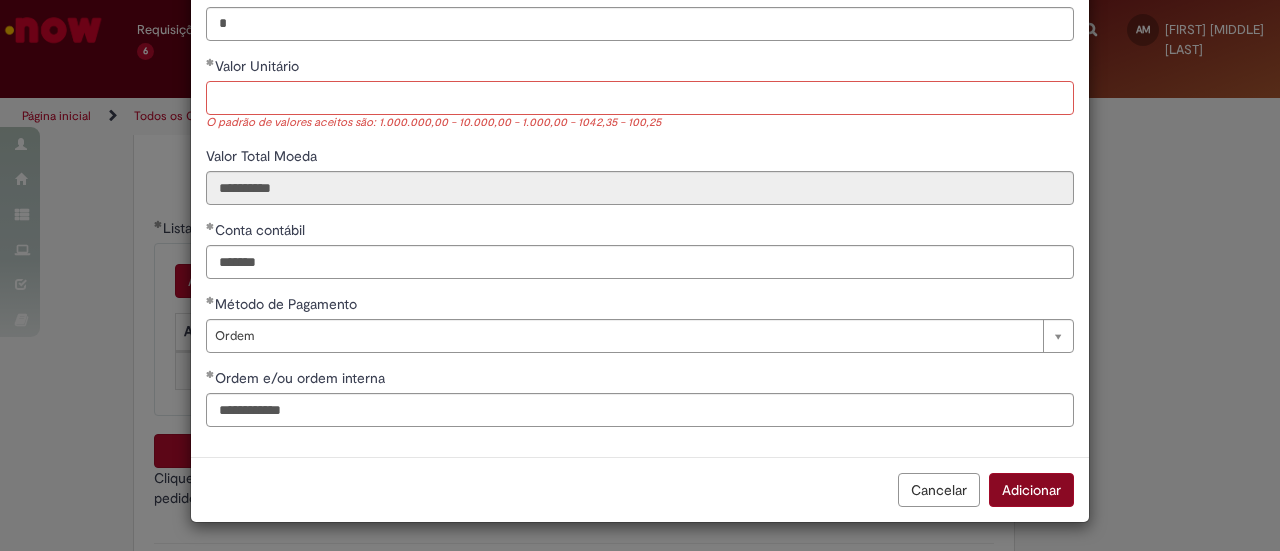 scroll, scrollTop: 340, scrollLeft: 0, axis: vertical 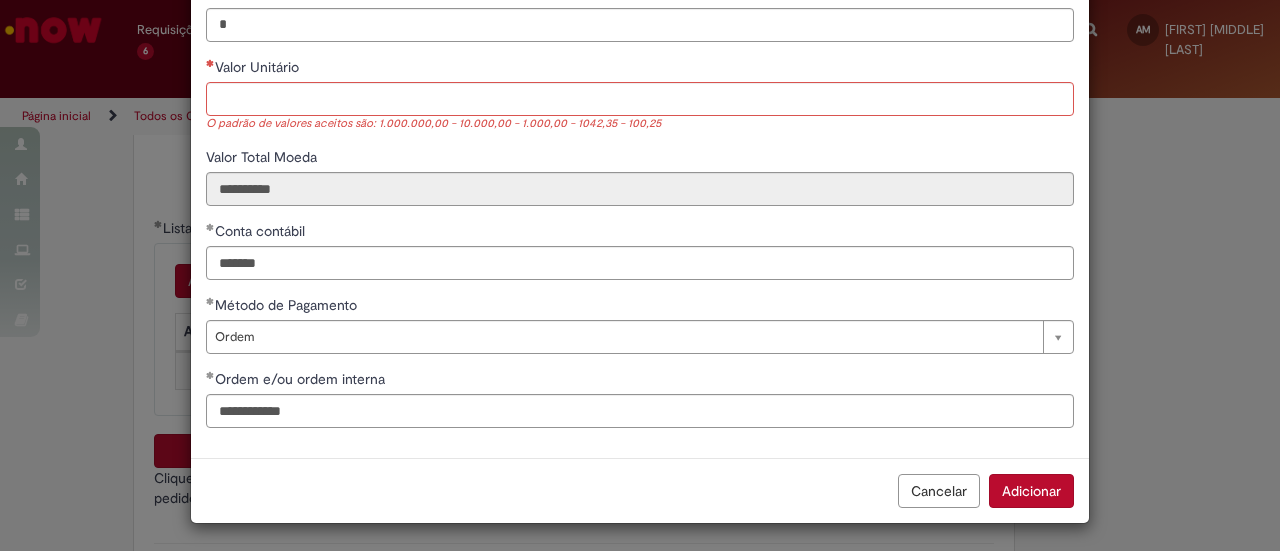 click on "Adicionar" at bounding box center (1031, 491) 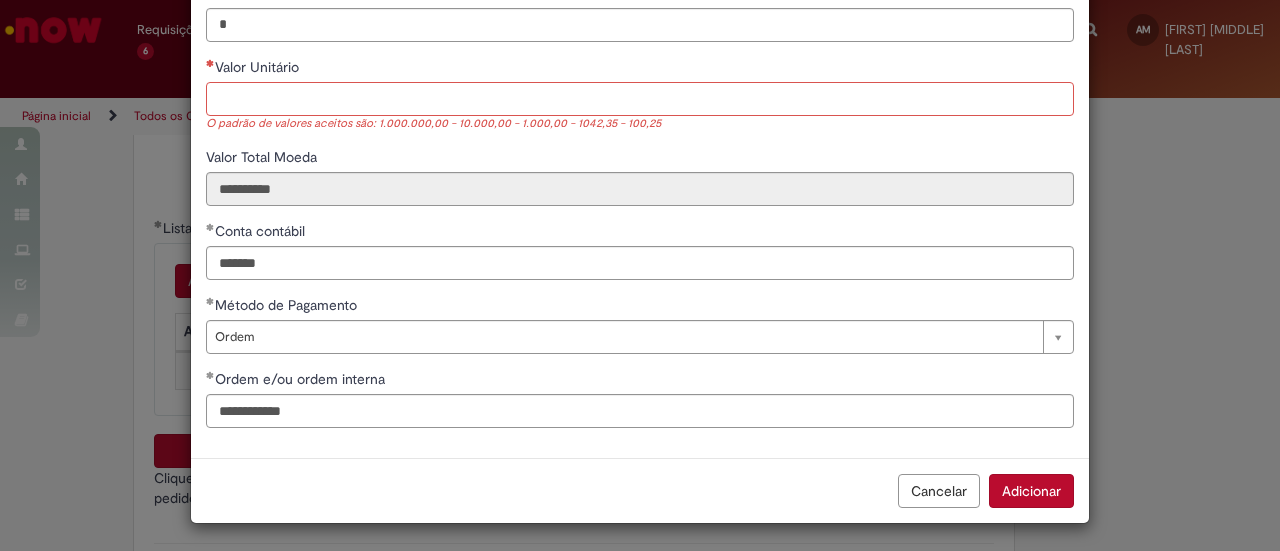 scroll, scrollTop: 0, scrollLeft: 0, axis: both 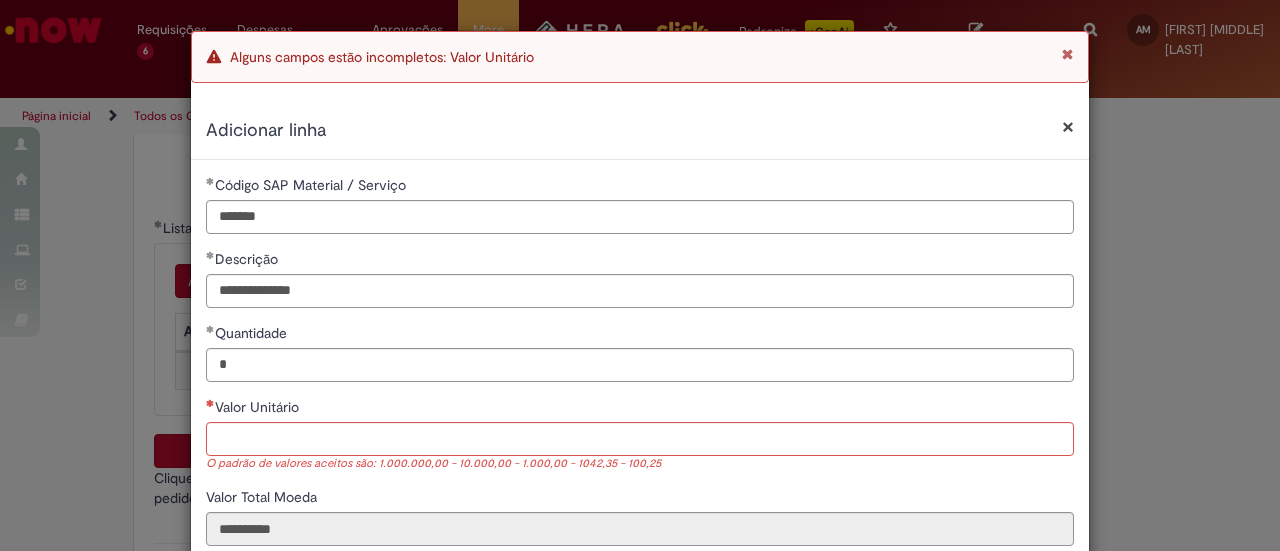 click at bounding box center (1067, 54) 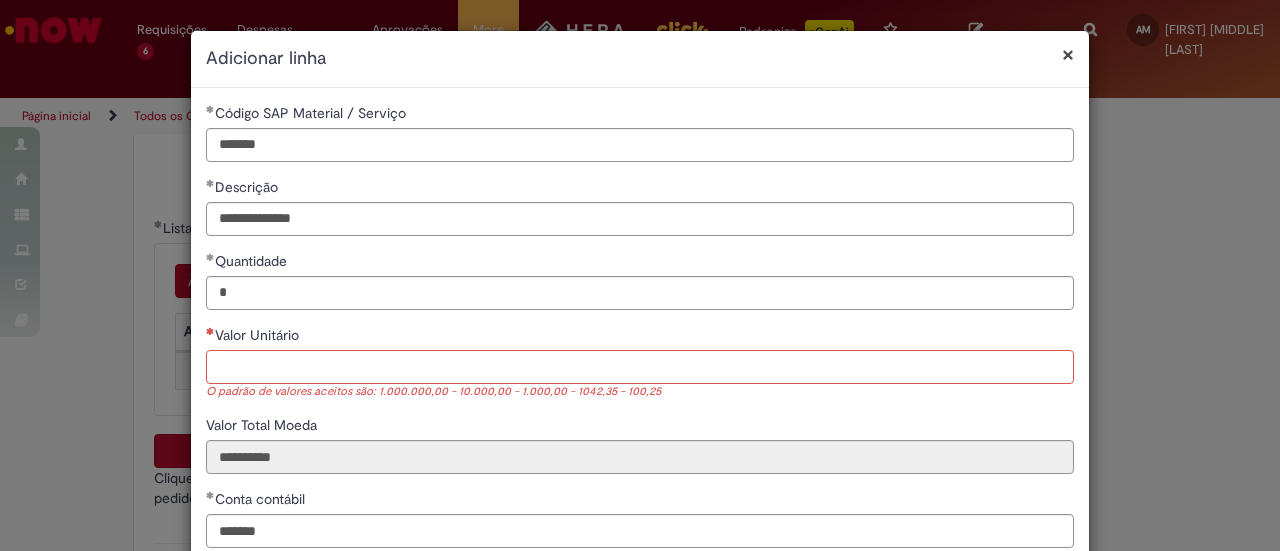 click on "Valor Unitário" at bounding box center (640, 367) 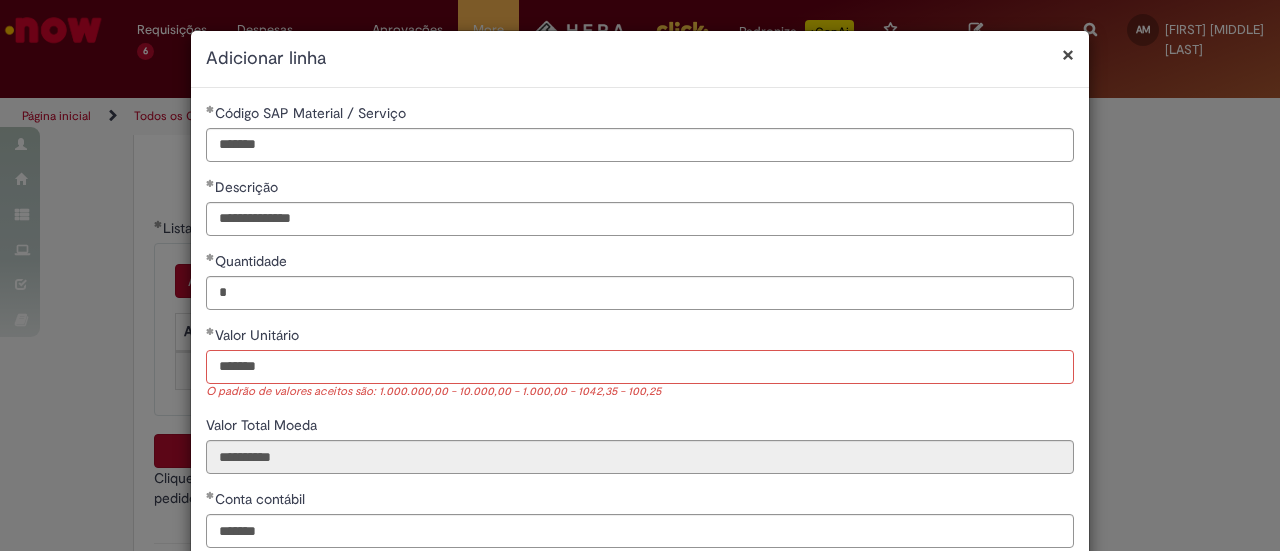 click on "*******" at bounding box center (640, 367) 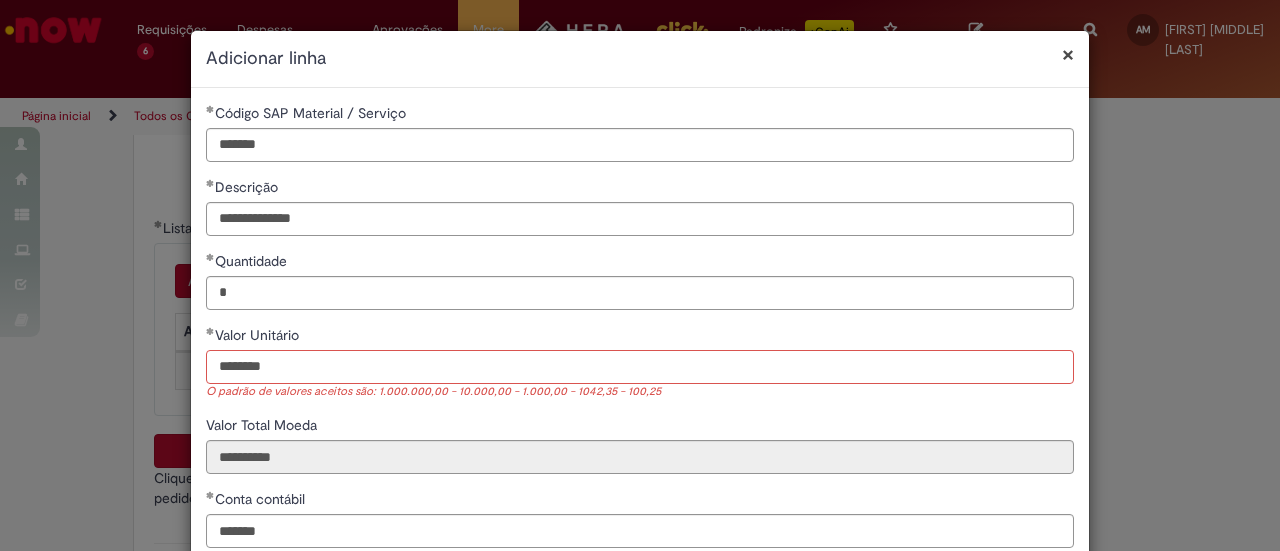 click on "********" at bounding box center (640, 367) 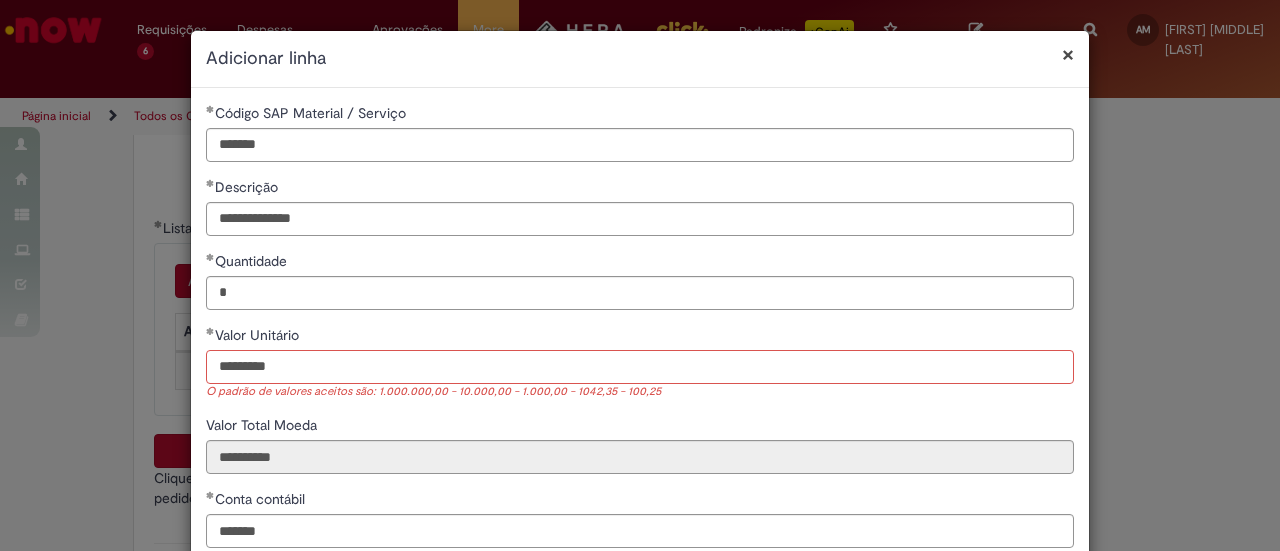 type on "*********" 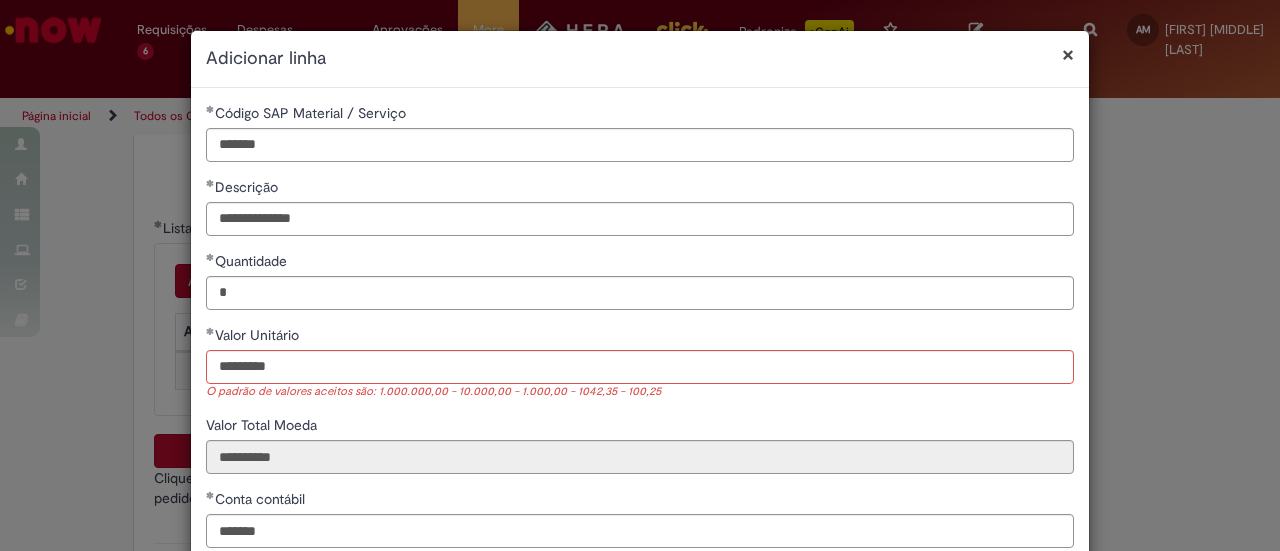 type on "*********" 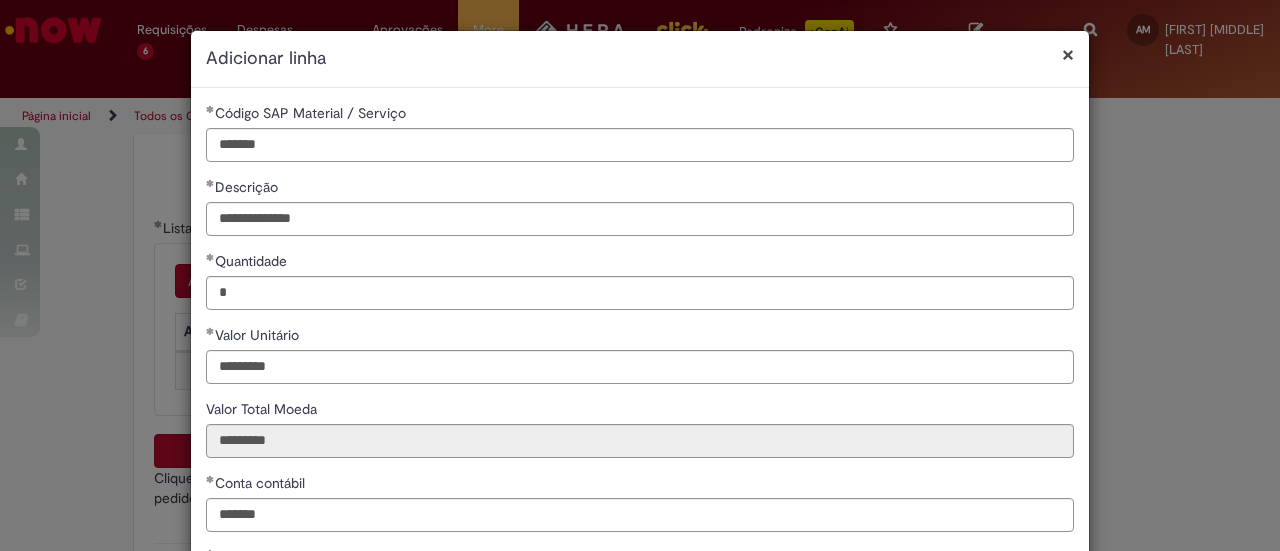 click on "**********" at bounding box center (640, 399) 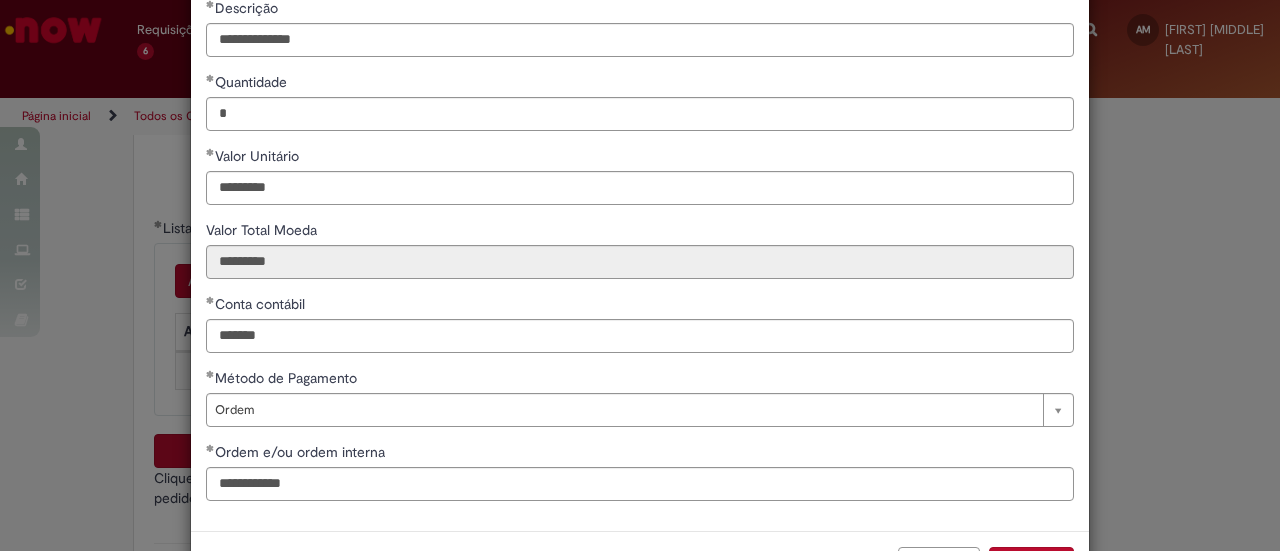 scroll, scrollTop: 254, scrollLeft: 0, axis: vertical 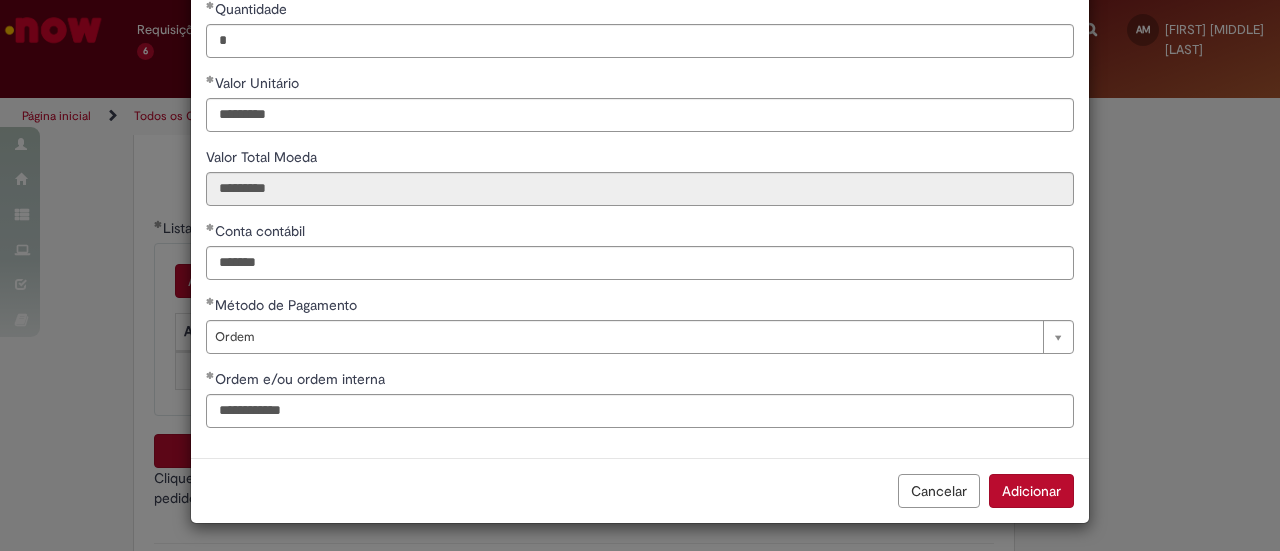 click on "Adicionar" at bounding box center (1031, 491) 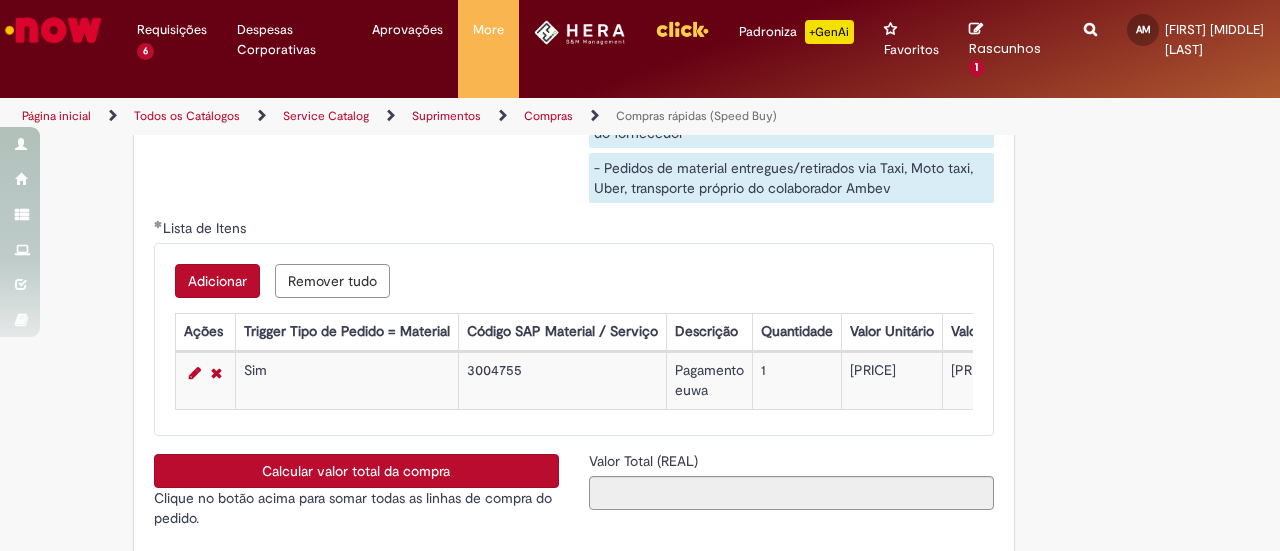 scroll, scrollTop: 4136, scrollLeft: 0, axis: vertical 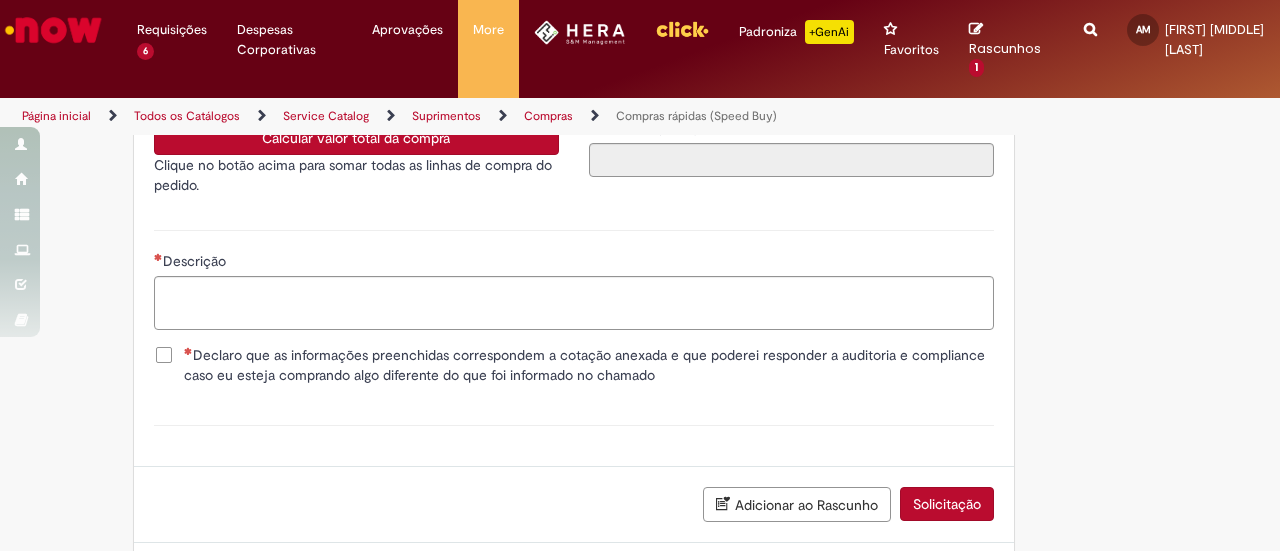 click on "Calcular valor total da compra" at bounding box center [356, 138] 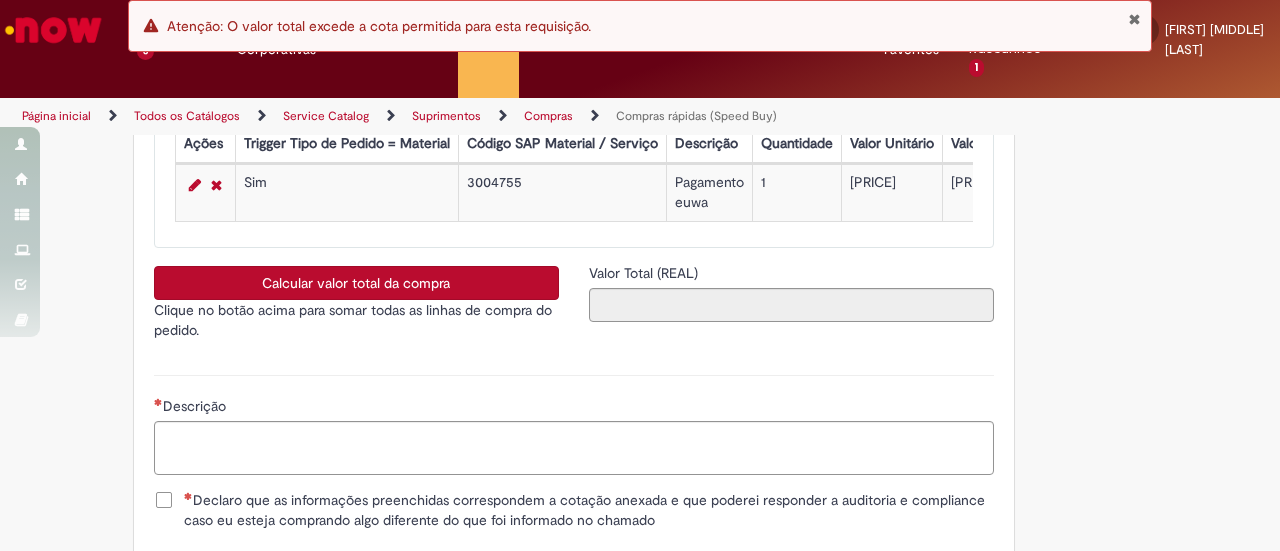 scroll, scrollTop: 3986, scrollLeft: 0, axis: vertical 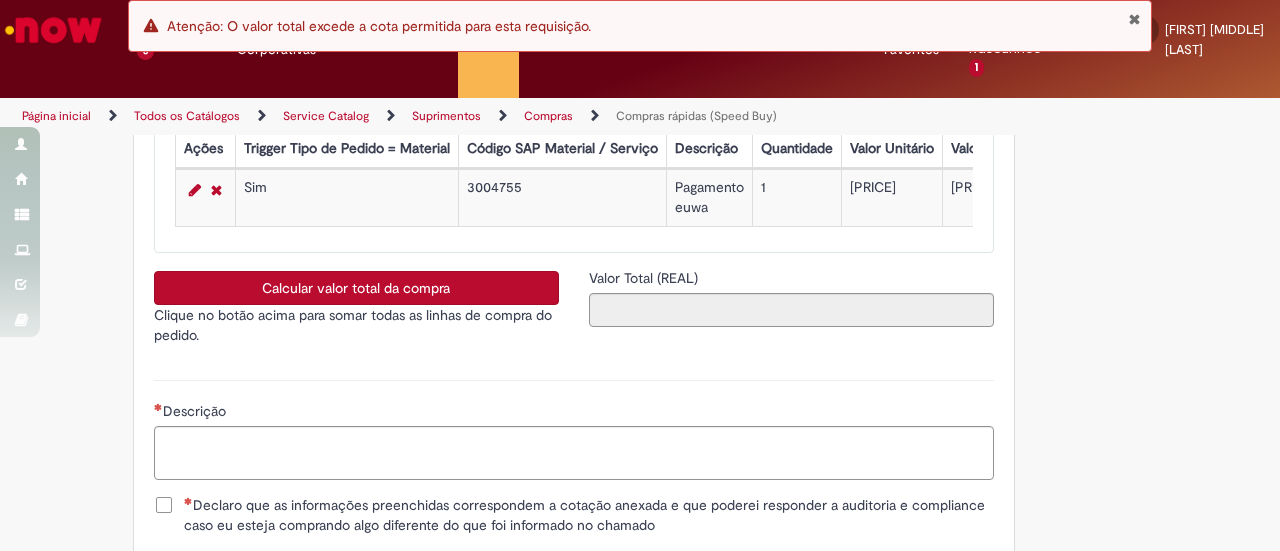 click on "Calcular valor total da compra" at bounding box center (356, 288) 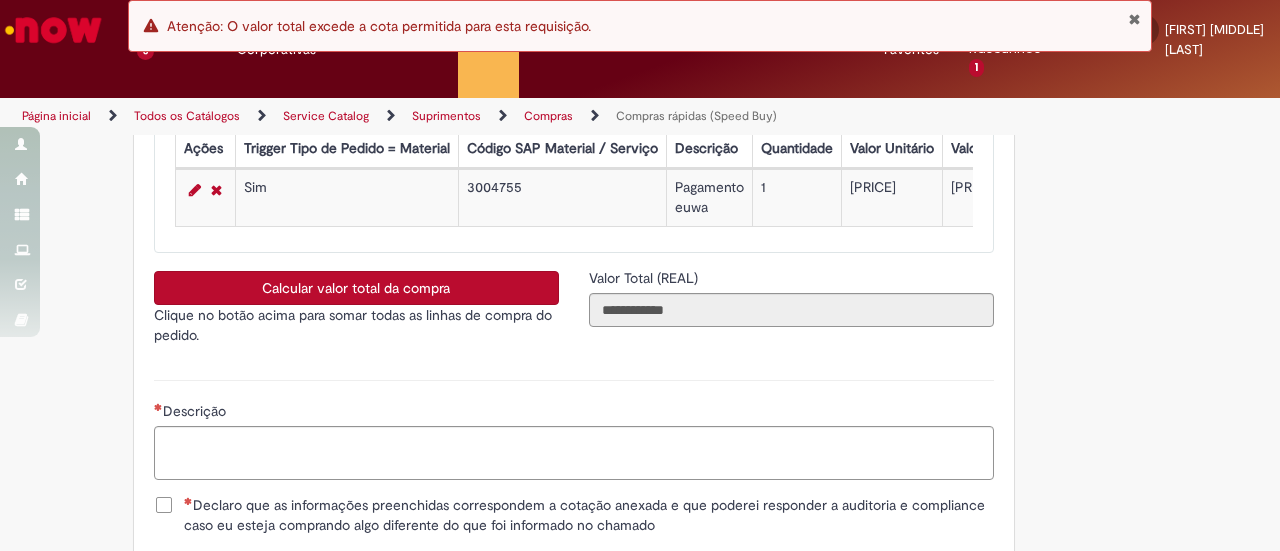 type 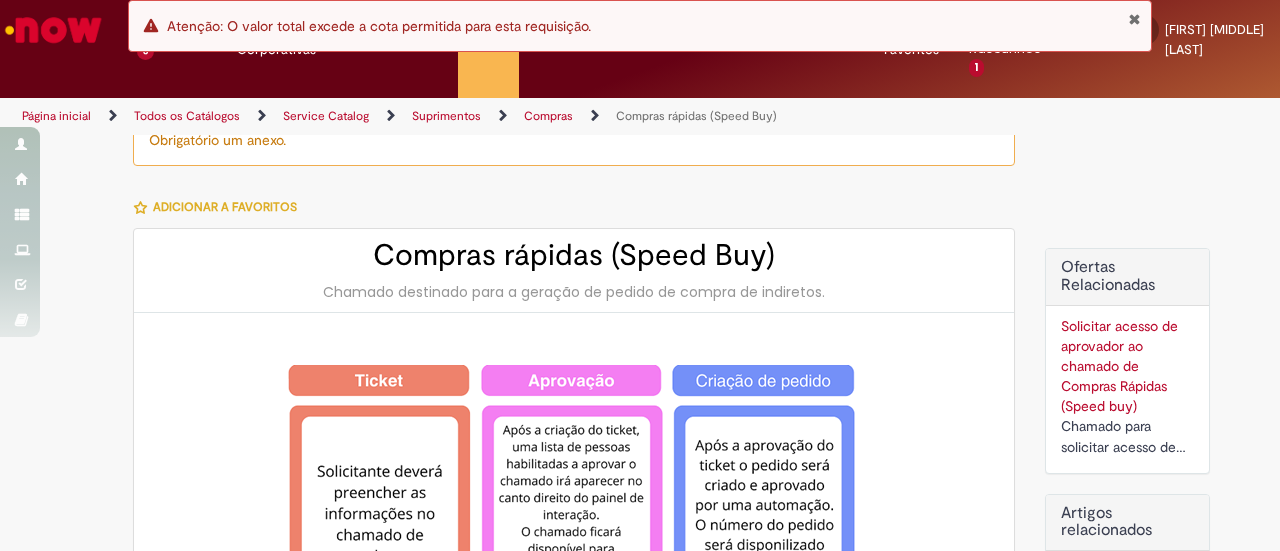 scroll, scrollTop: 0, scrollLeft: 0, axis: both 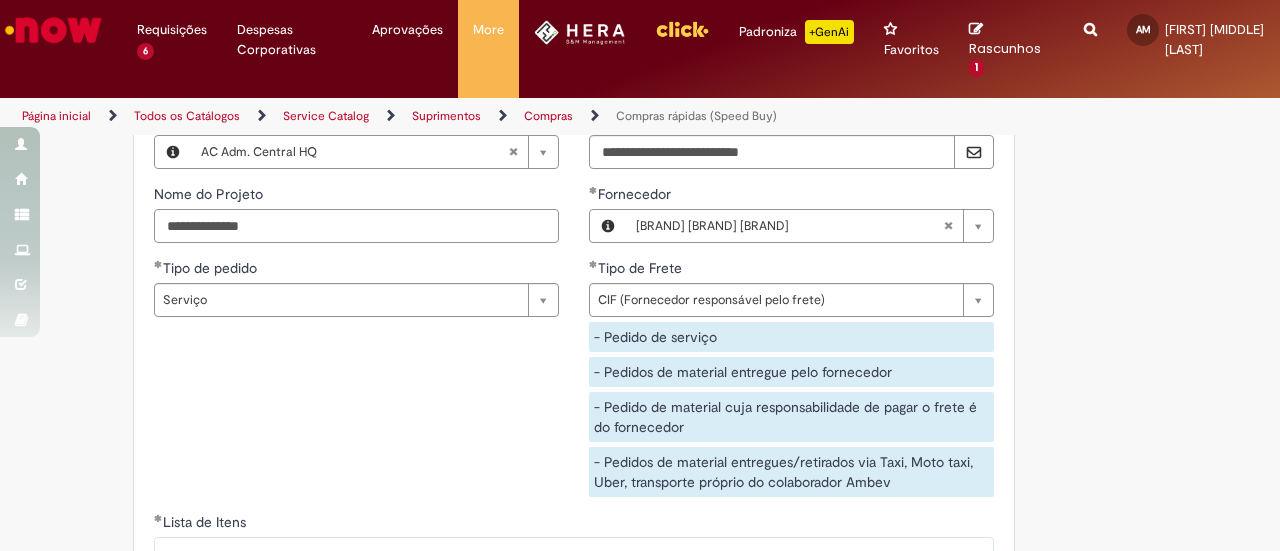 click on "**********" at bounding box center (356, 226) 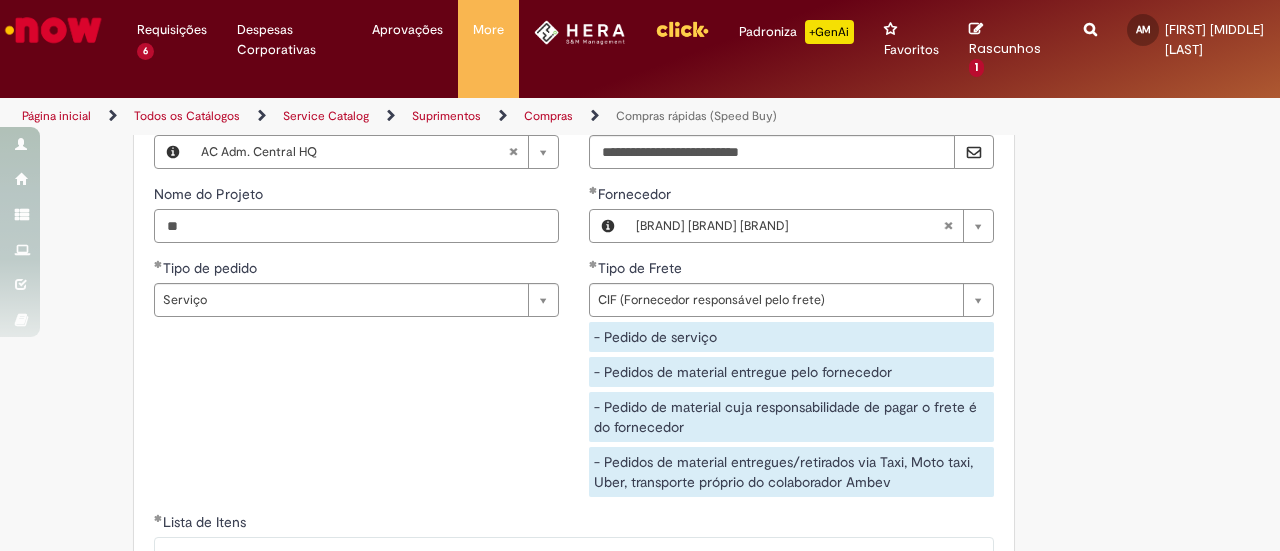 click on "**" at bounding box center [356, 226] 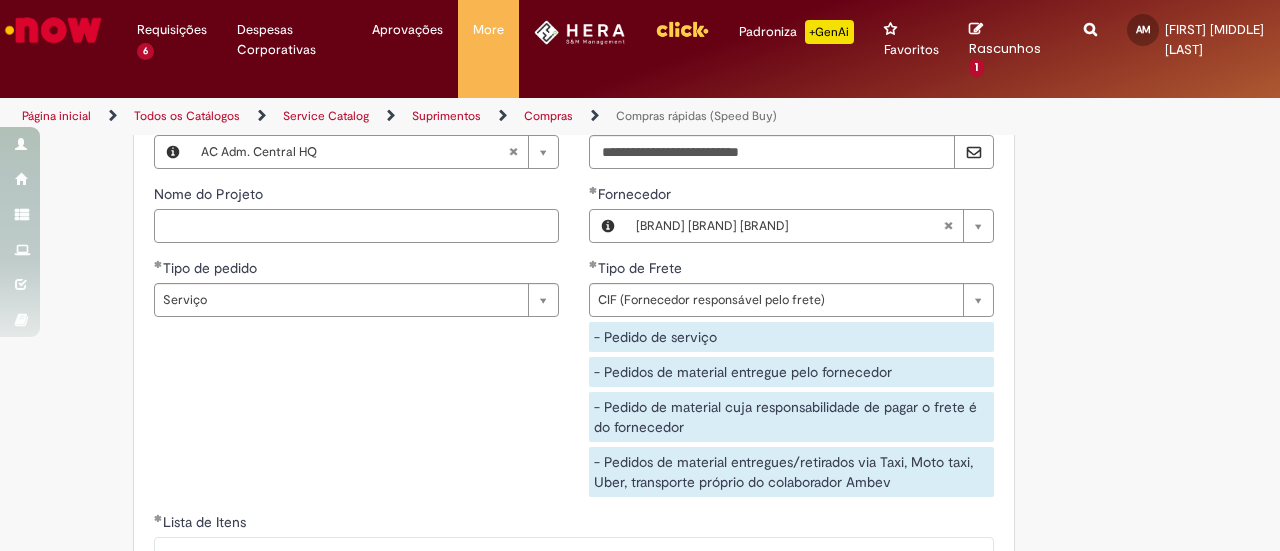 type 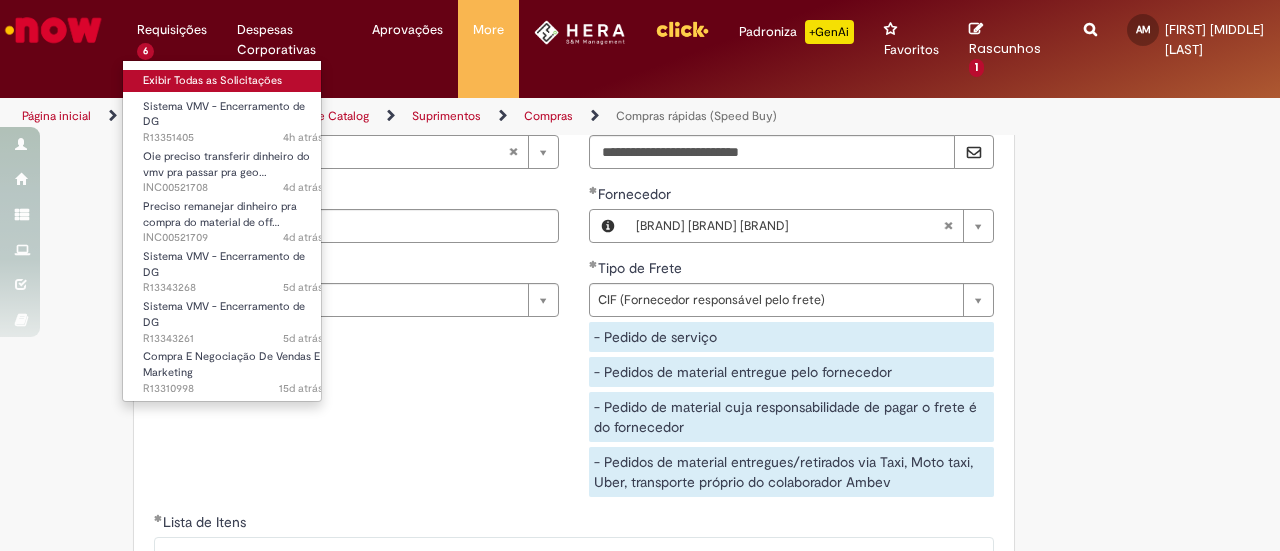 click on "Exibir Todas as Solicitações" at bounding box center [233, 81] 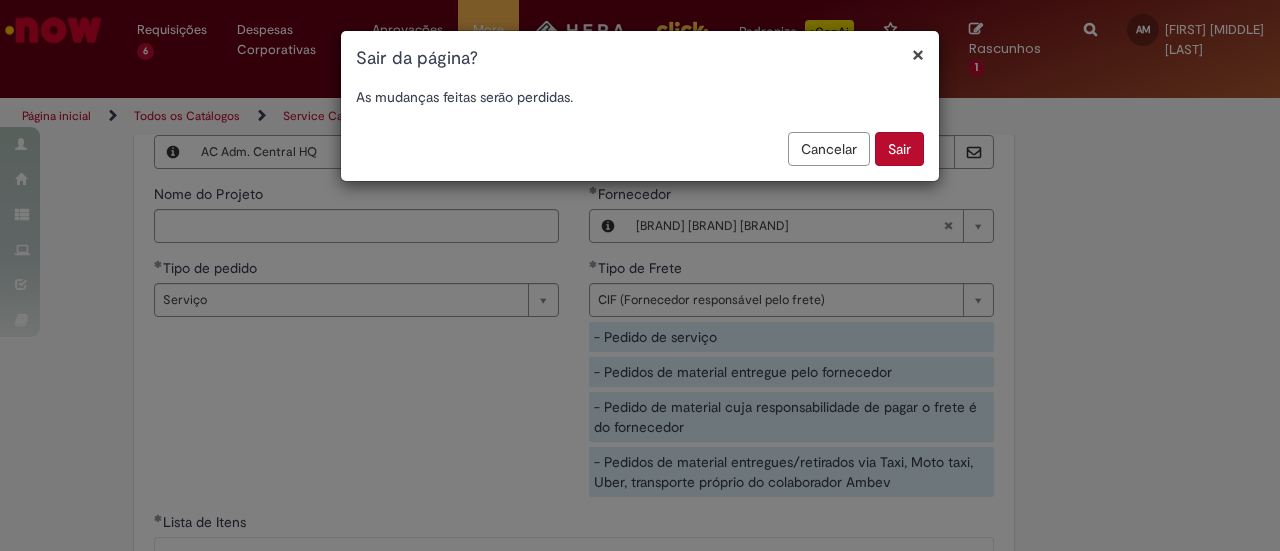 click on "Sair" at bounding box center [899, 149] 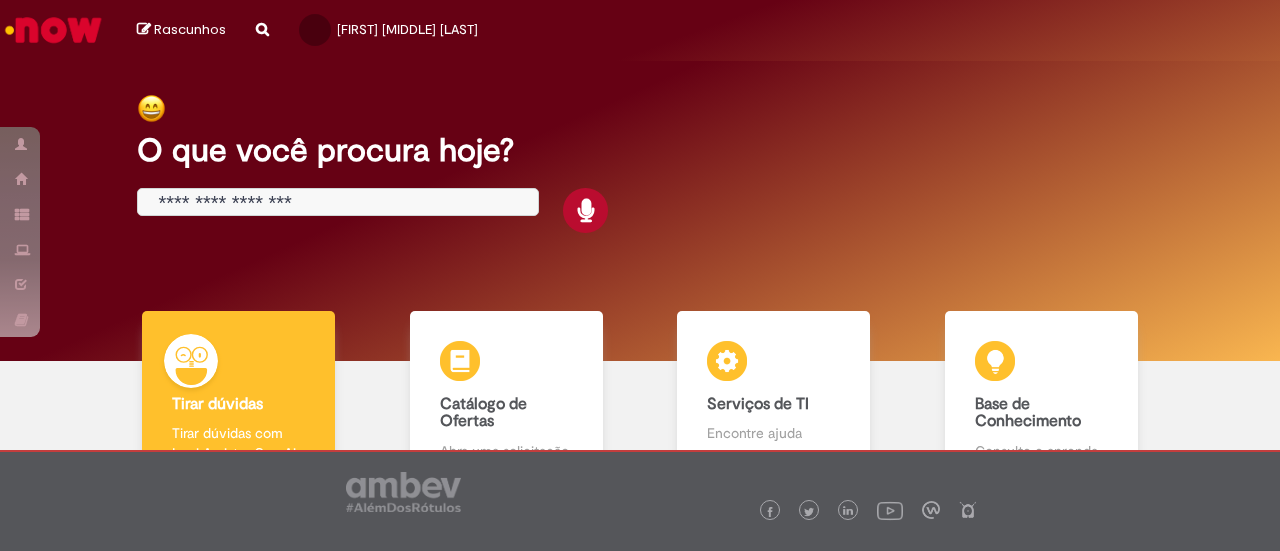scroll, scrollTop: 0, scrollLeft: 0, axis: both 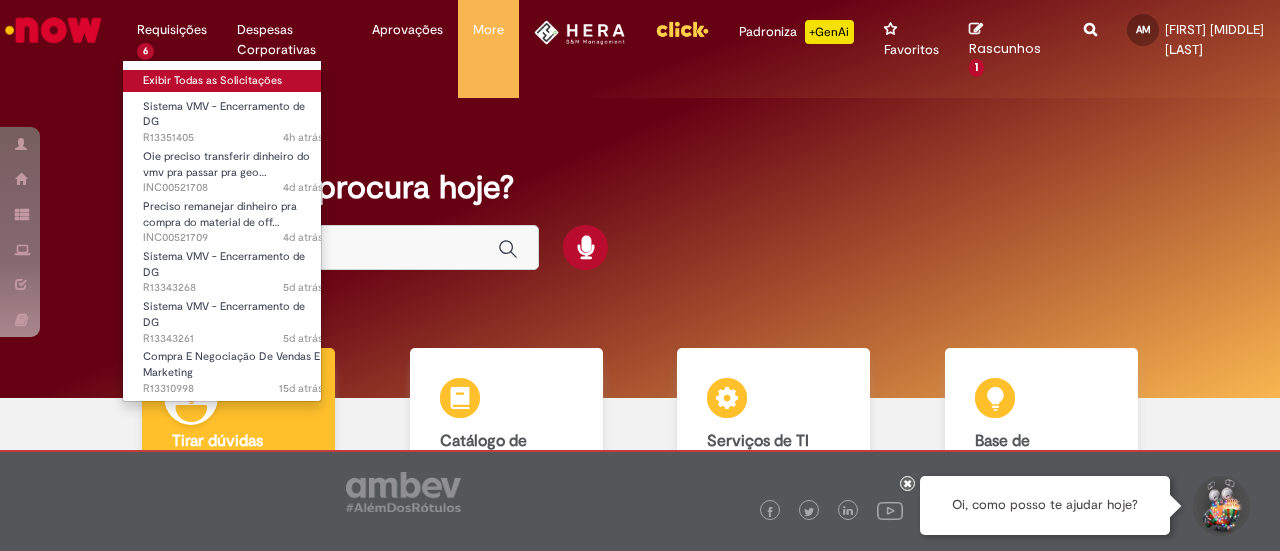 click on "Exibir Todas as Solicitações" at bounding box center (233, 81) 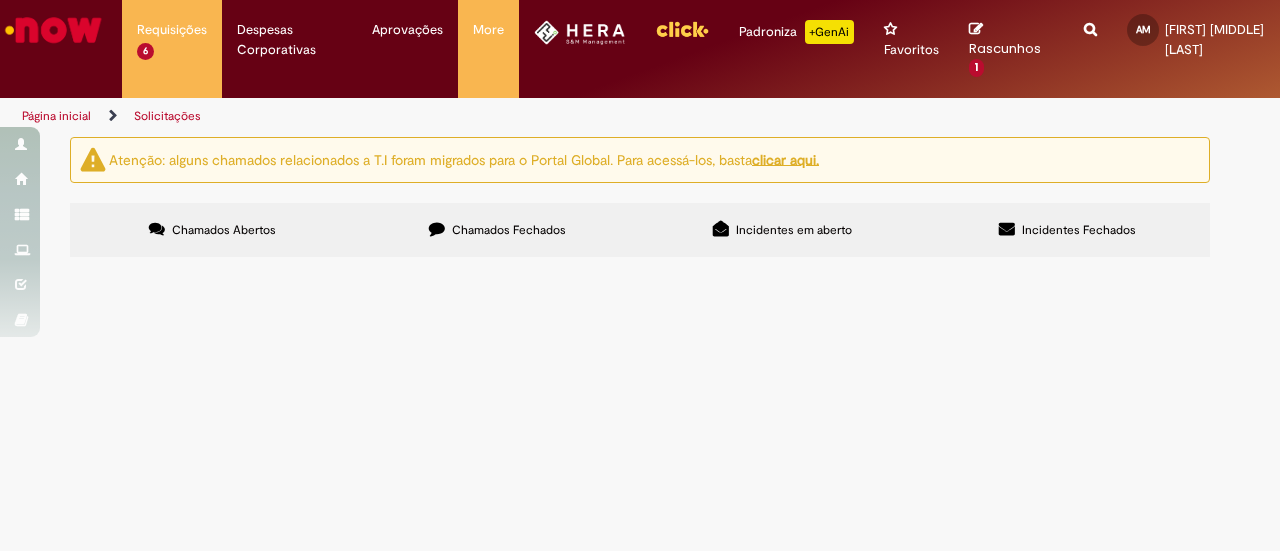 click on "Chamados Fechados" at bounding box center [509, 230] 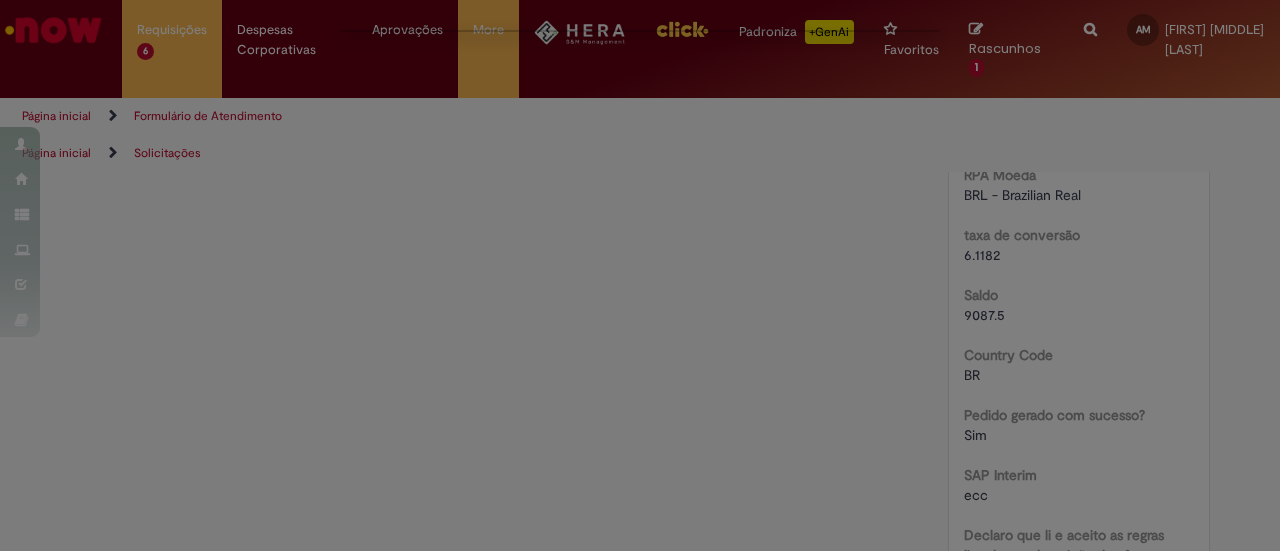 click at bounding box center (640, 275) 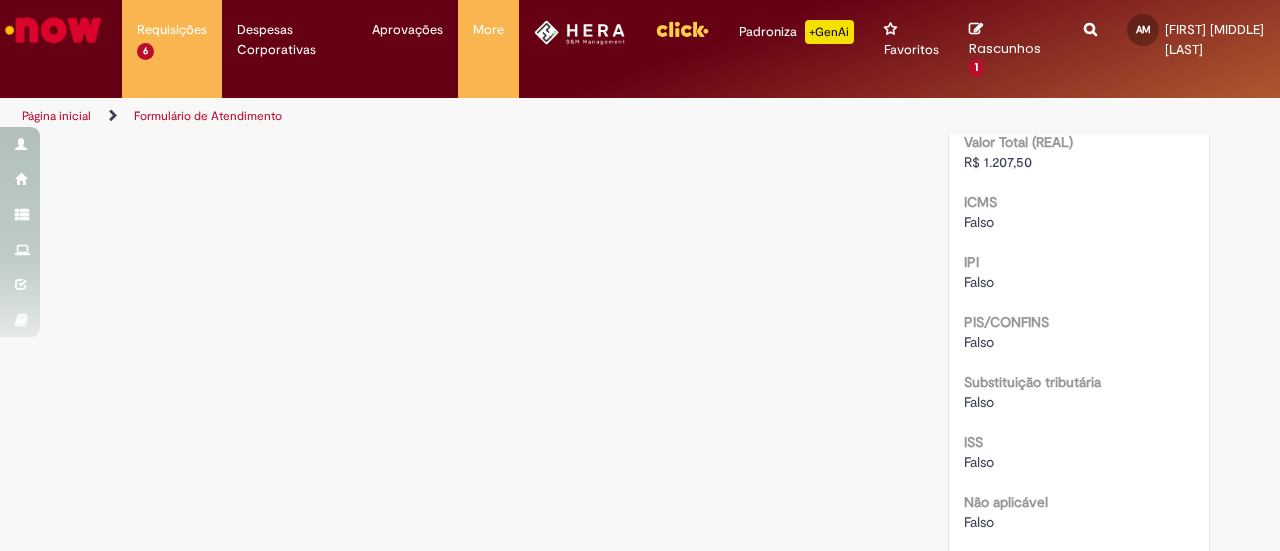 scroll, scrollTop: 2362, scrollLeft: 0, axis: vertical 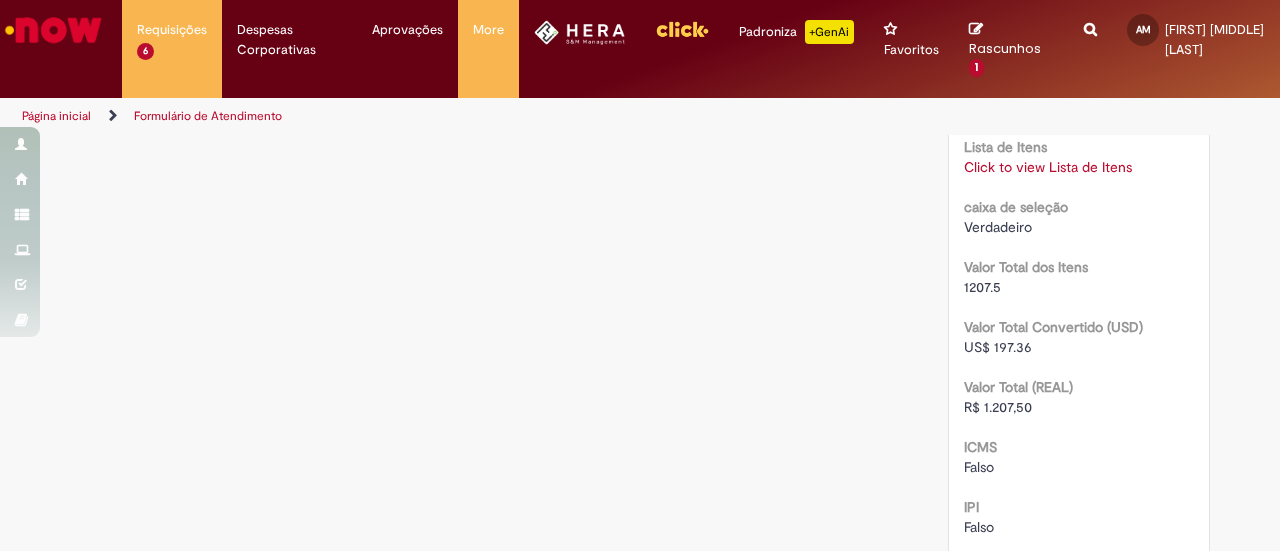 click on "Click to view Lista de Itens" at bounding box center [1048, 167] 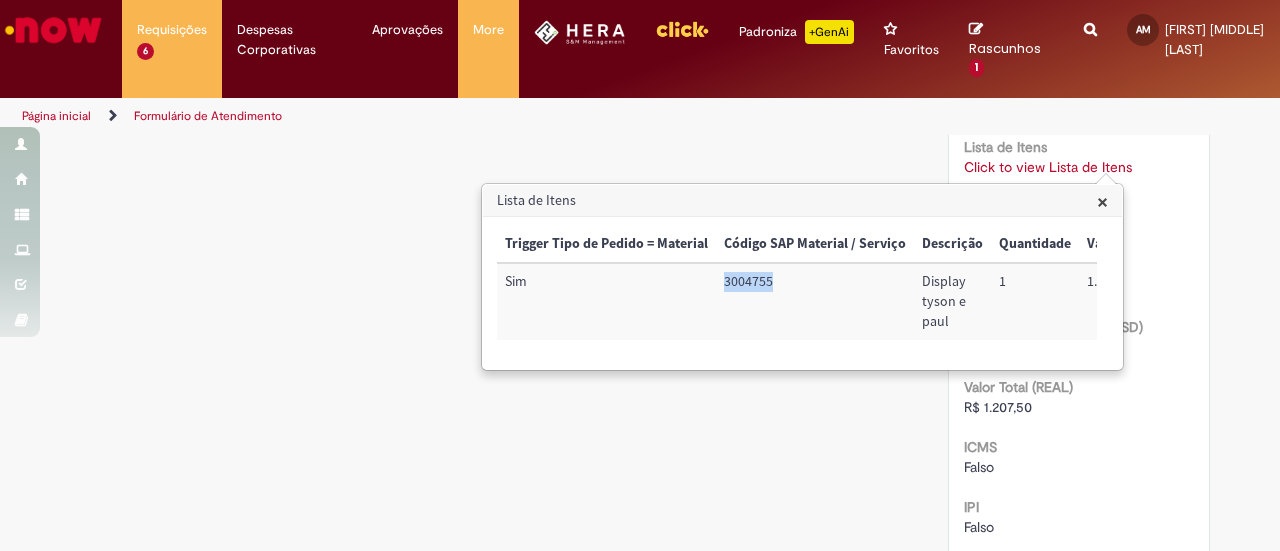 drag, startPoint x: 784, startPoint y: 273, endPoint x: 693, endPoint y: 269, distance: 91.08787 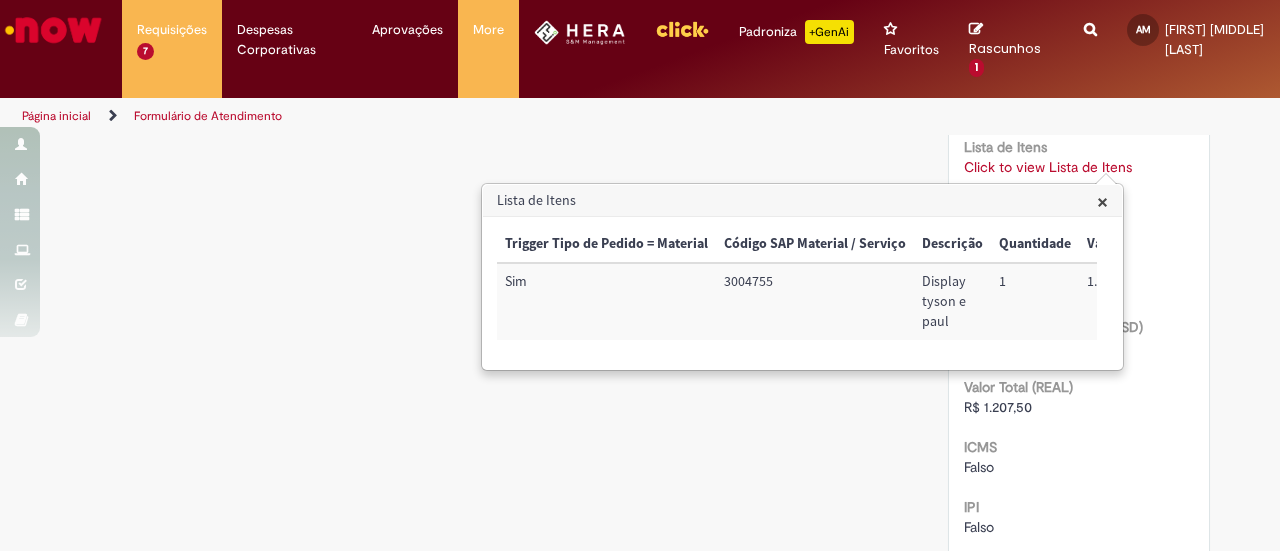 click on "Verificar Código de Barras
Aguardando Aprovação
Aguardando atendimento
Em andamento
Validação
Concluído
Compras rápidas (Speed Buy)
Enviar
AM
Ana Clara Moraes Manso
13d atrás 13 dias atrás     Comentários adicionais
Solução Proposta aceita.
AR" at bounding box center [640, -475] 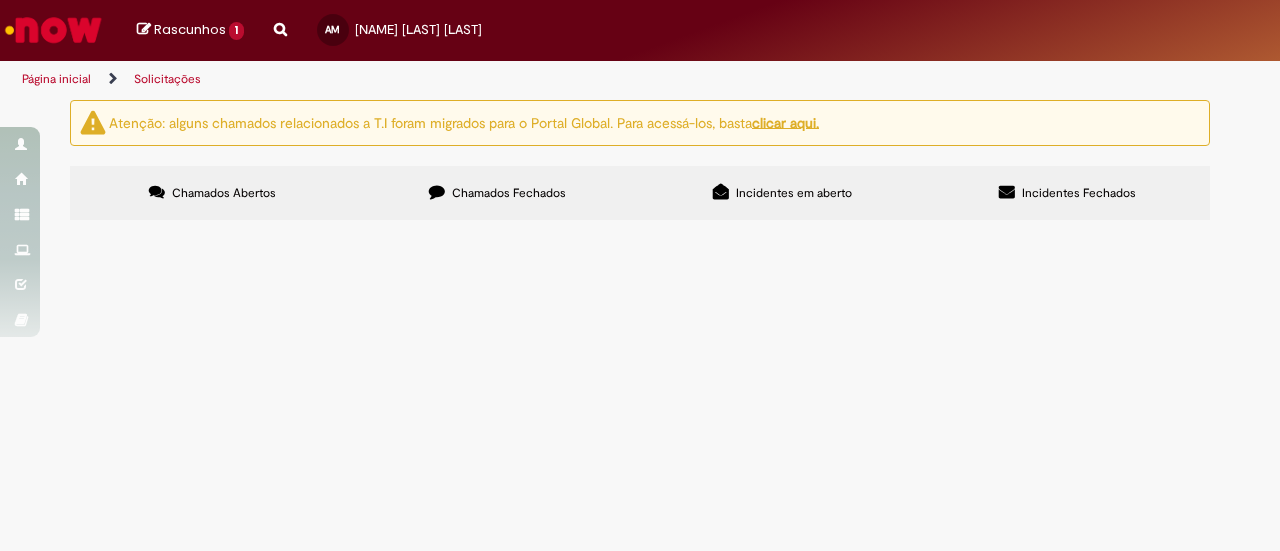 scroll, scrollTop: 0, scrollLeft: 0, axis: both 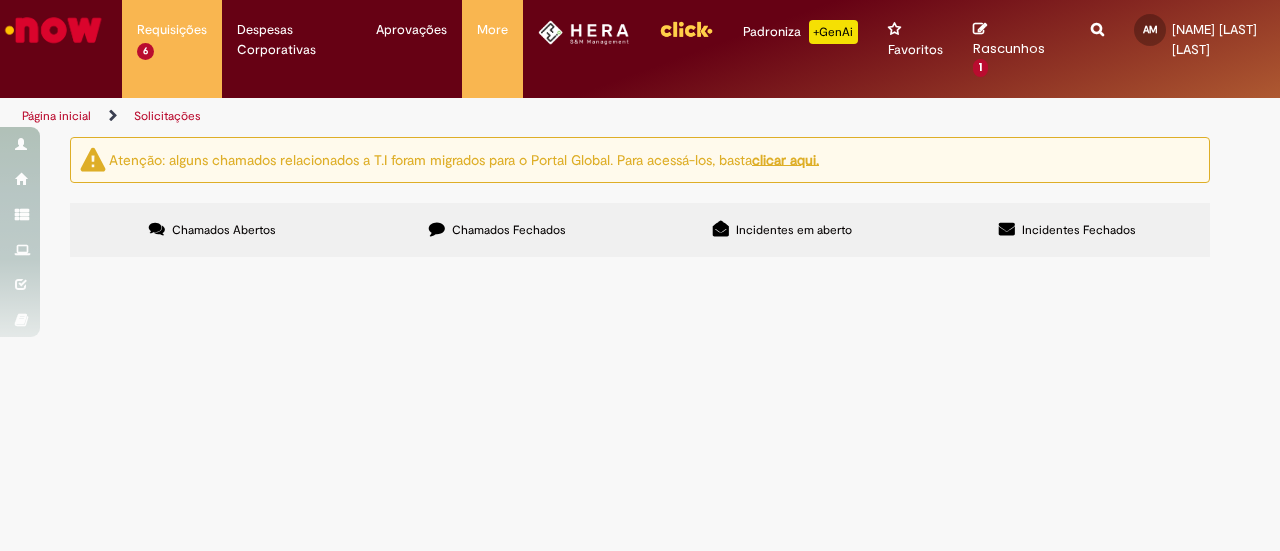 click at bounding box center (53, 30) 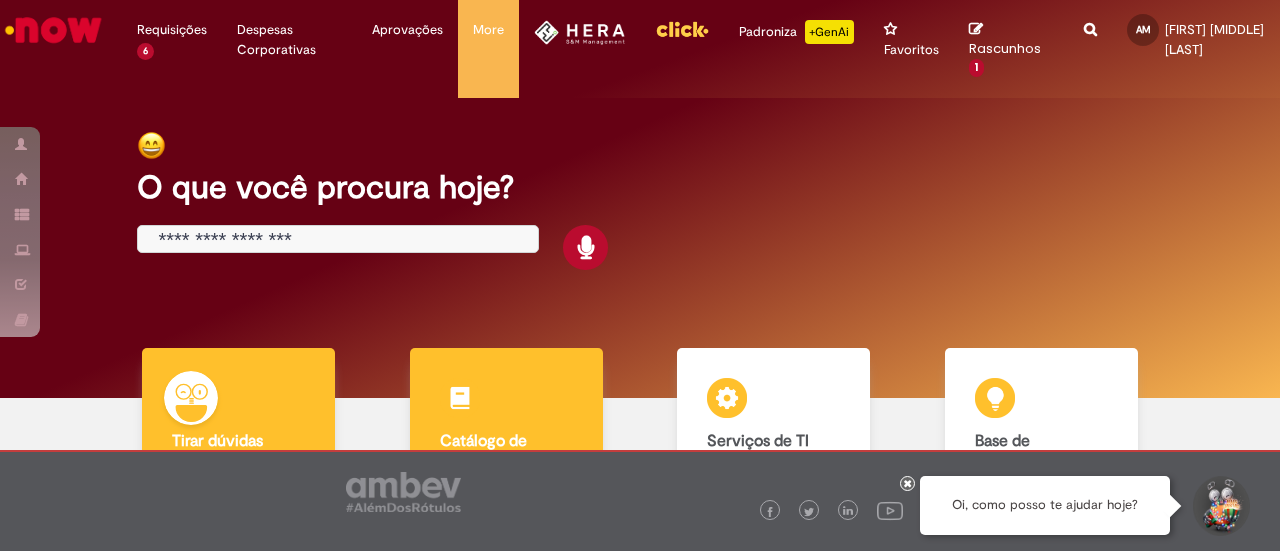 scroll, scrollTop: 0, scrollLeft: 0, axis: both 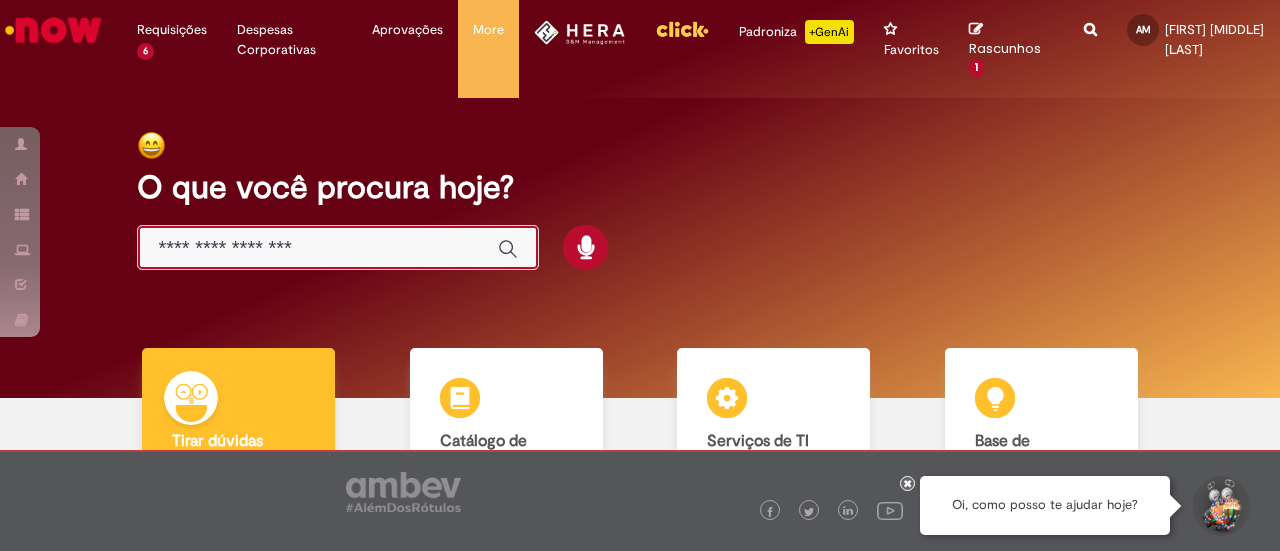 click at bounding box center (318, 248) 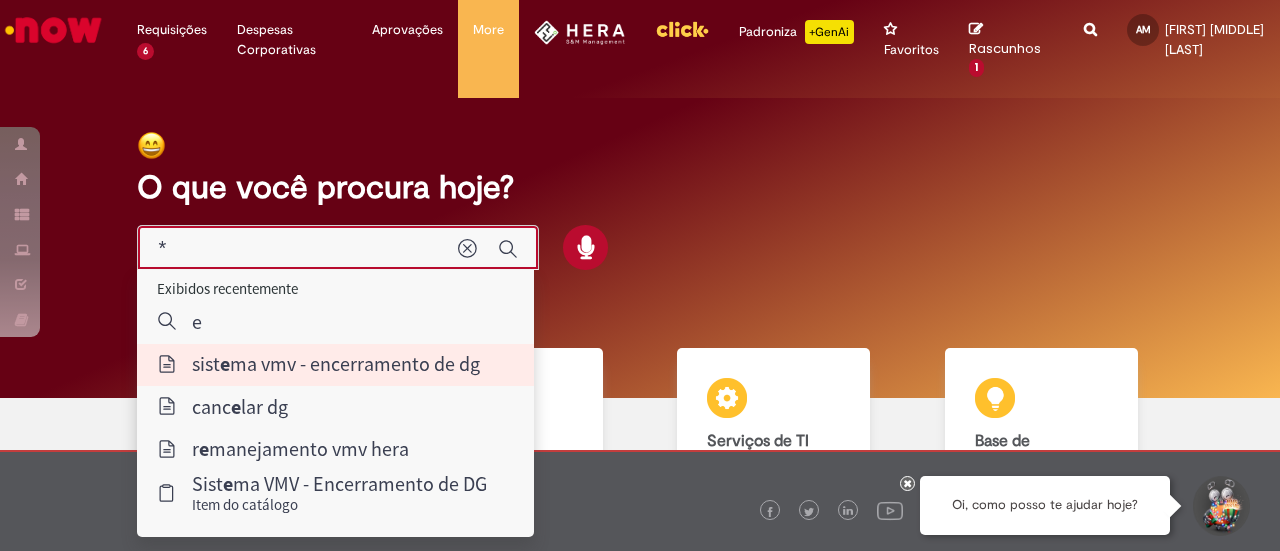type on "**********" 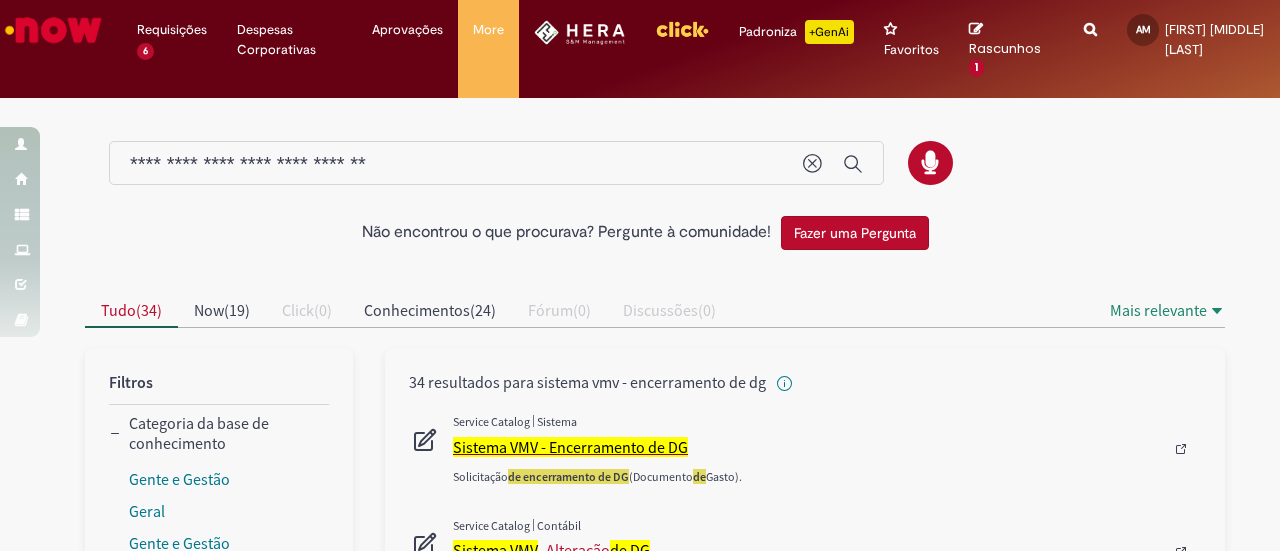 click on "Sistema VMV - Encerramento de DG" at bounding box center [570, 447] 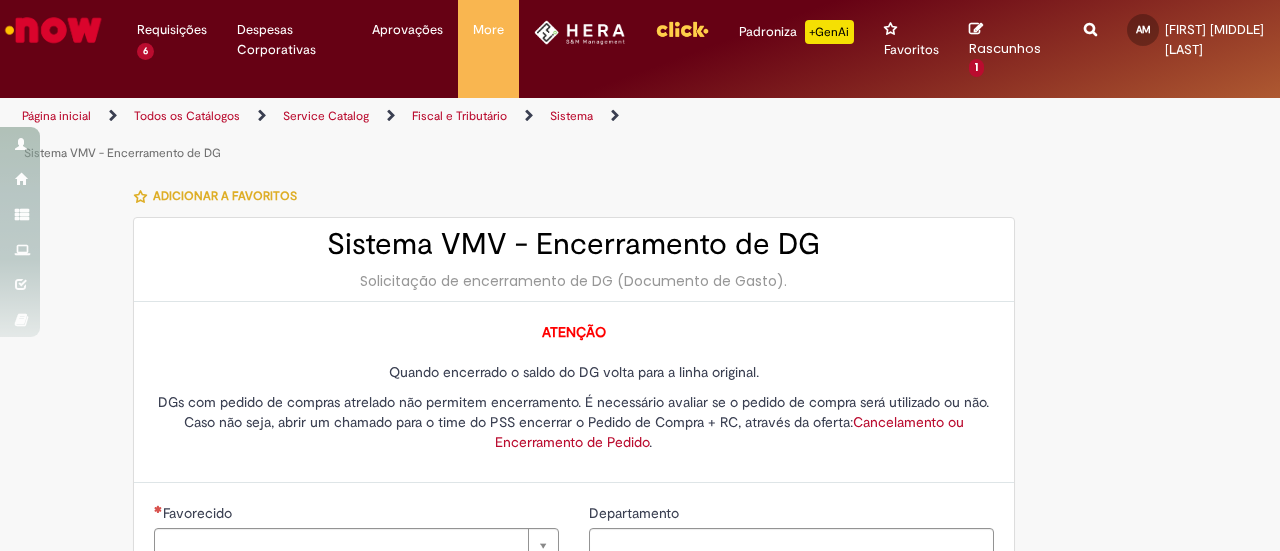type on "********" 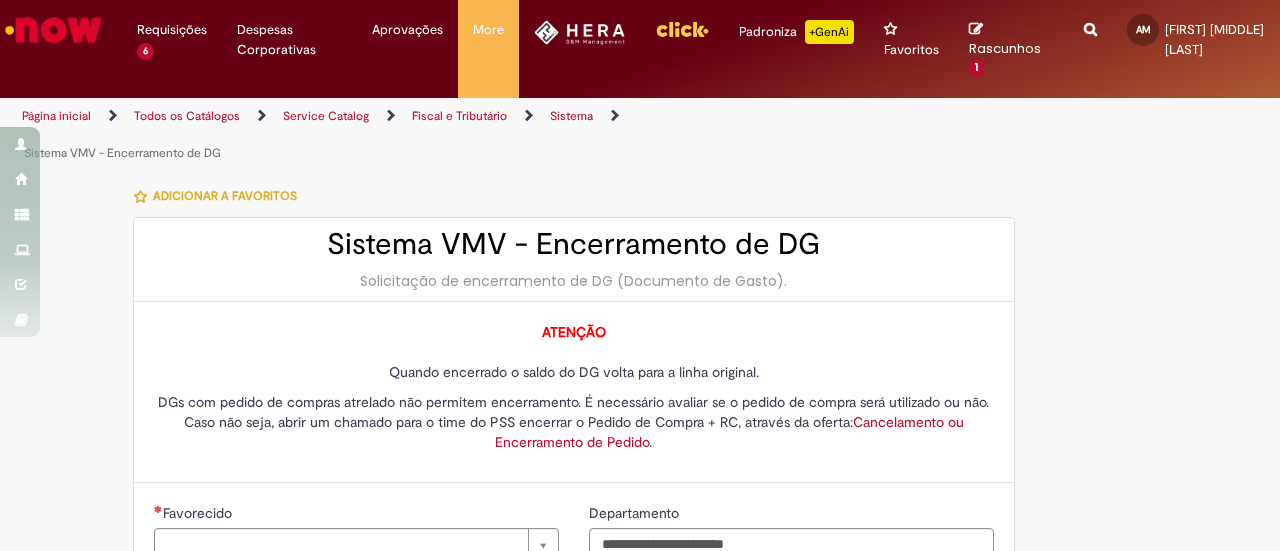 type on "**********" 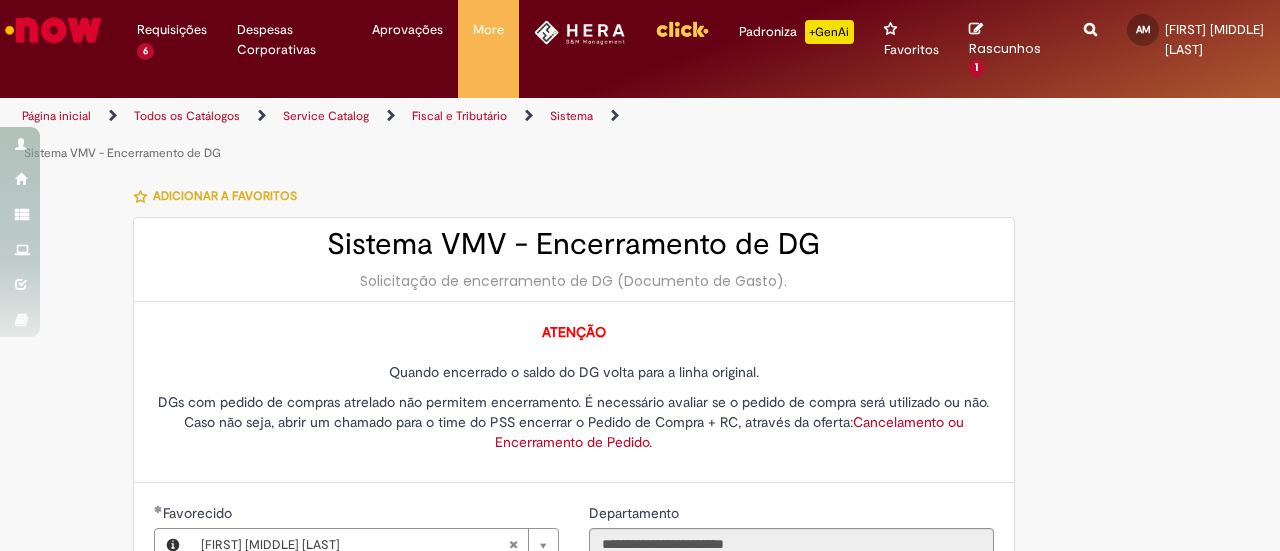 type on "**********" 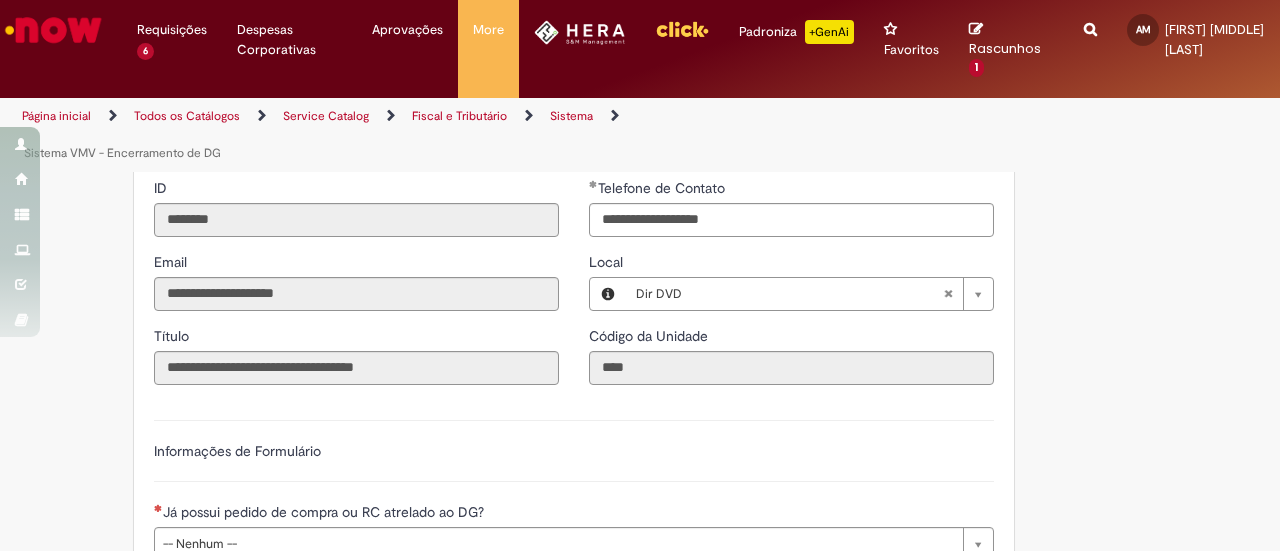 scroll, scrollTop: 549, scrollLeft: 0, axis: vertical 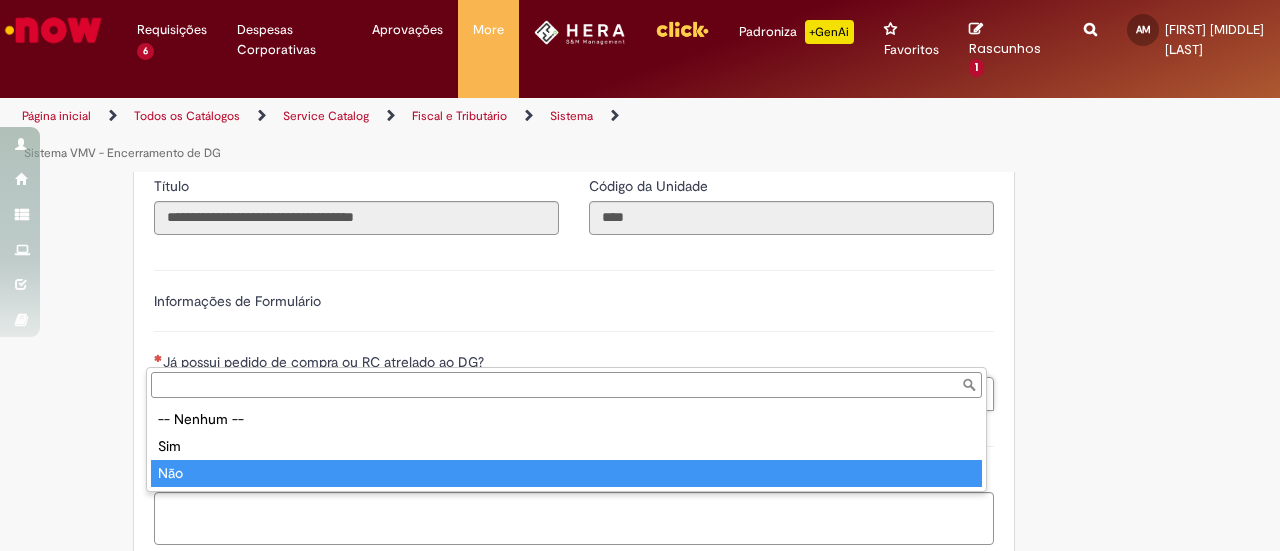 type on "***" 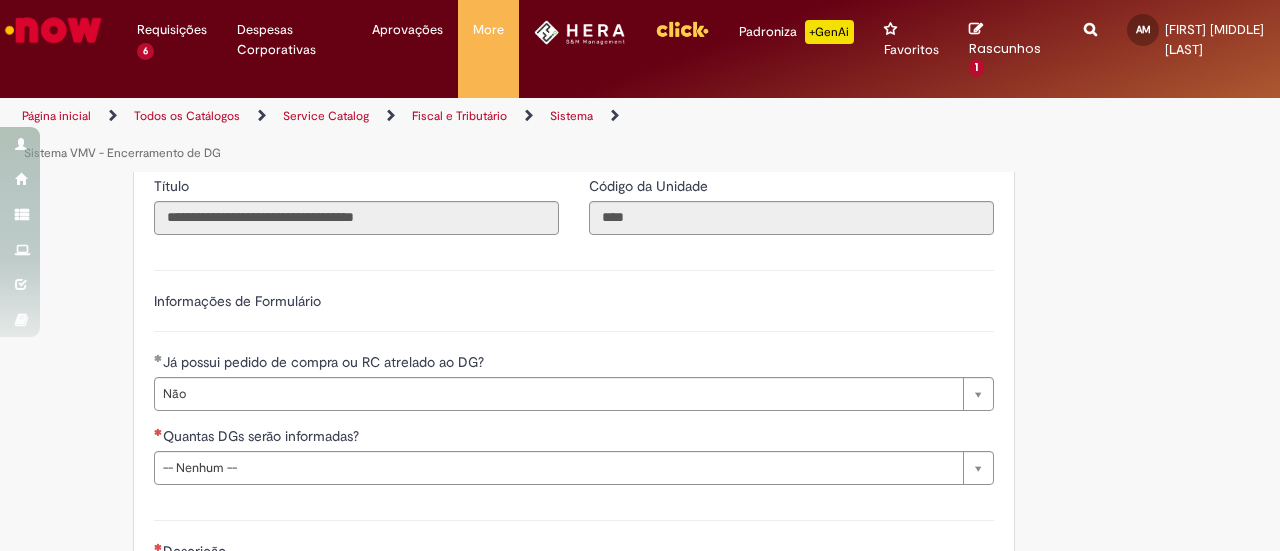 click on "**********" at bounding box center [574, 375] 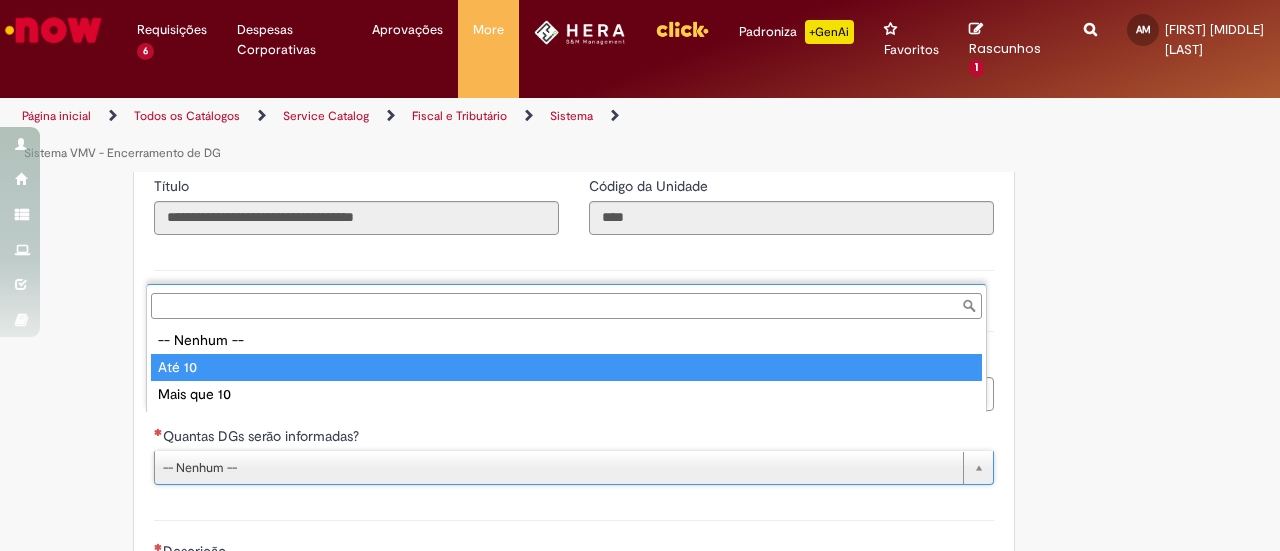 type on "******" 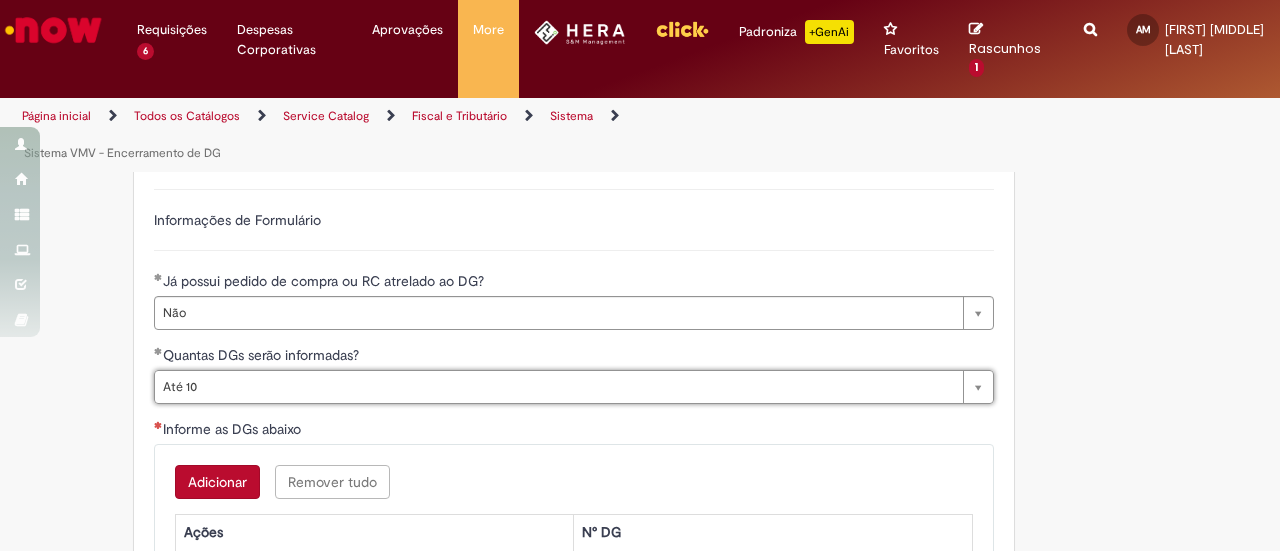 scroll, scrollTop: 631, scrollLeft: 0, axis: vertical 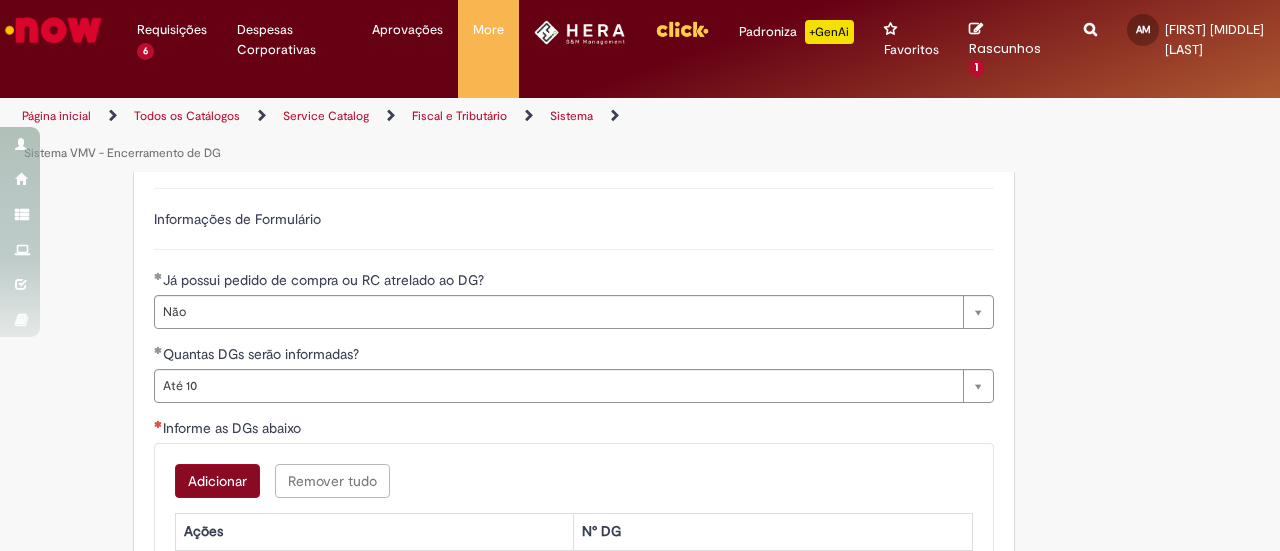 drag, startPoint x: 221, startPoint y: 423, endPoint x: 220, endPoint y: 435, distance: 12.0415945 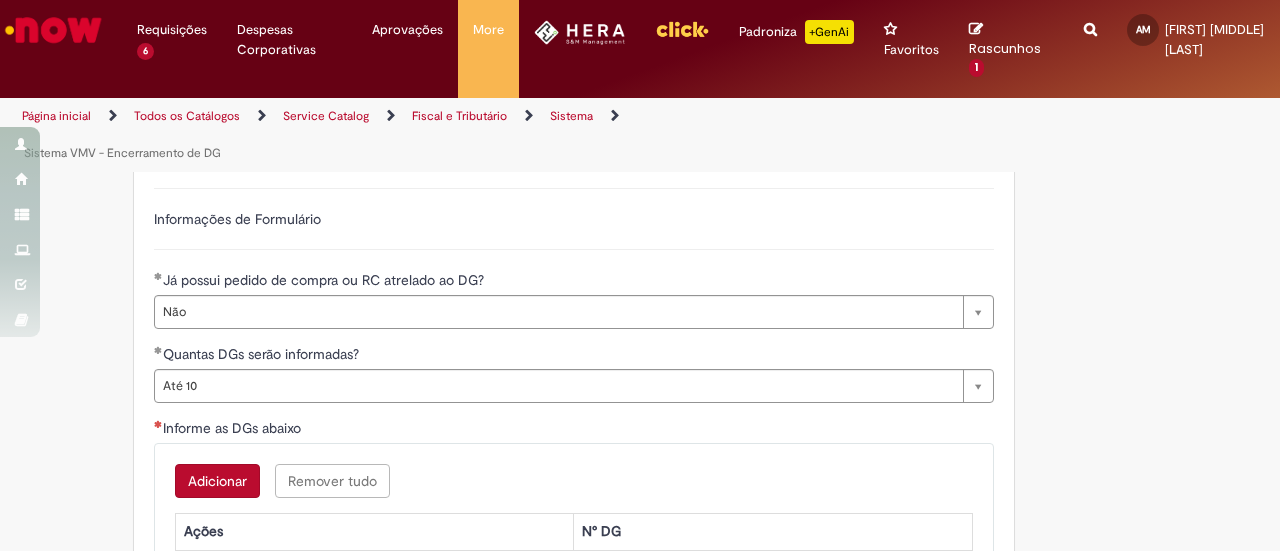 click on "Adicionar" at bounding box center [217, 481] 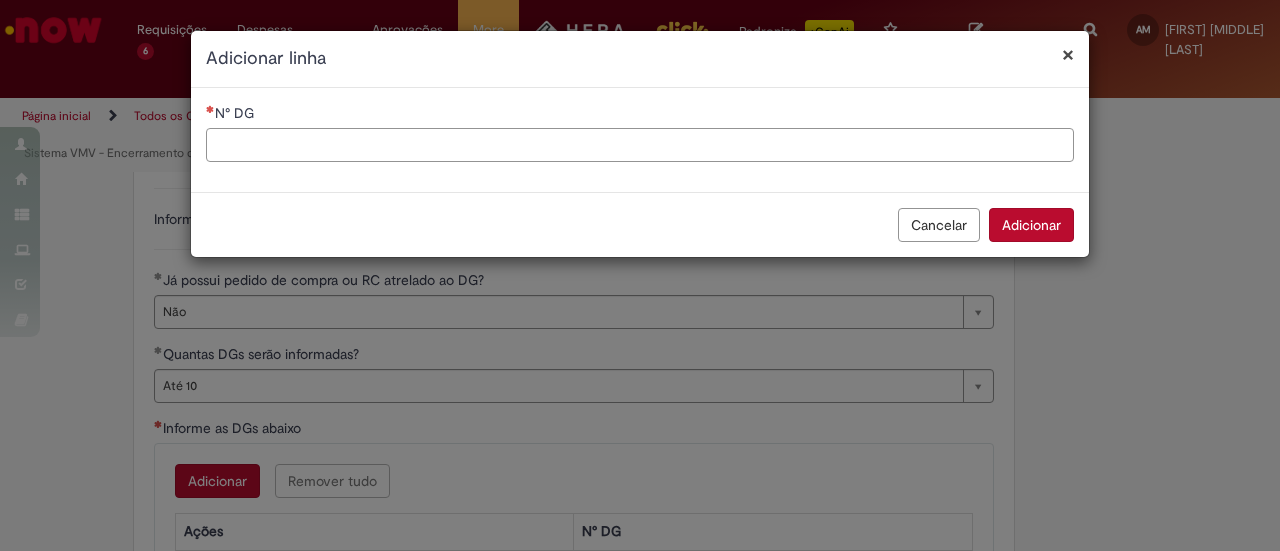 click on "N° DG" at bounding box center (640, 145) 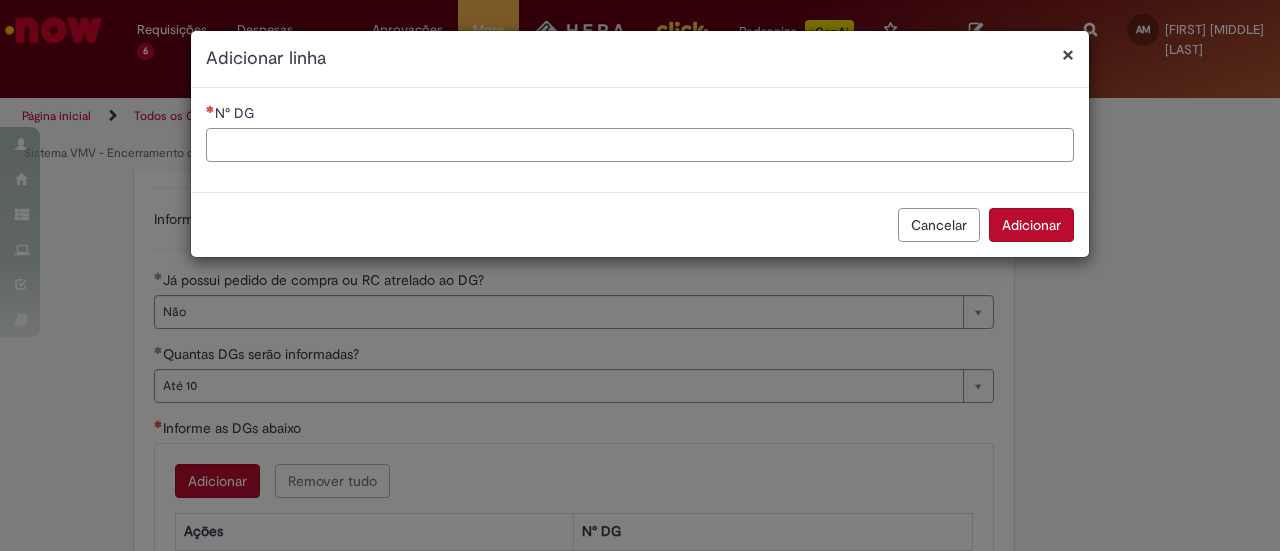 paste on "*********" 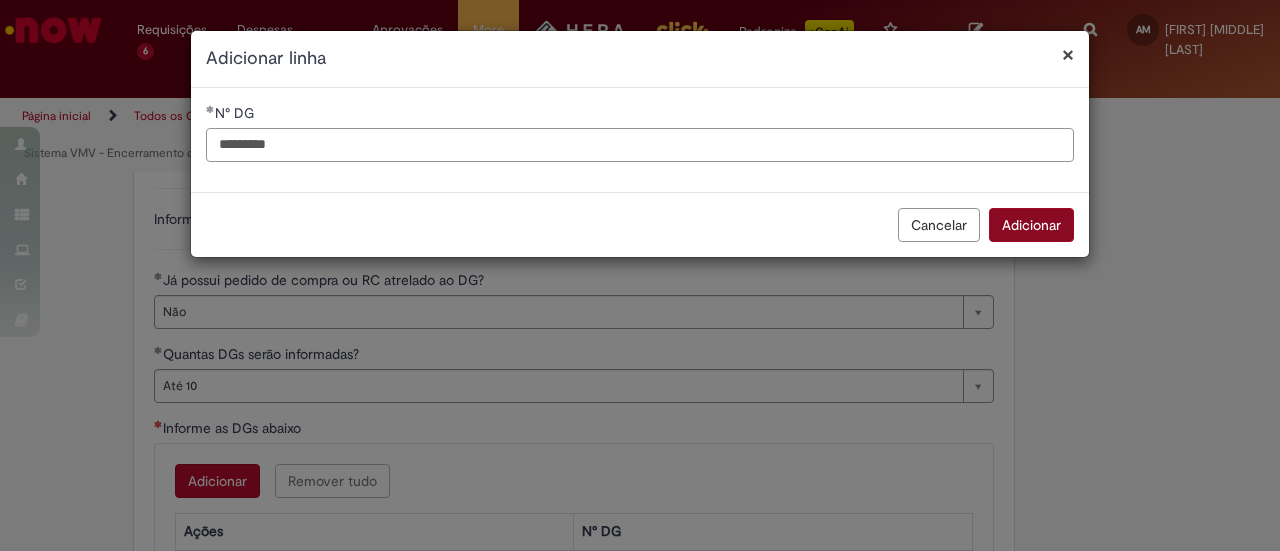 type on "*********" 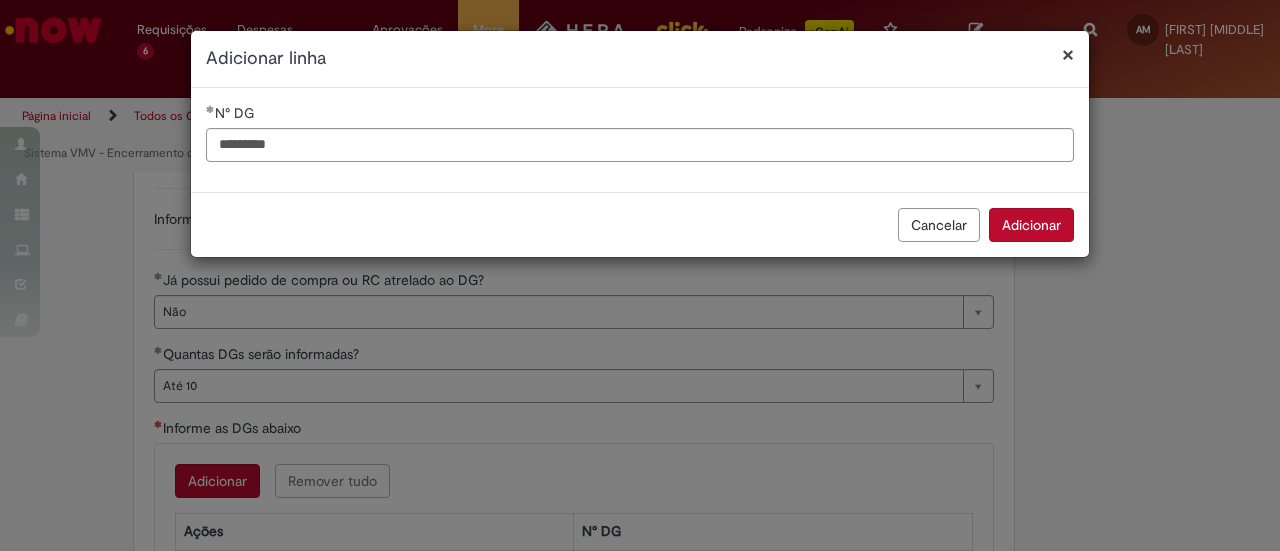 click on "Adicionar" at bounding box center (1031, 225) 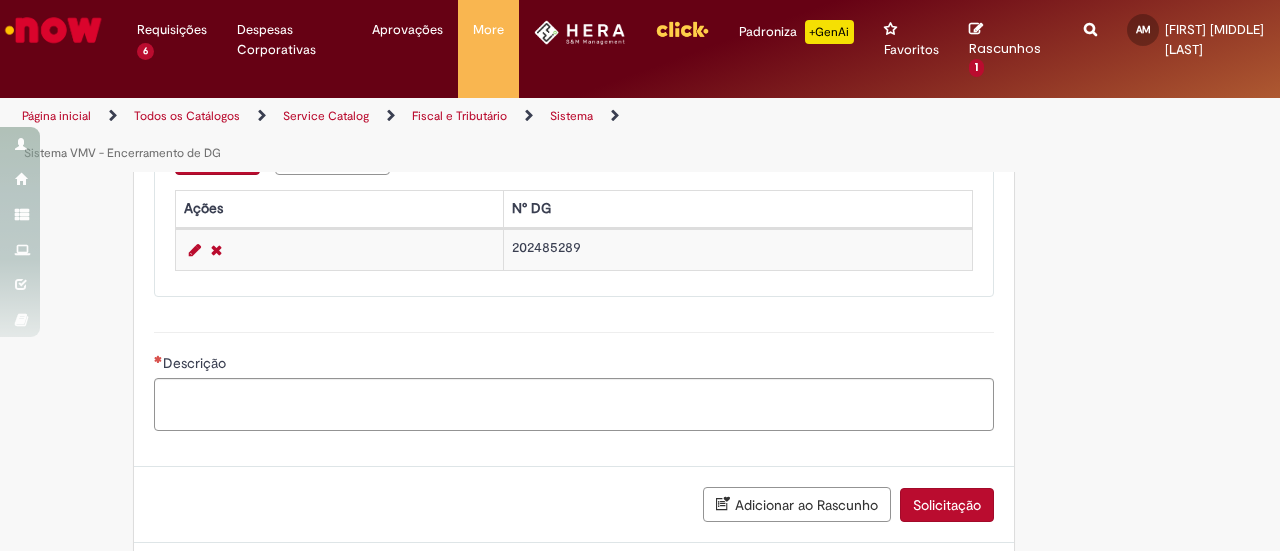 scroll, scrollTop: 1010, scrollLeft: 0, axis: vertical 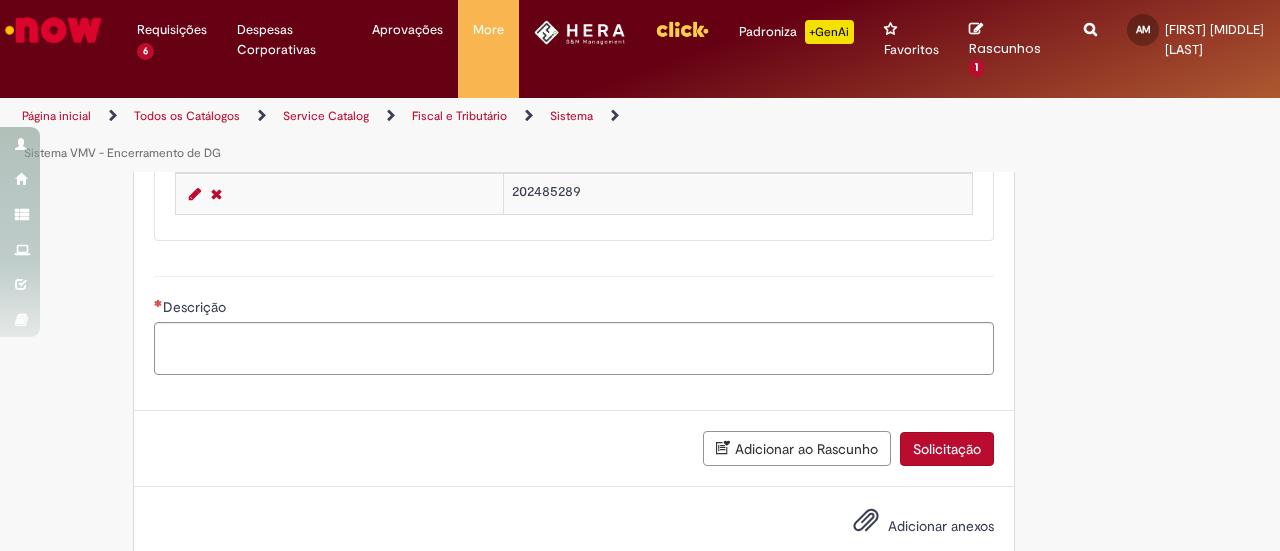 click on "Solicitação" at bounding box center [947, 449] 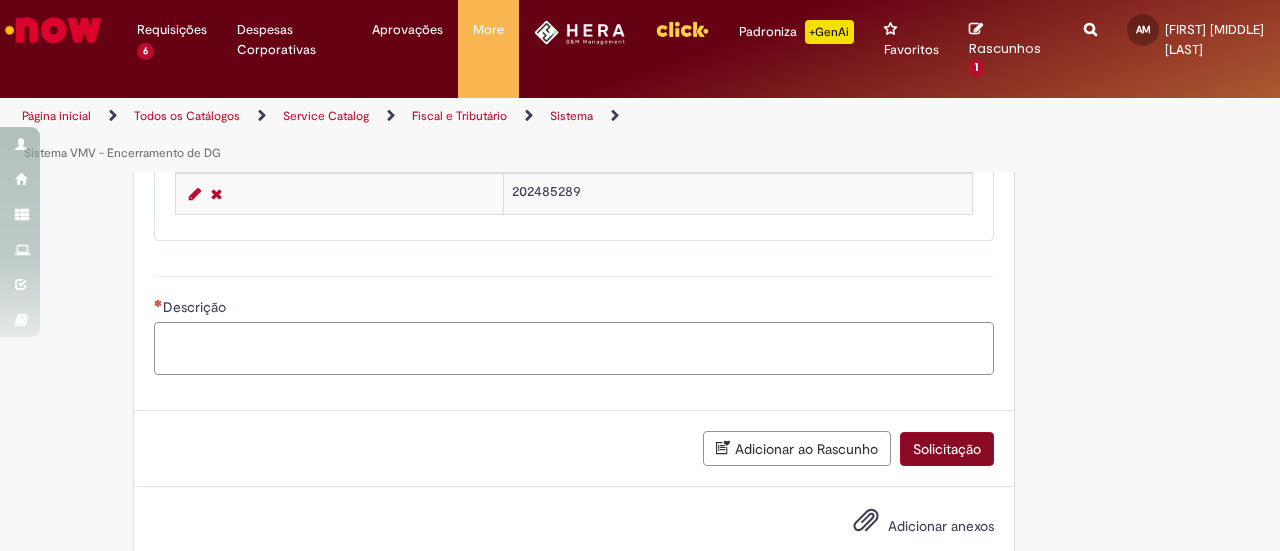 scroll, scrollTop: 965, scrollLeft: 0, axis: vertical 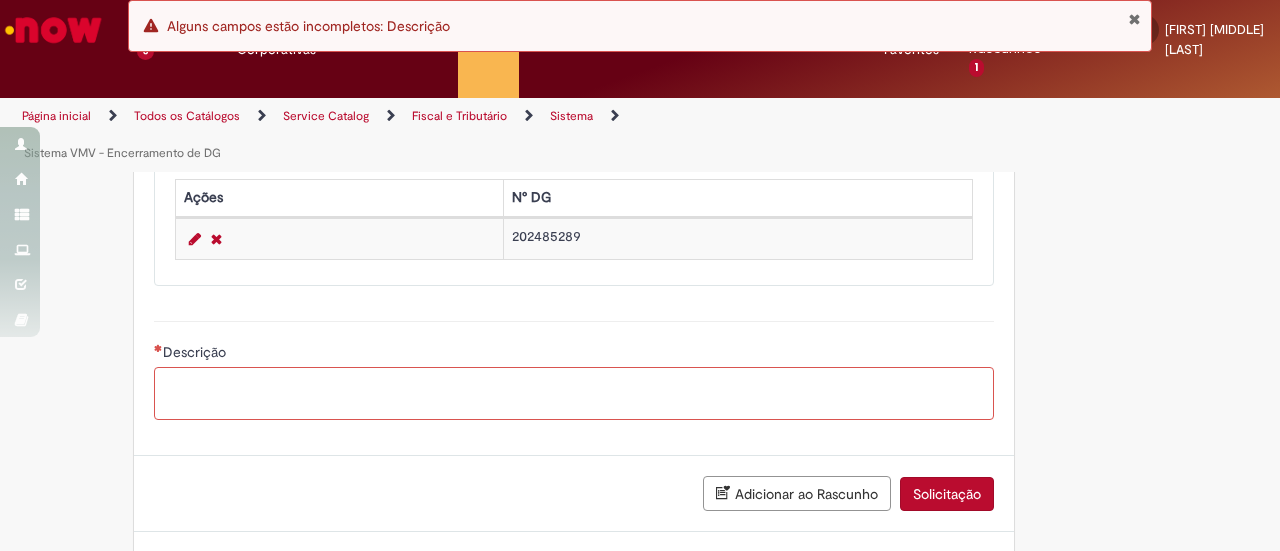 click on "Descrição" at bounding box center [574, 393] 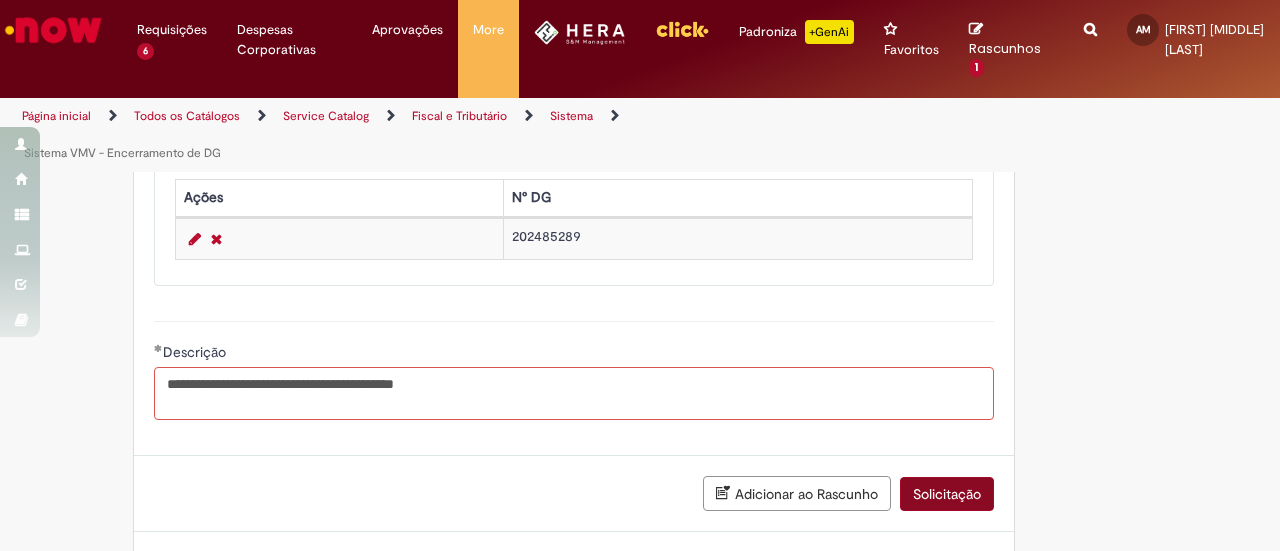 type on "**********" 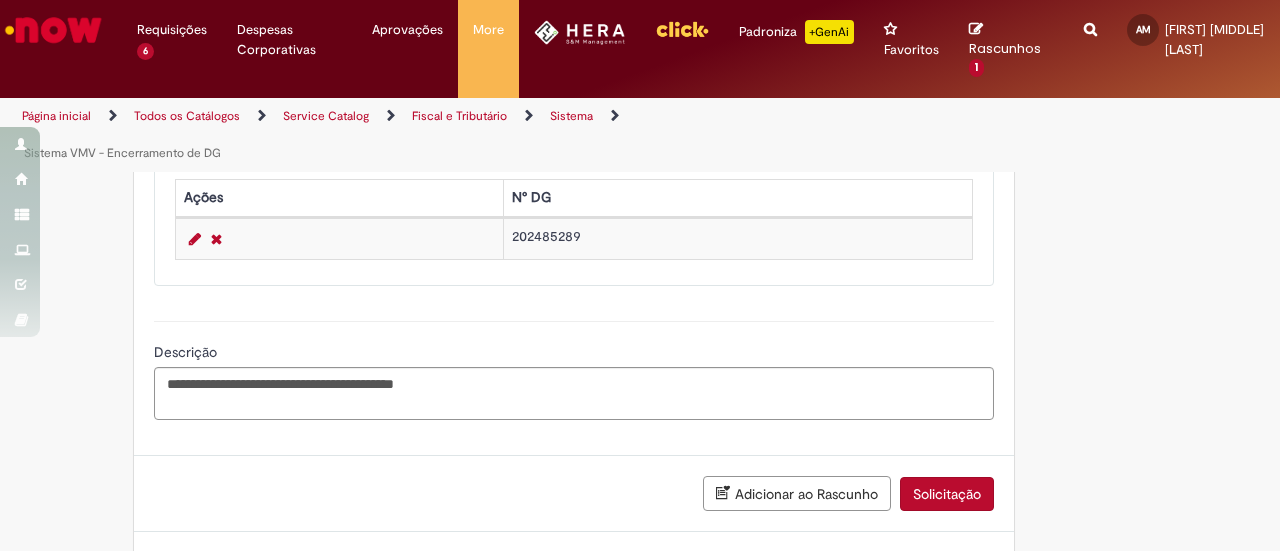 click on "Solicitação" at bounding box center [947, 494] 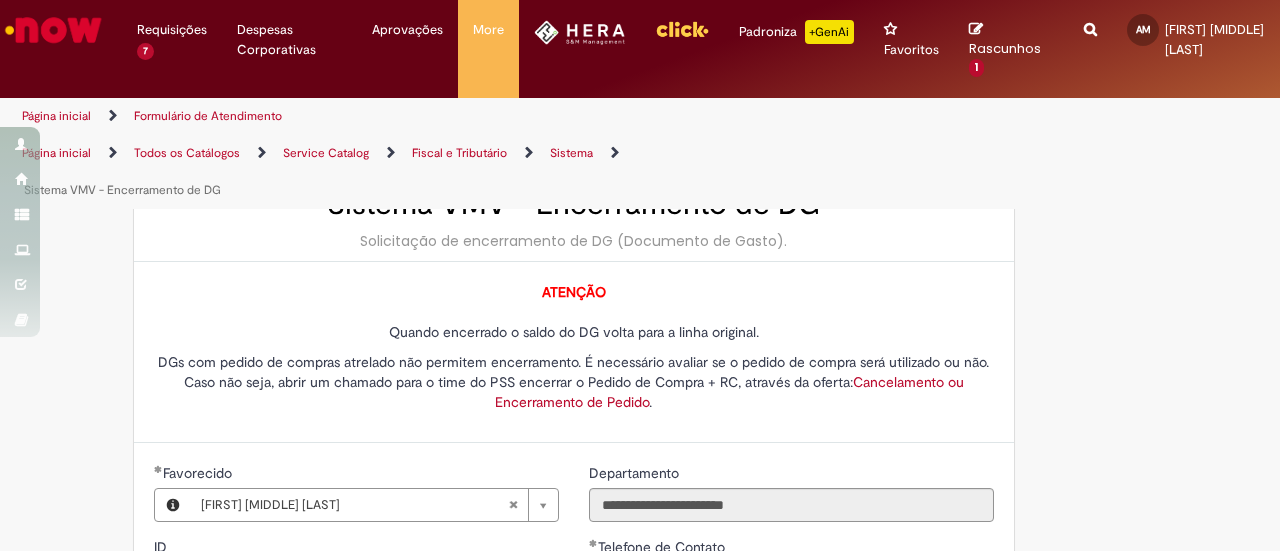 scroll, scrollTop: 0, scrollLeft: 0, axis: both 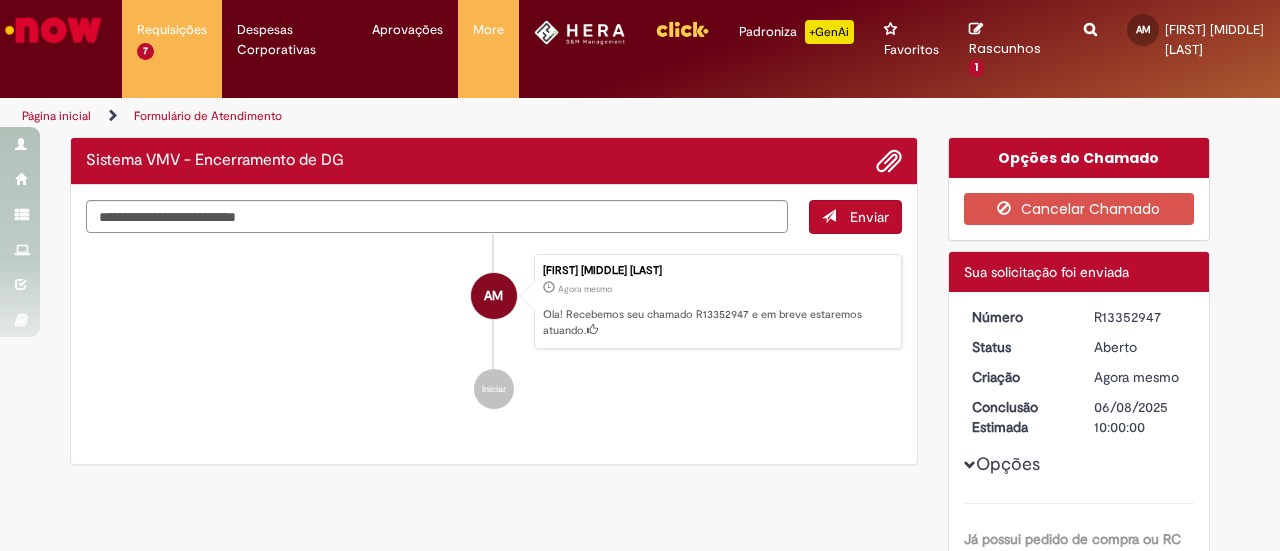 click on "Enviar
AM
Ana Clara Moraes Manso
Agora mesmo Agora mesmo
Ola! Recebemos seu chamado R13352947 e em breve estaremos atuando.
Iniciar" at bounding box center (494, 325) 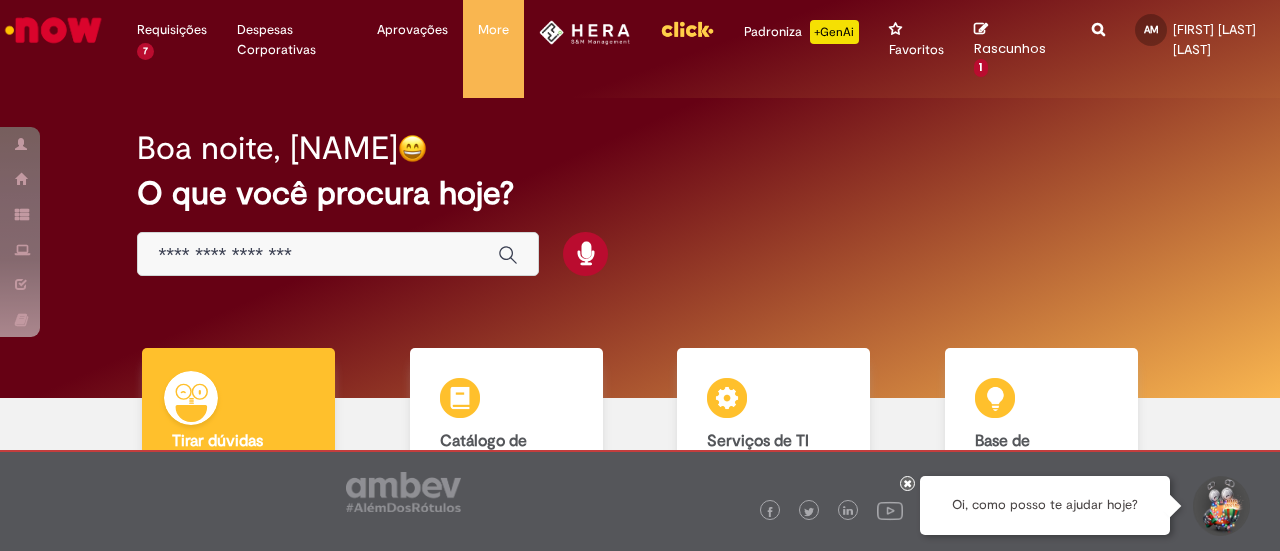 scroll, scrollTop: 0, scrollLeft: 0, axis: both 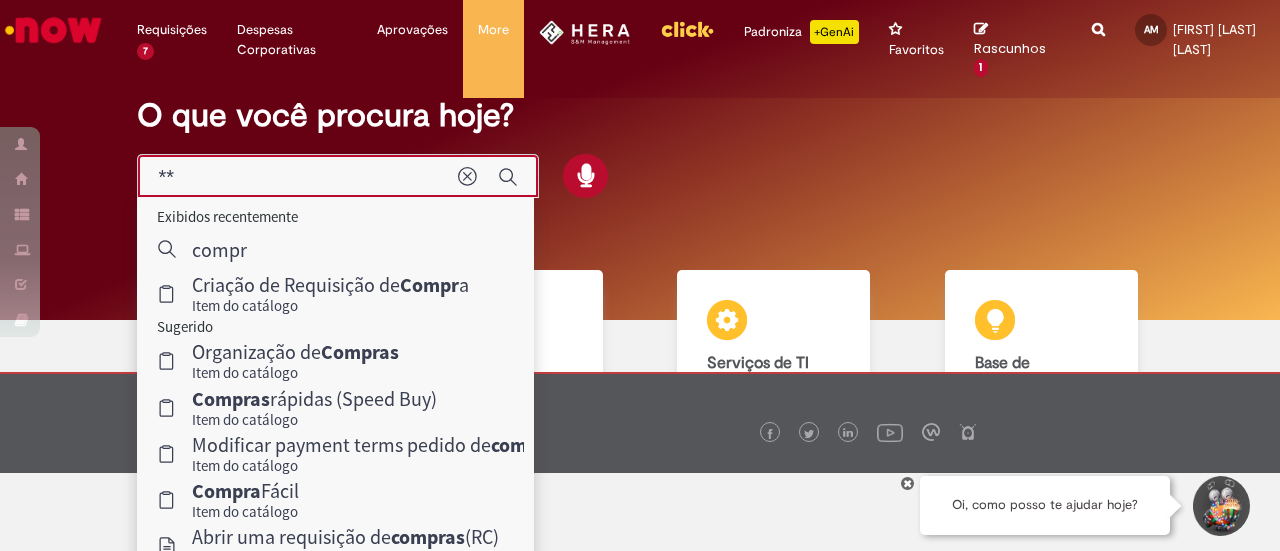 type on "*" 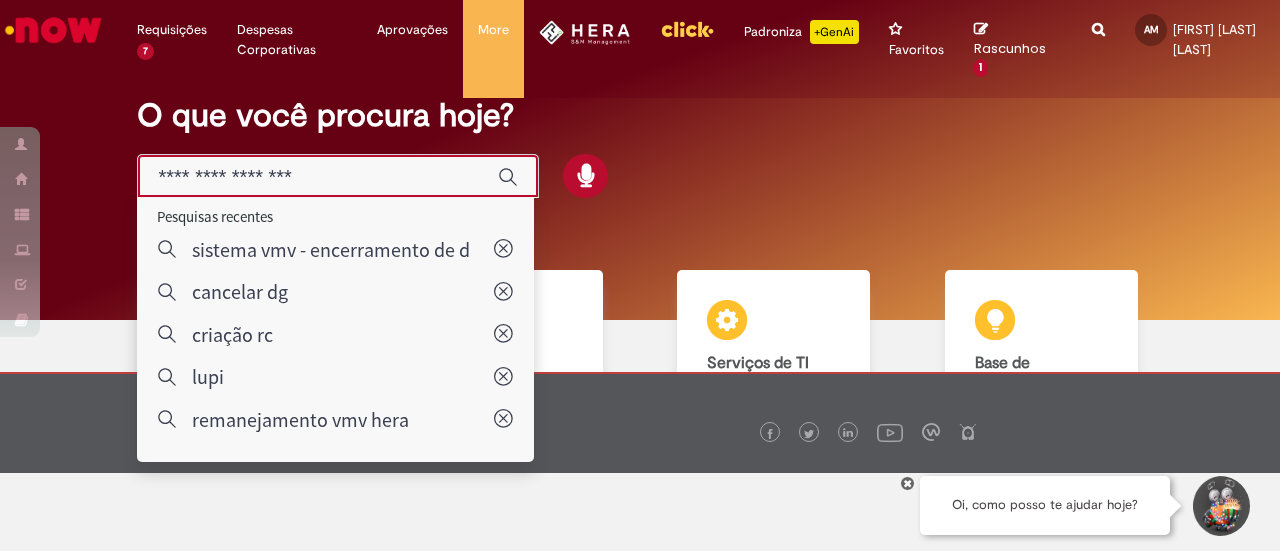 click at bounding box center (318, 177) 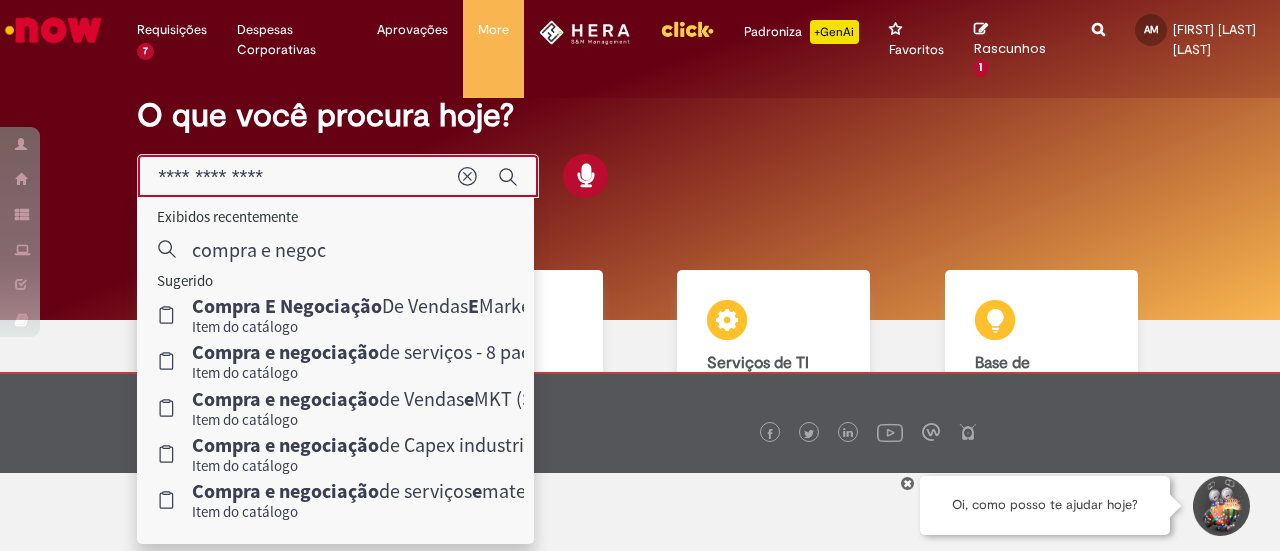 type on "**********" 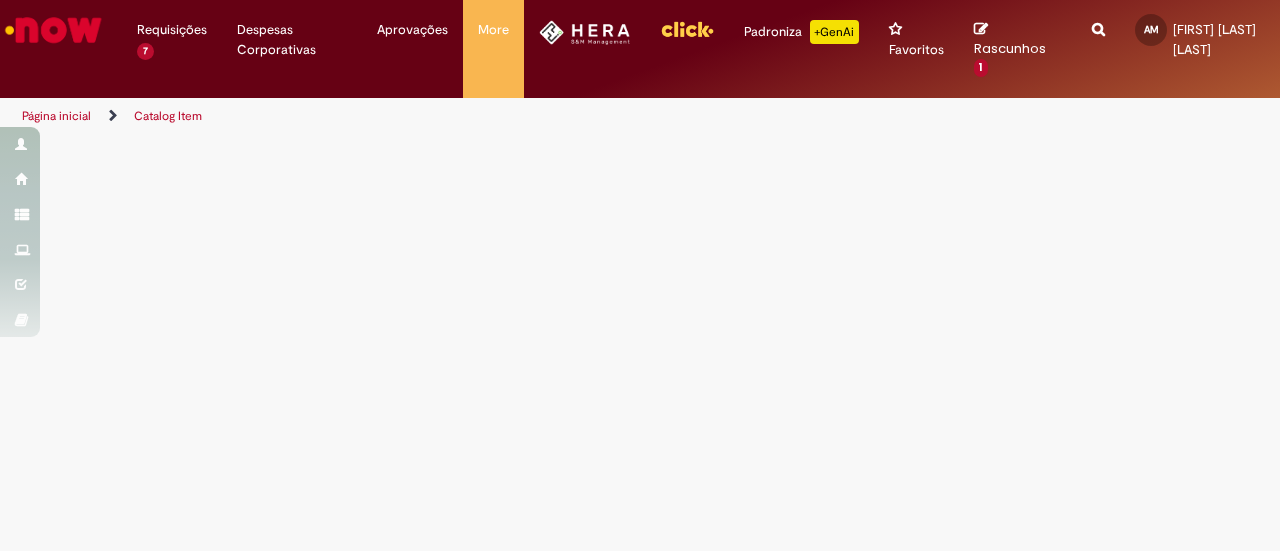 scroll, scrollTop: 0, scrollLeft: 0, axis: both 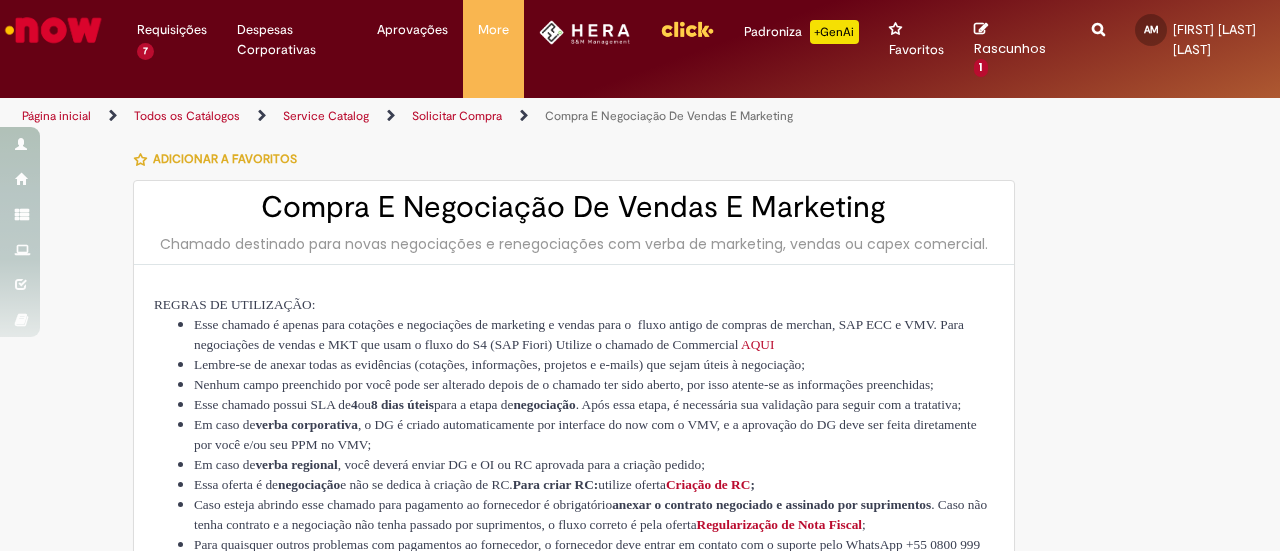 type on "********" 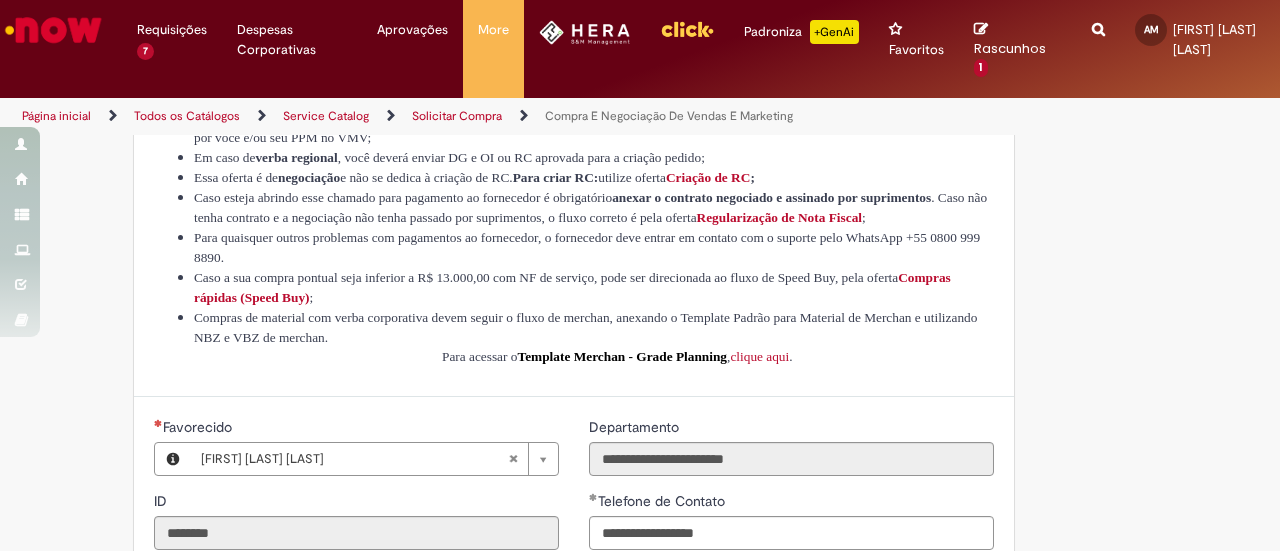type on "**********" 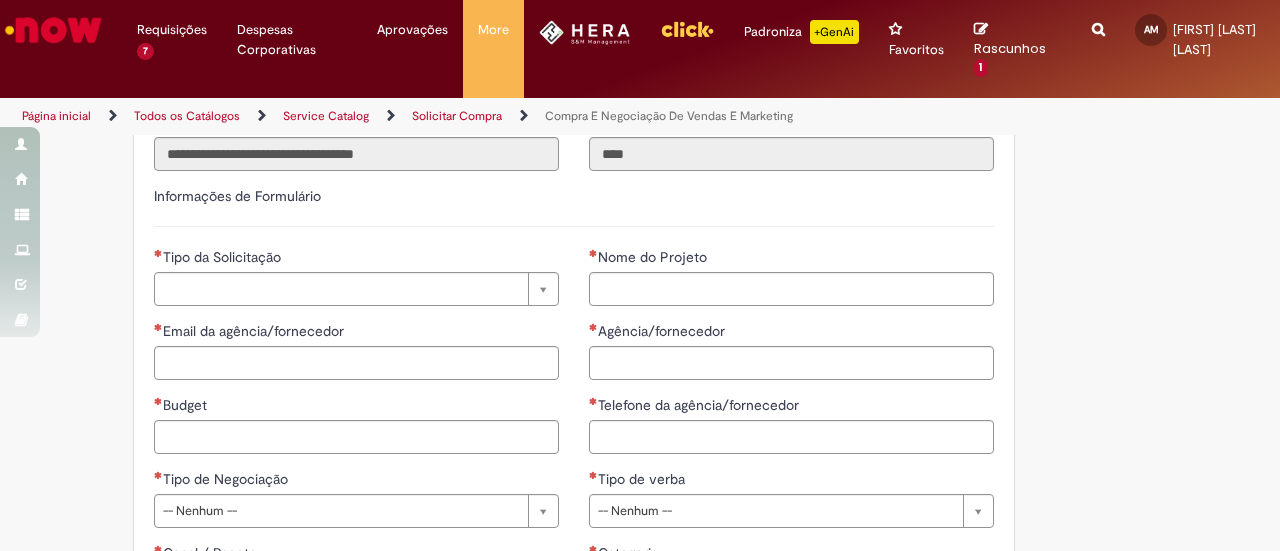 scroll, scrollTop: 835, scrollLeft: 0, axis: vertical 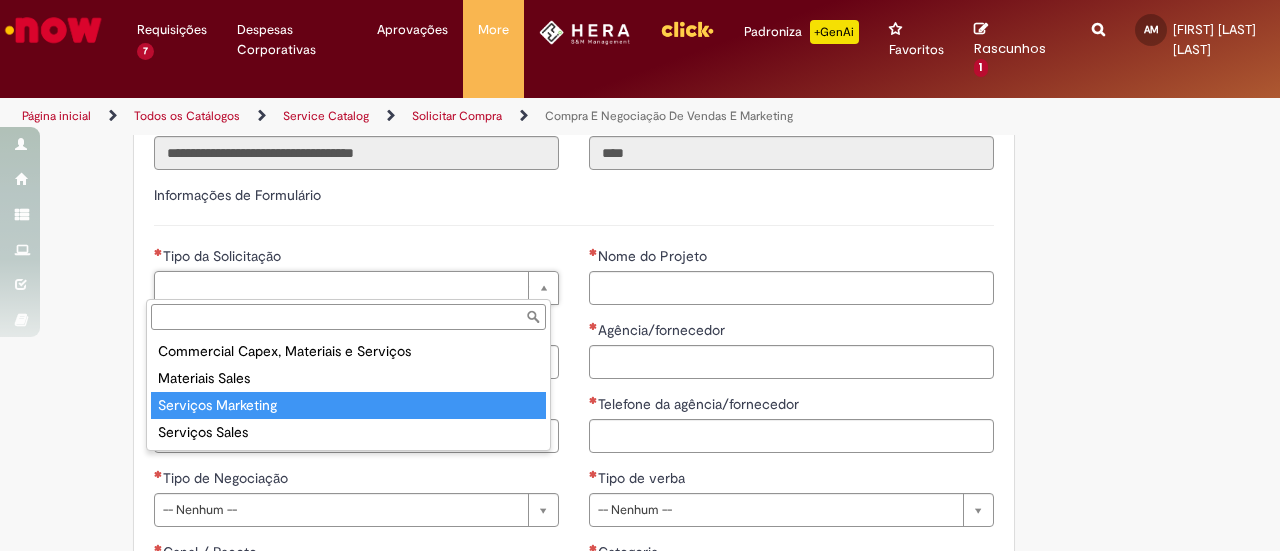 type on "**********" 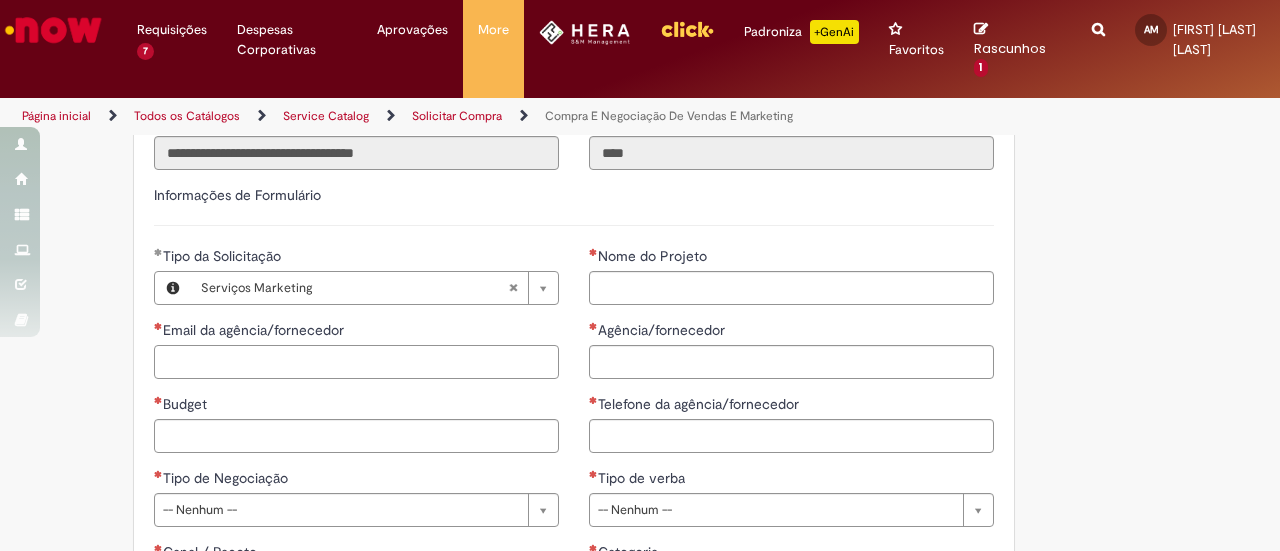click on "Email da agência/fornecedor" at bounding box center (356, 362) 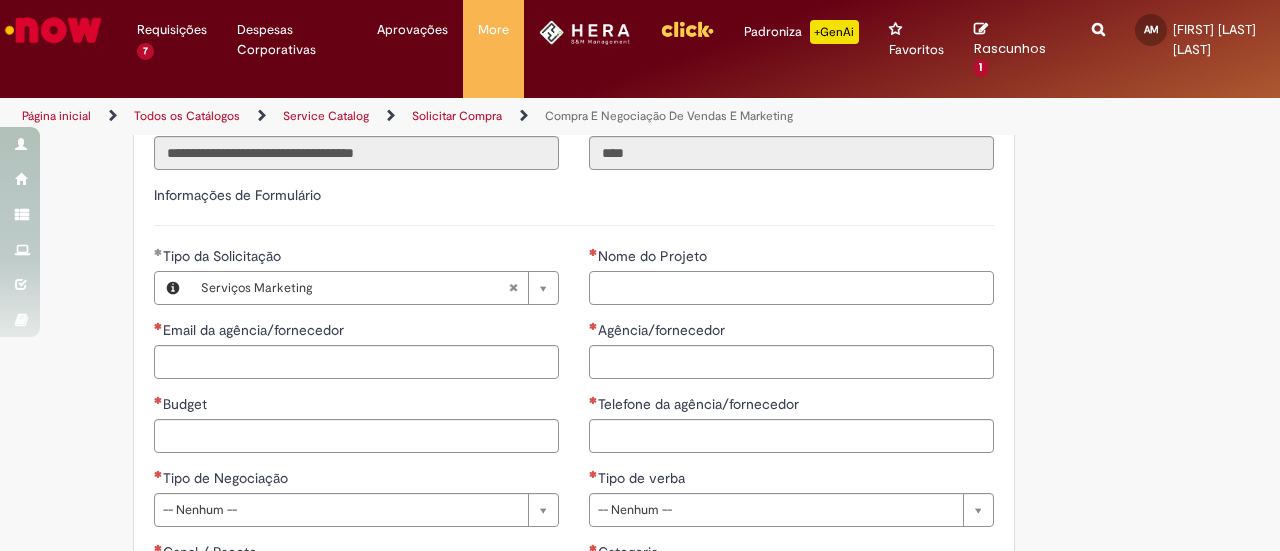 click on "Nome do Projeto" at bounding box center [791, 288] 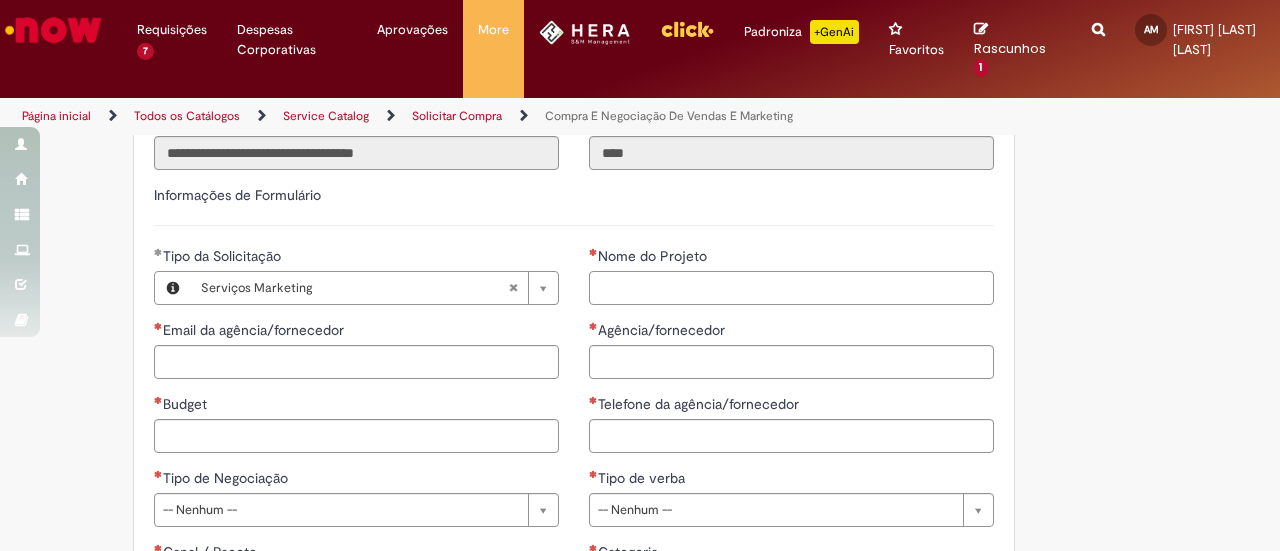 type on "*" 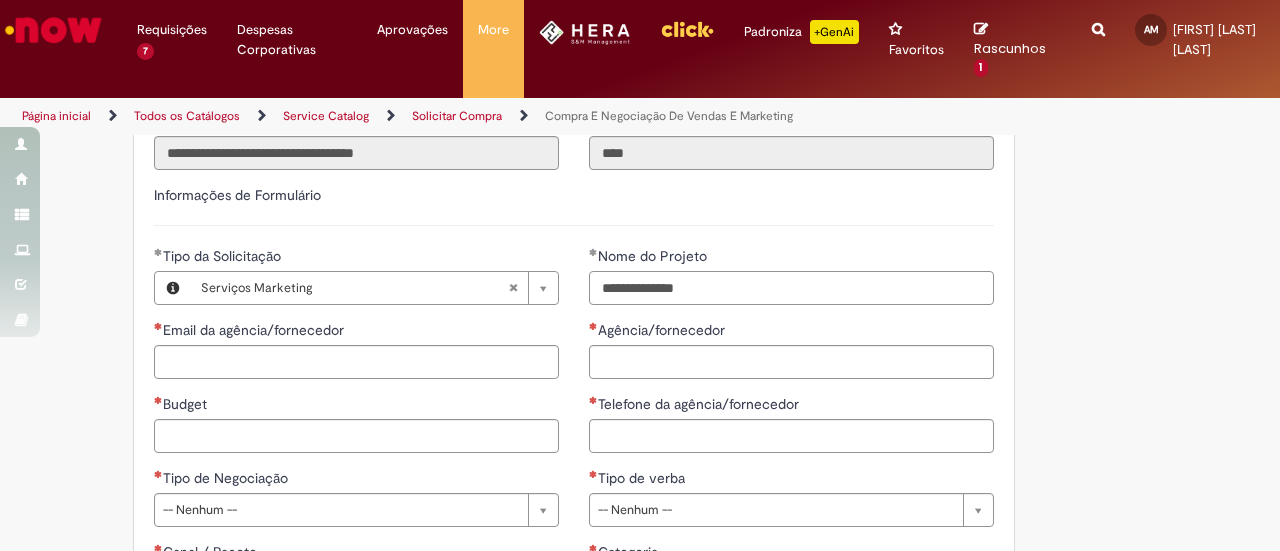 type on "**********" 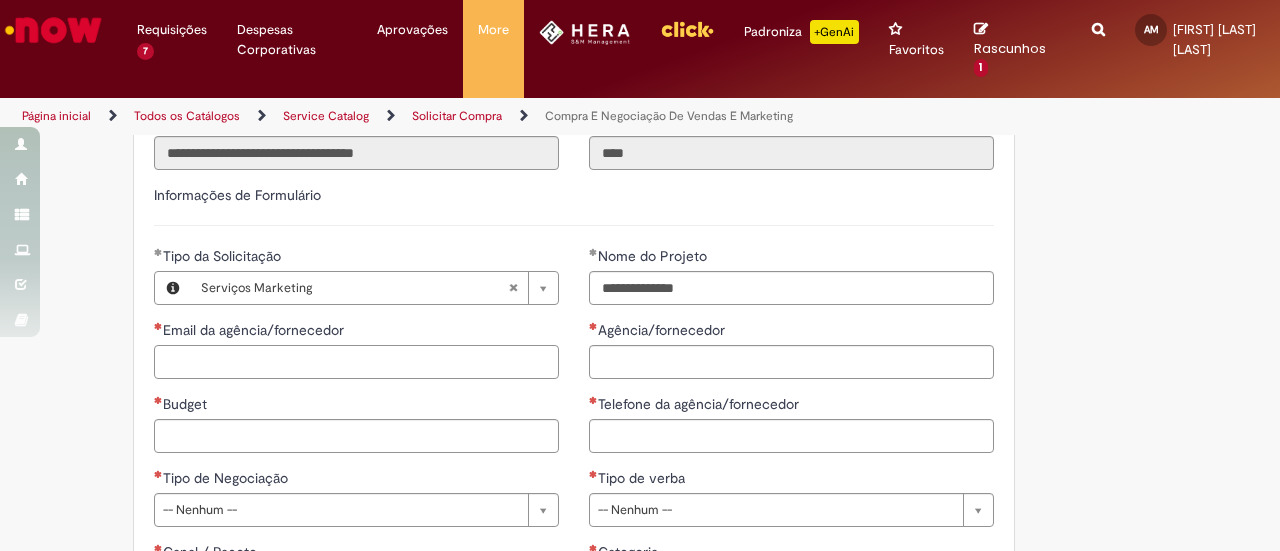 click on "Email da agência/fornecedor" at bounding box center [356, 362] 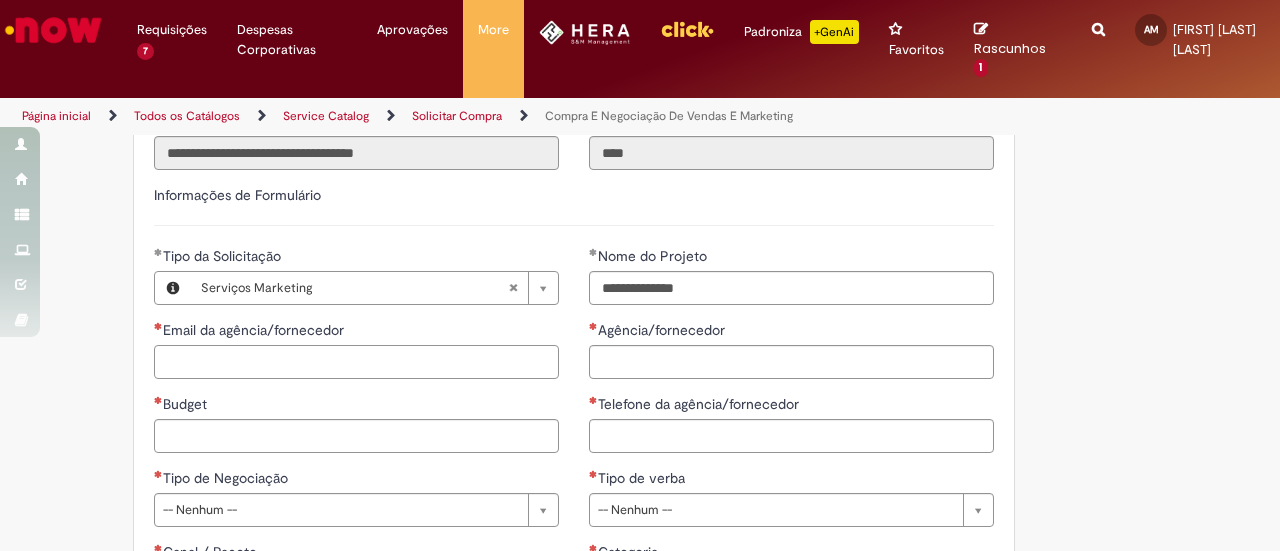 click on "Email da agência/fornecedor" at bounding box center [356, 362] 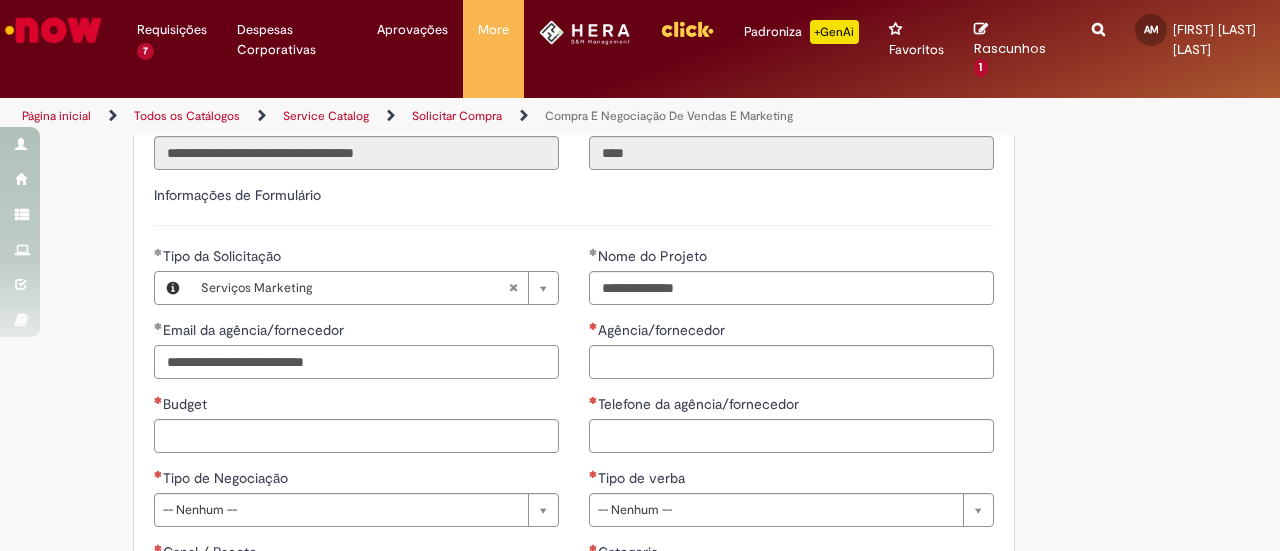 type on "**********" 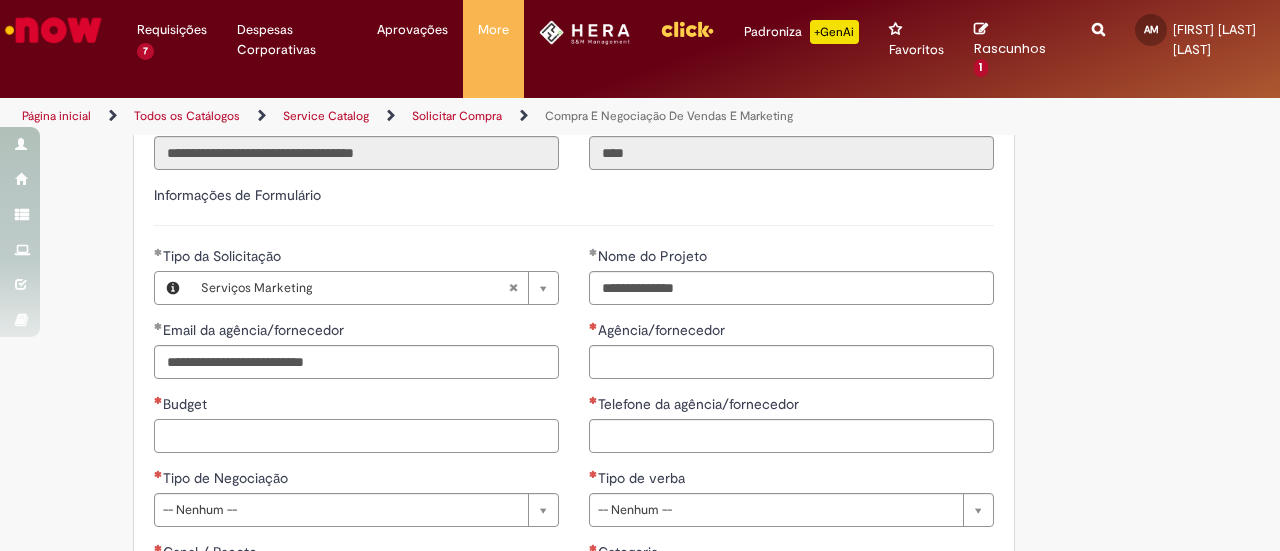 click on "Budget" at bounding box center [356, 436] 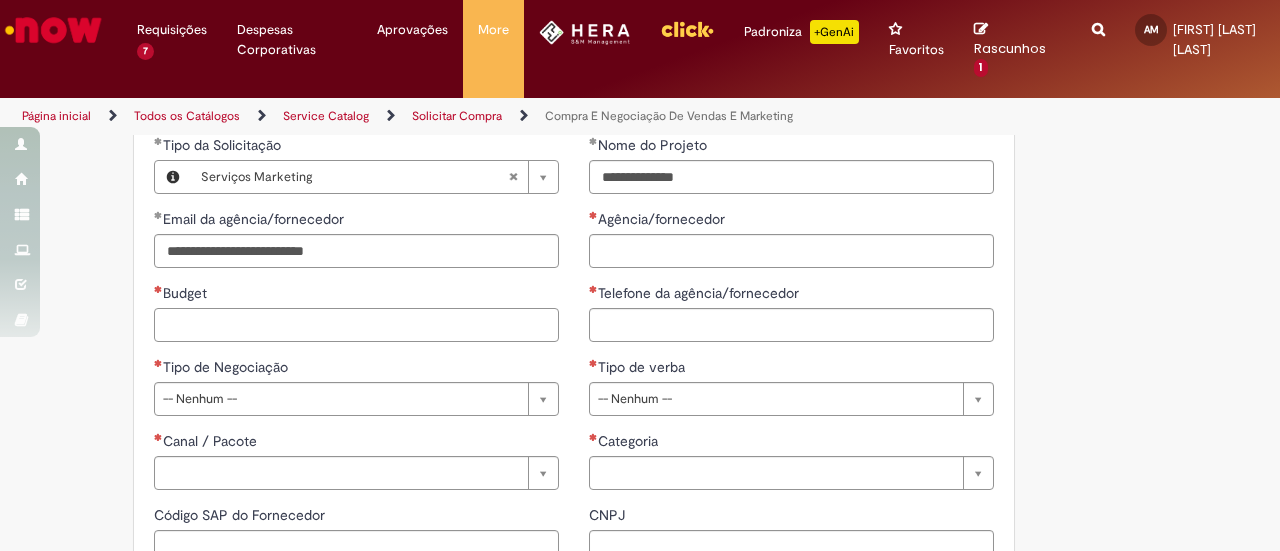 scroll, scrollTop: 948, scrollLeft: 0, axis: vertical 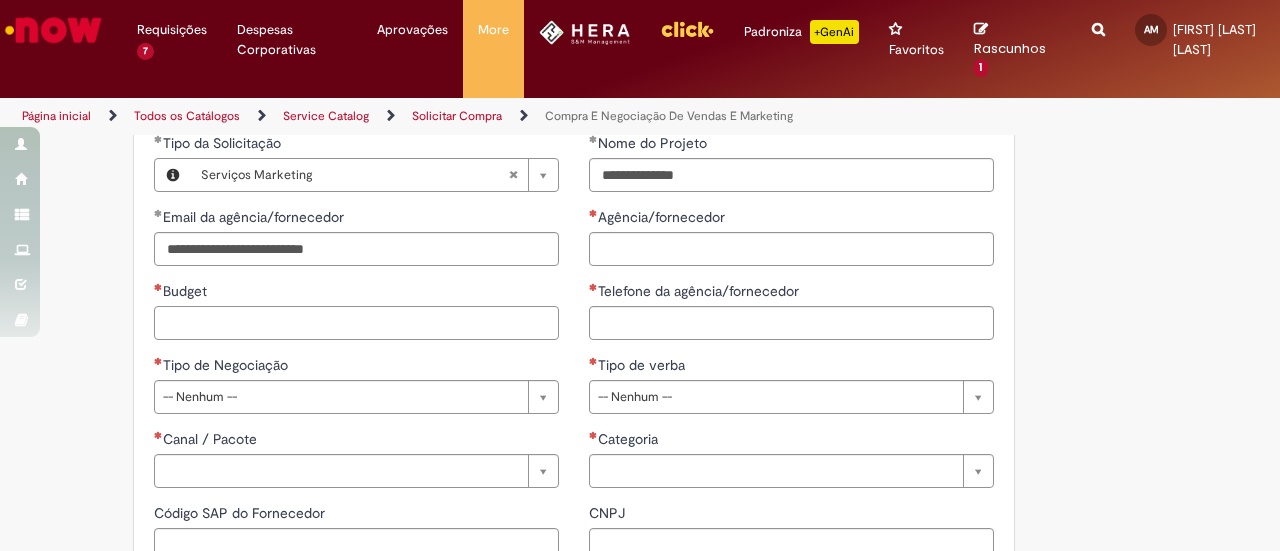 paste on "**********" 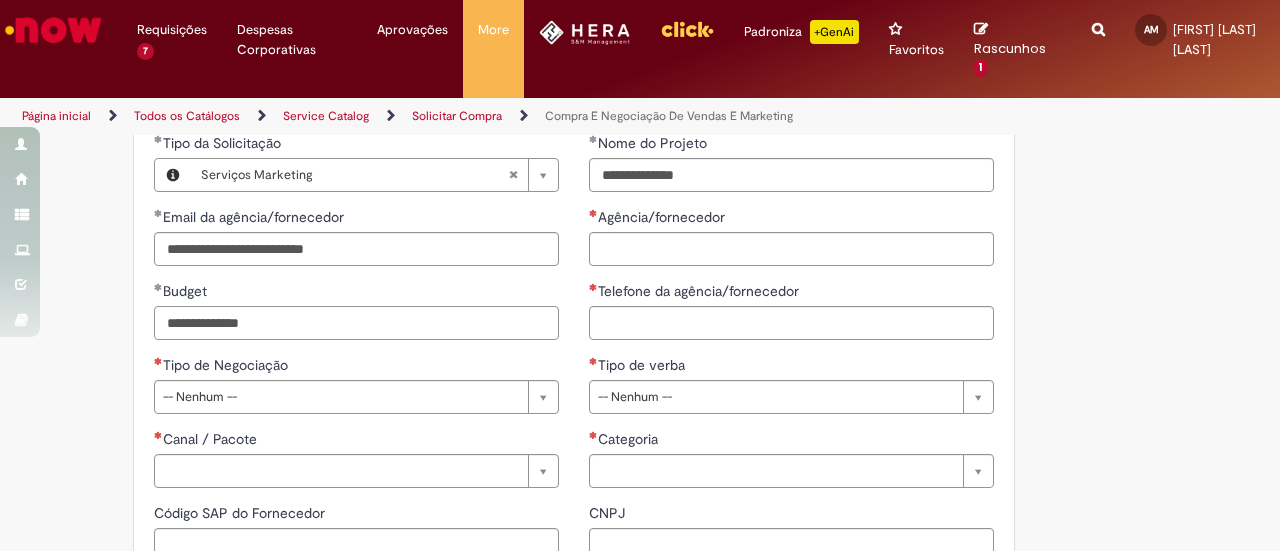 type on "**********" 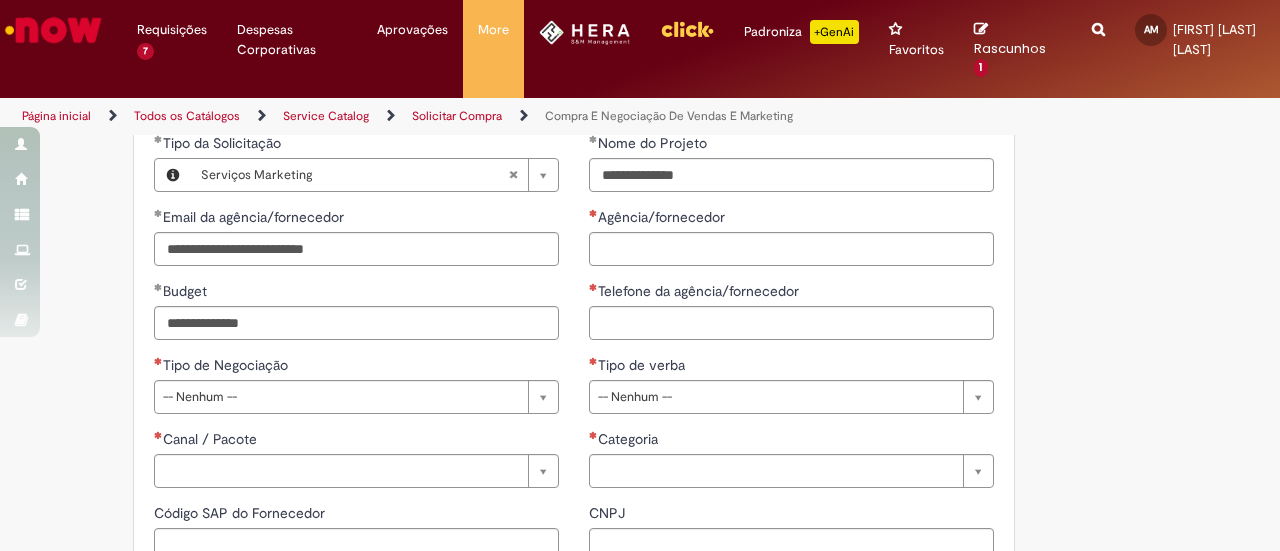 type 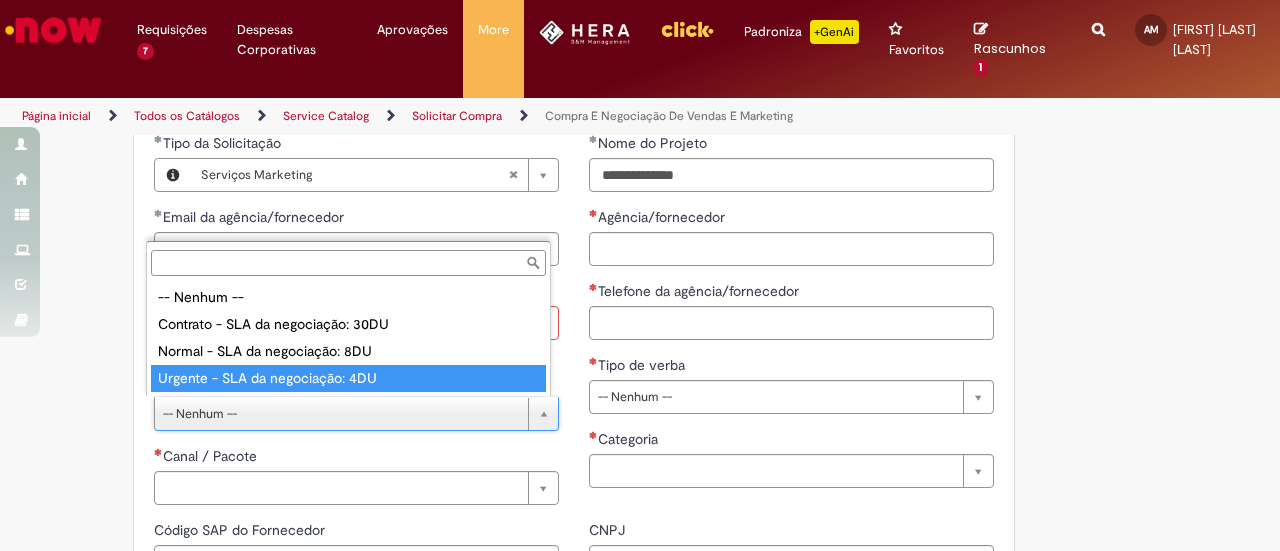 type on "**********" 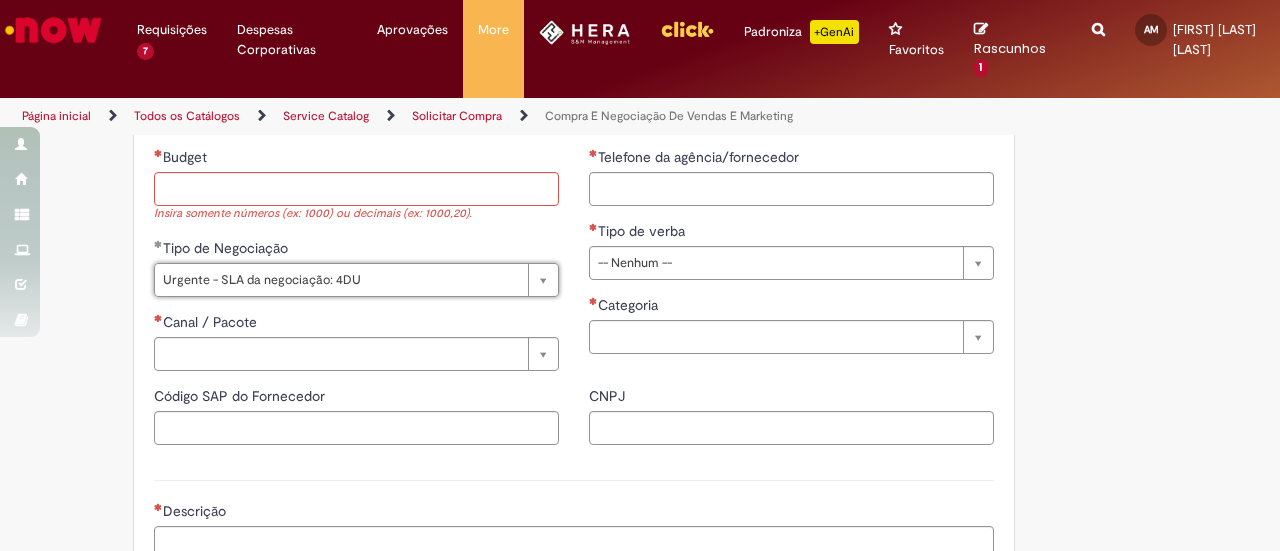 scroll, scrollTop: 1083, scrollLeft: 0, axis: vertical 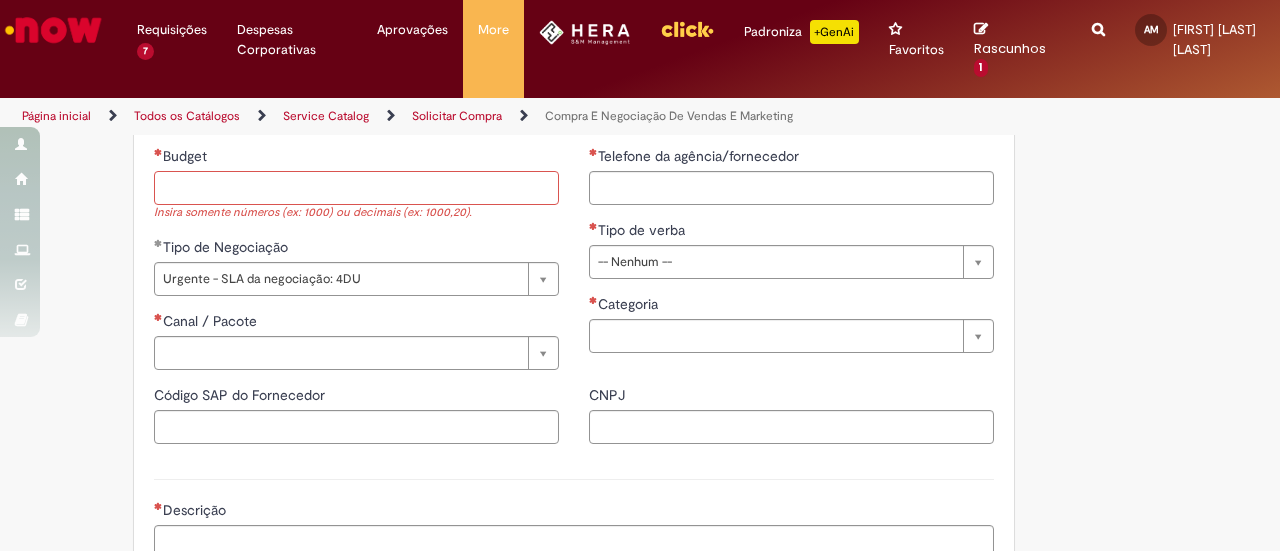 click on "Budget" at bounding box center [356, 188] 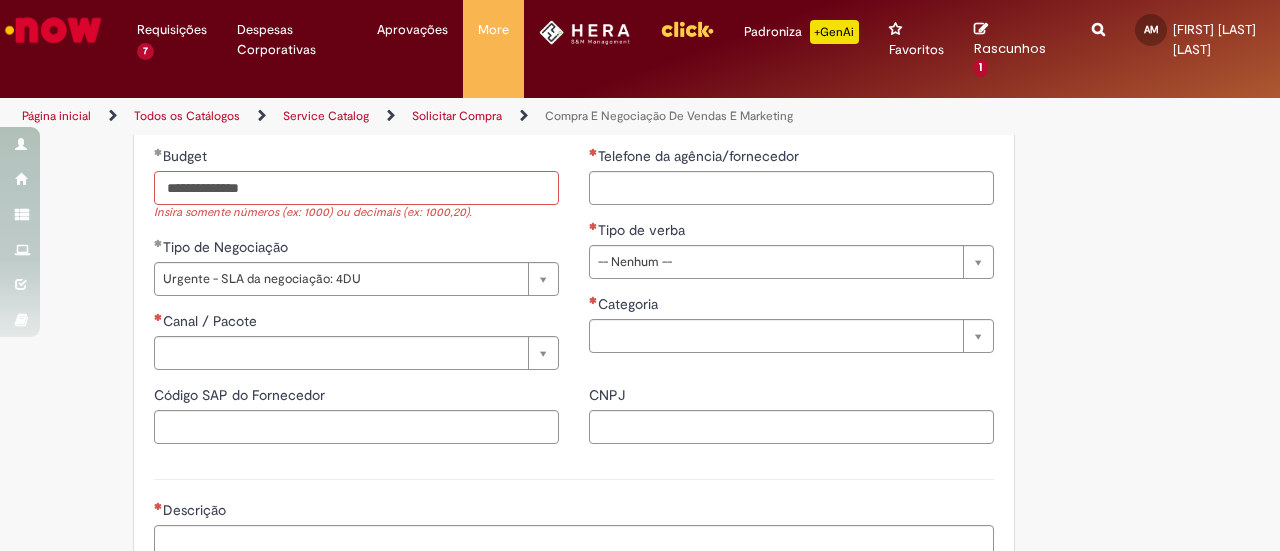 click on "**********" at bounding box center (356, 188) 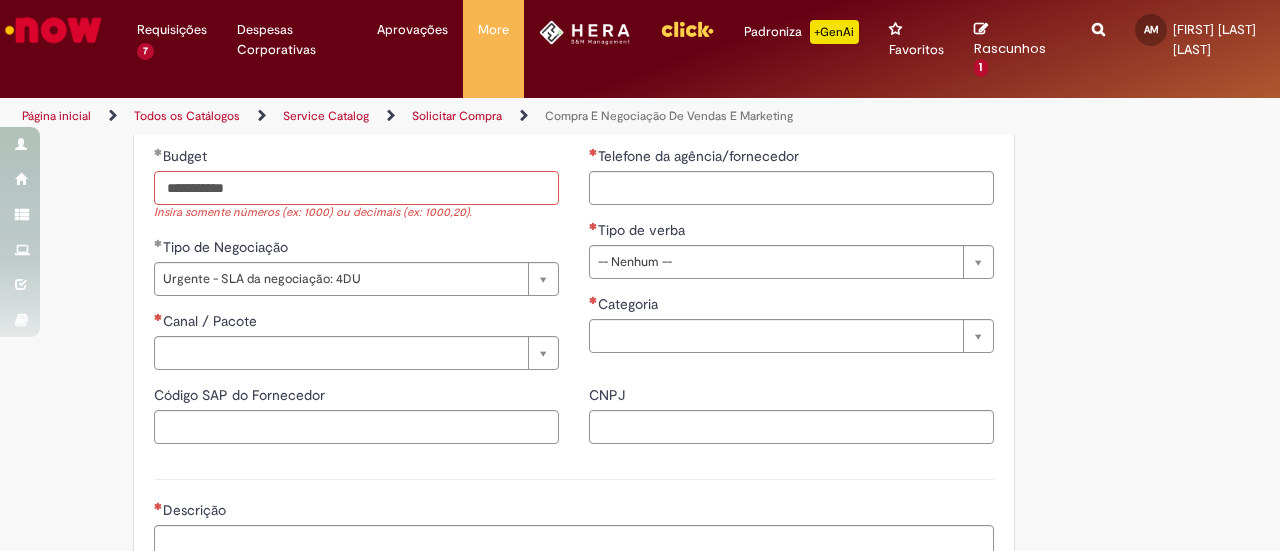 type on "*********" 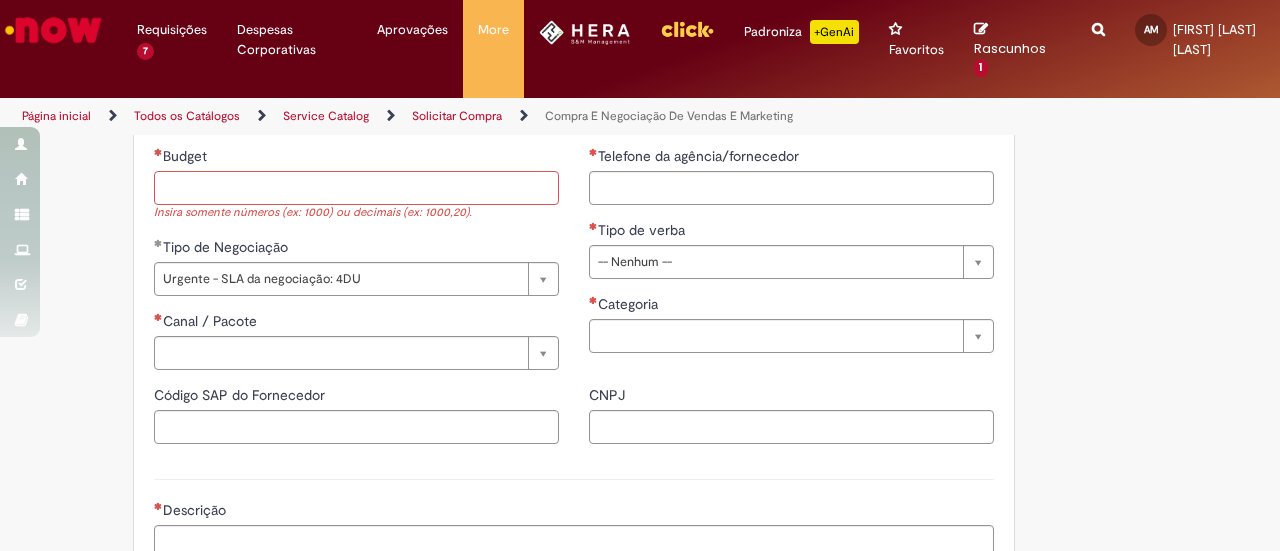 click on "Budget" at bounding box center (356, 188) 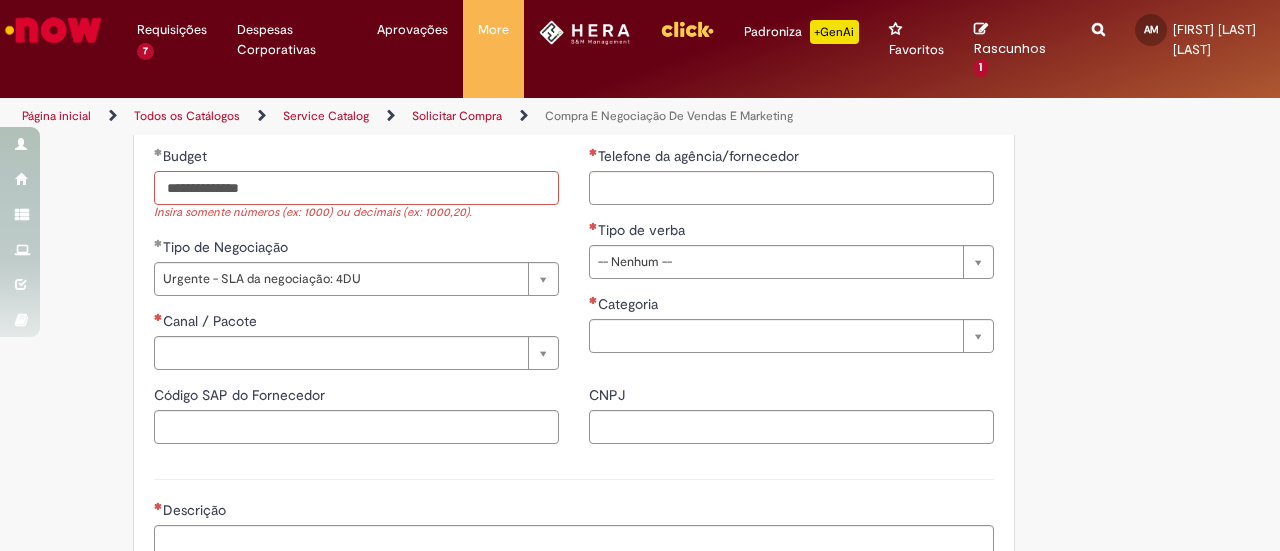 click on "**********" at bounding box center [356, 188] 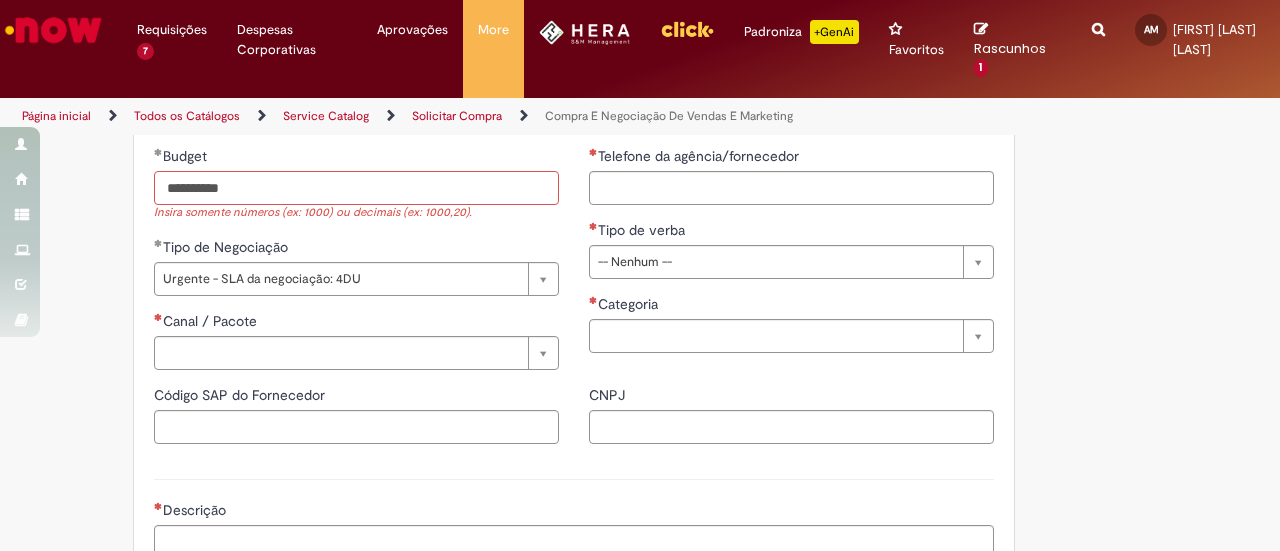 type on "*********" 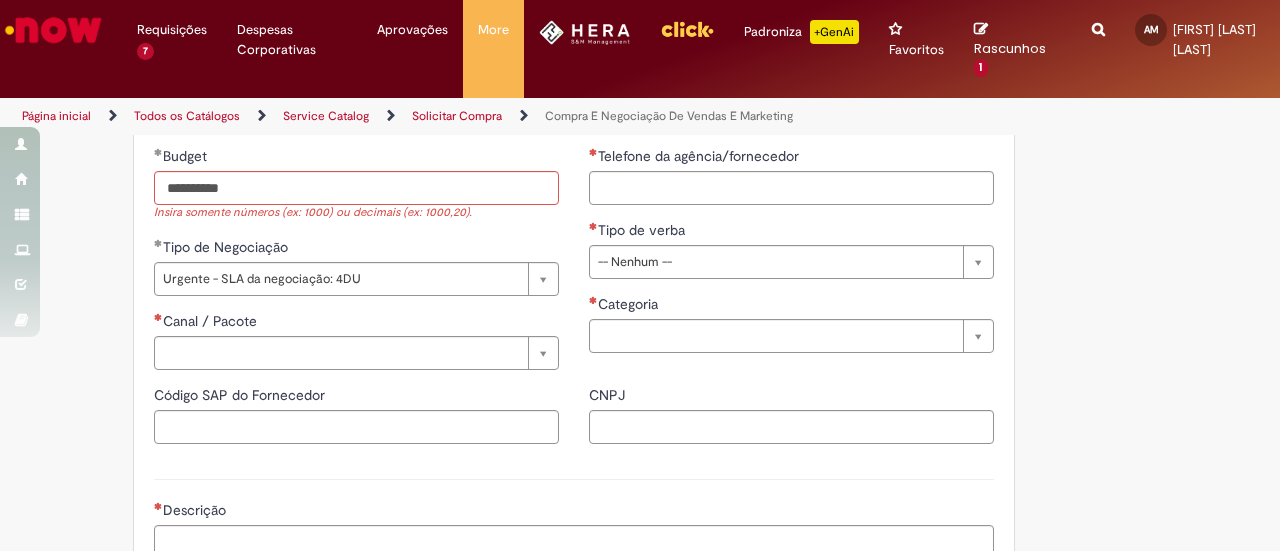 type 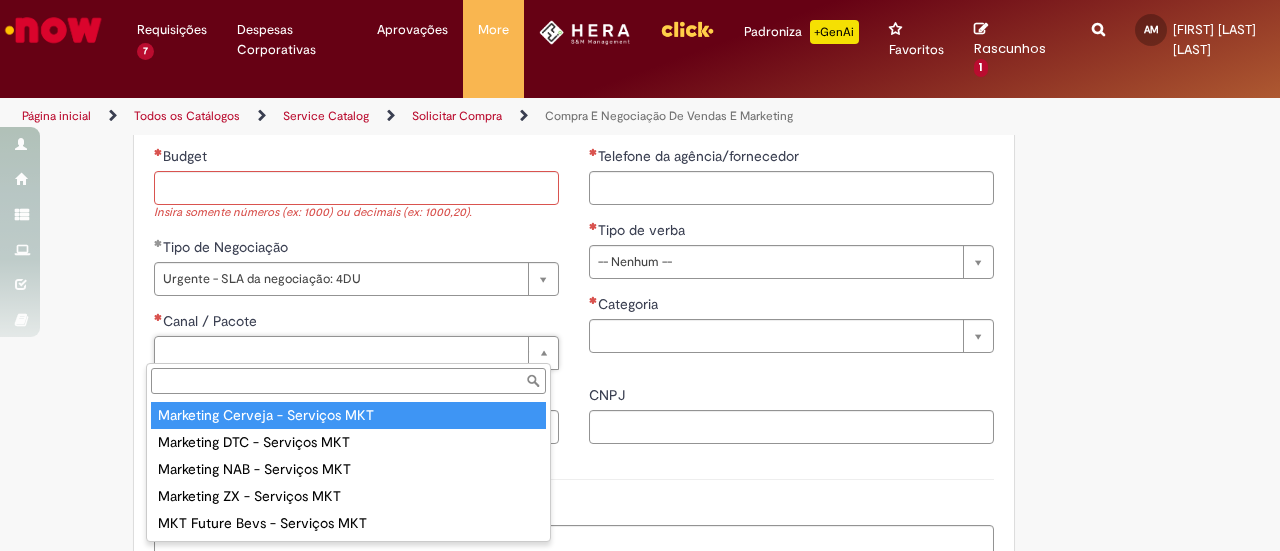 type on "**********" 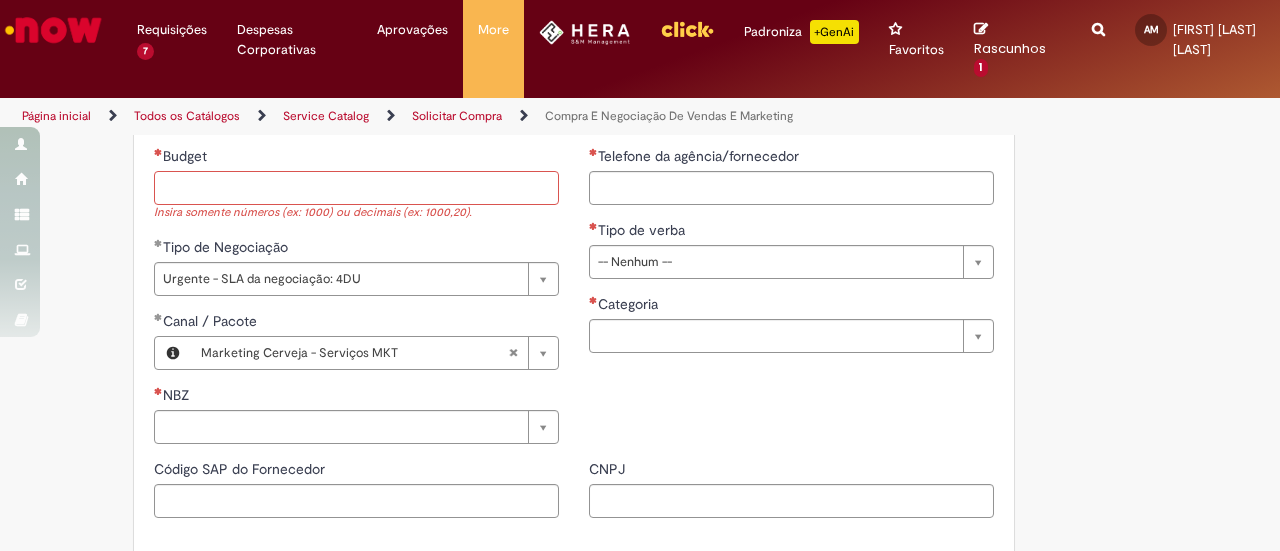 click on "Budget" at bounding box center (356, 188) 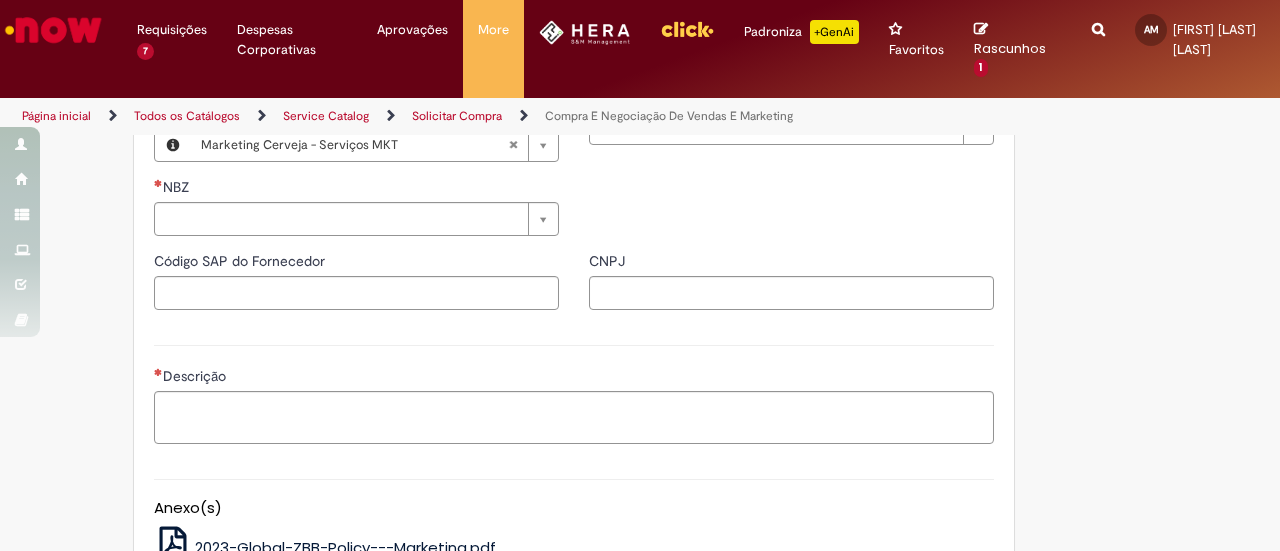 scroll, scrollTop: 1268, scrollLeft: 0, axis: vertical 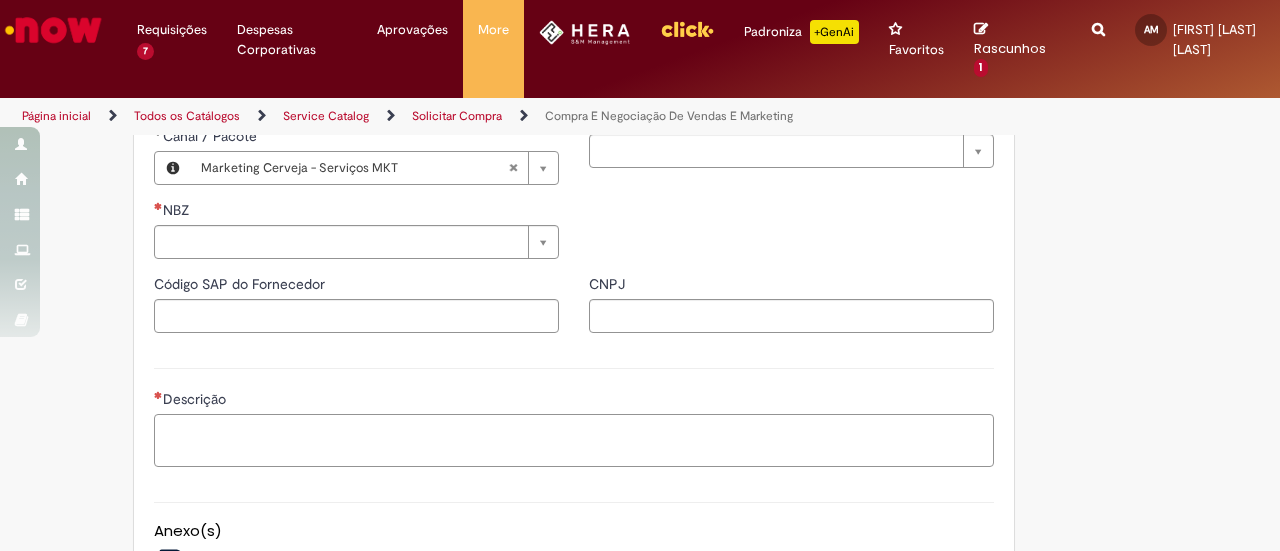 click on "Descrição" at bounding box center [574, 440] 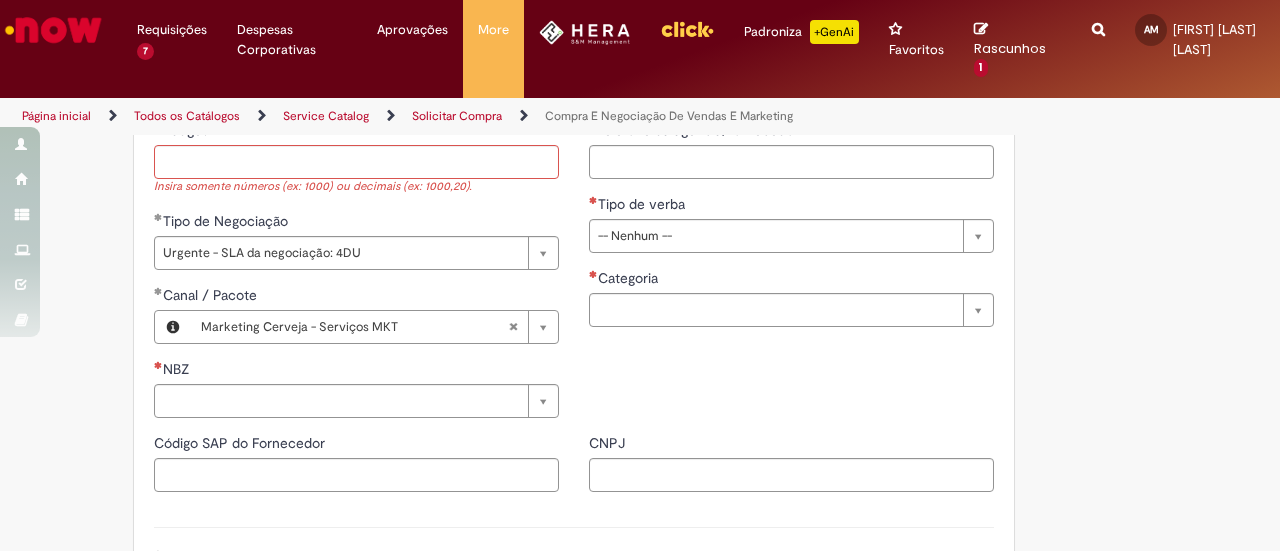 scroll, scrollTop: 1108, scrollLeft: 0, axis: vertical 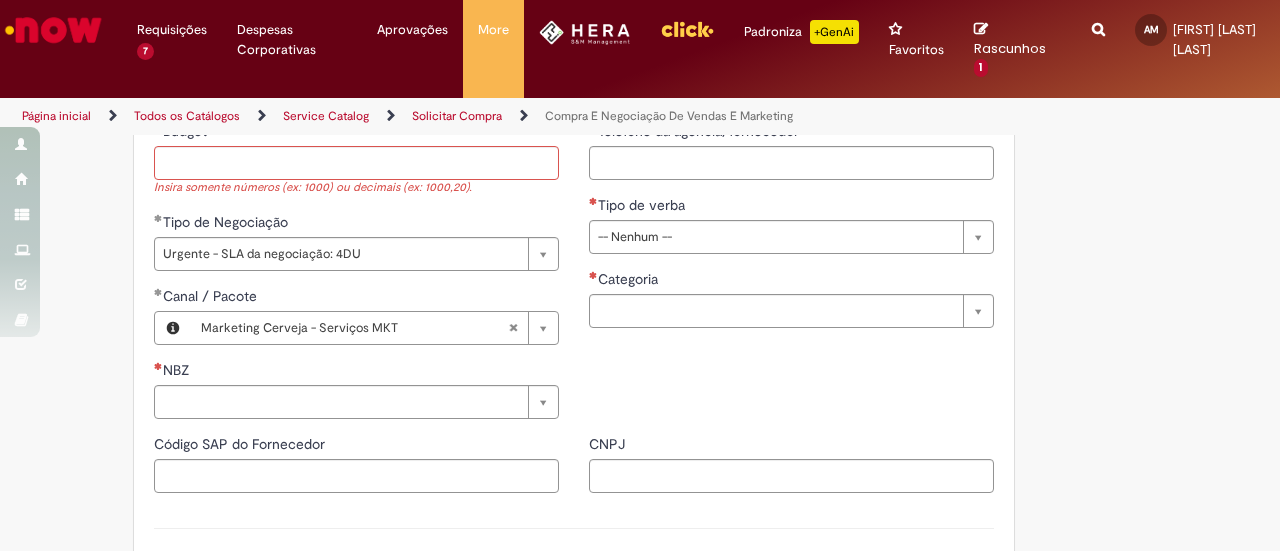 type on "**********" 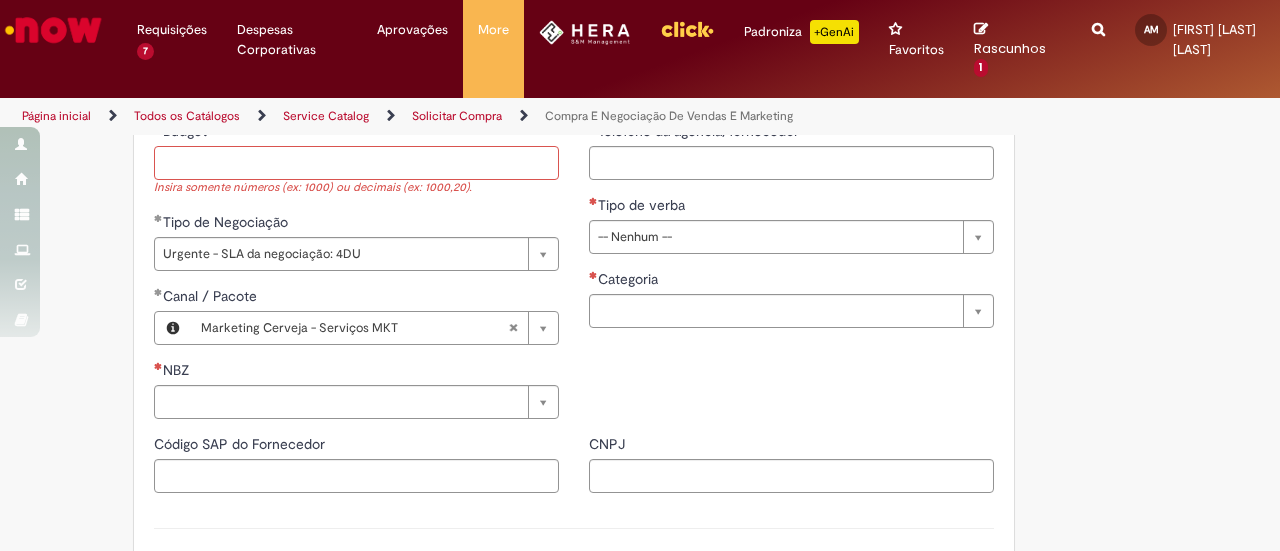 click on "Budget" at bounding box center (356, 163) 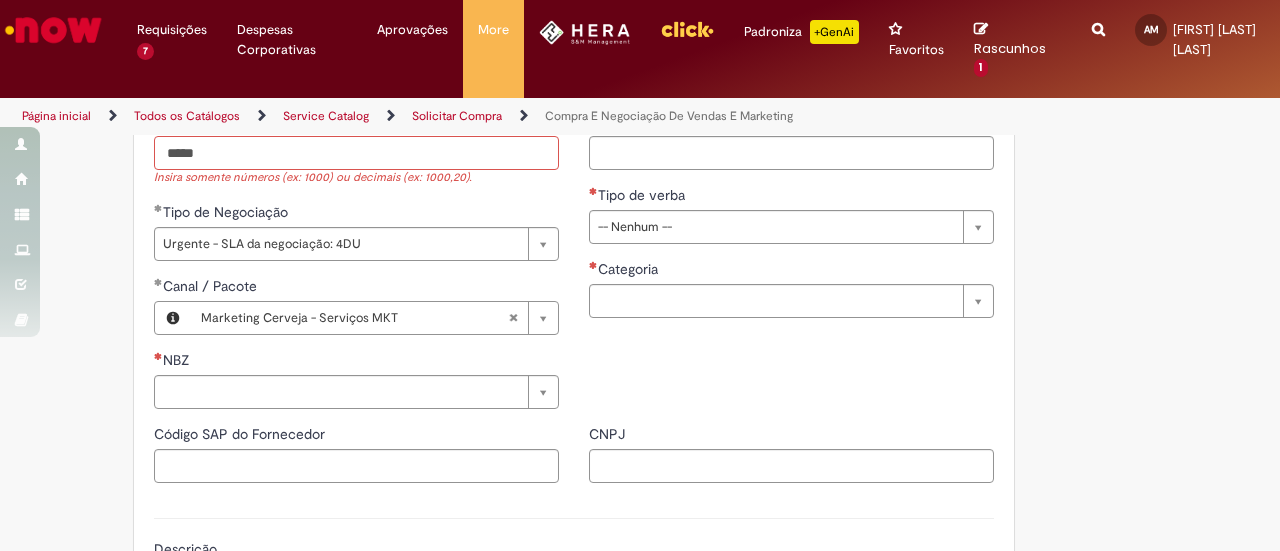 scroll, scrollTop: 1112, scrollLeft: 0, axis: vertical 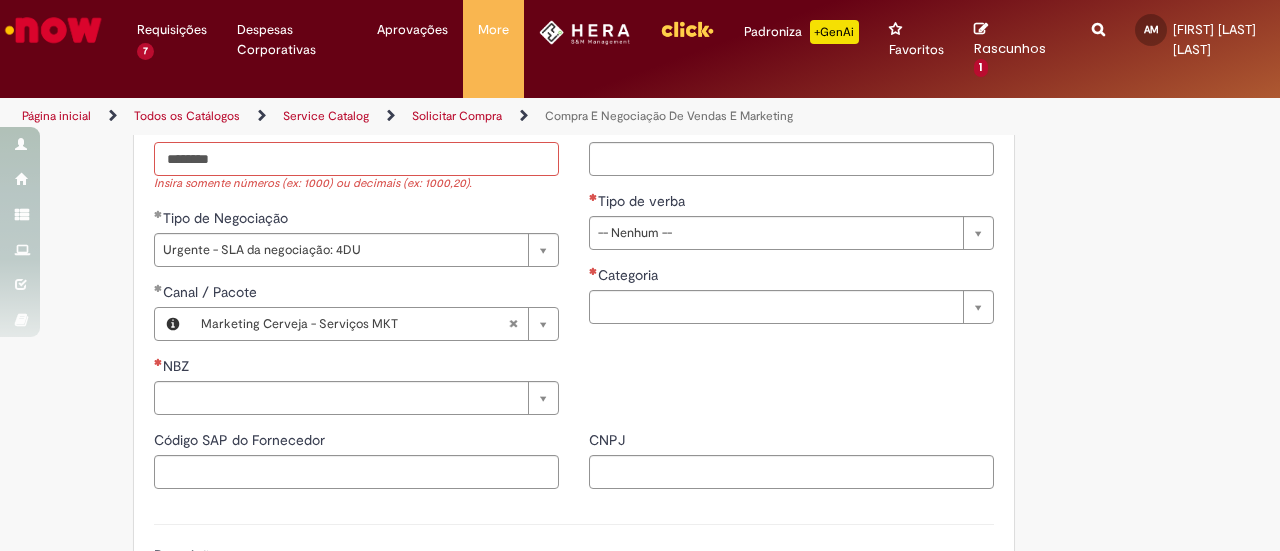 type on "********" 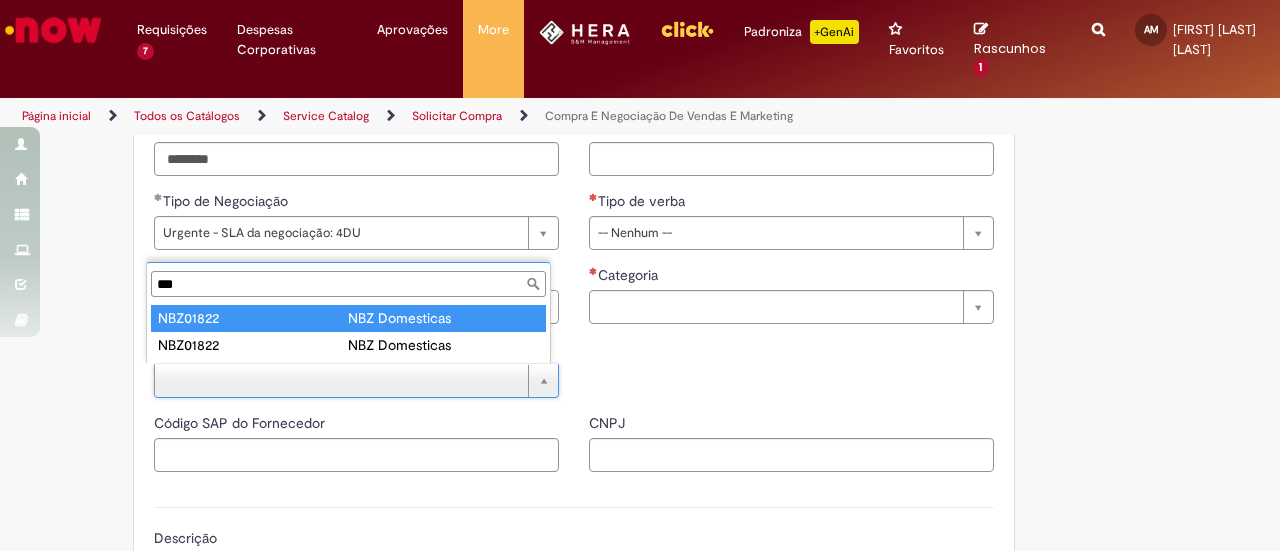 type on "***" 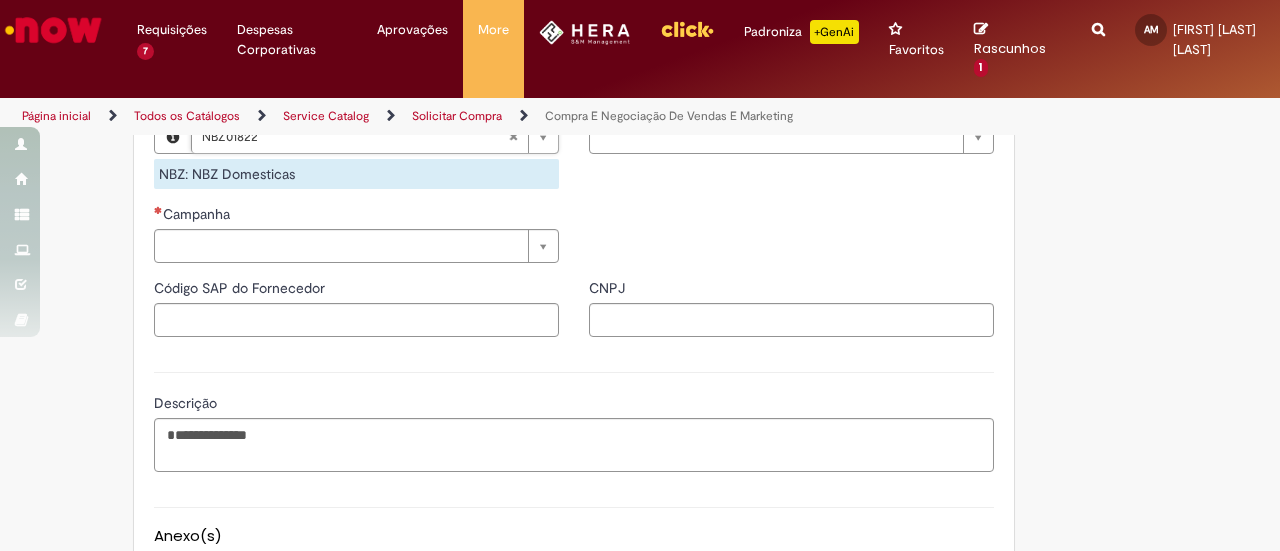 scroll, scrollTop: 1361, scrollLeft: 0, axis: vertical 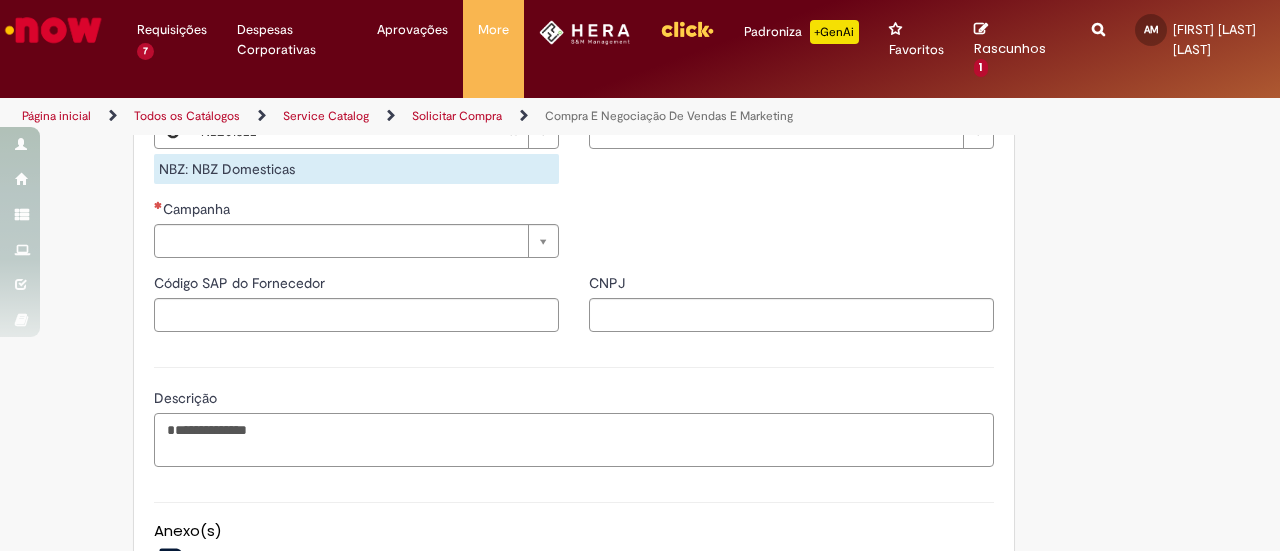drag, startPoint x: 258, startPoint y: 441, endPoint x: 95, endPoint y: 436, distance: 163.07668 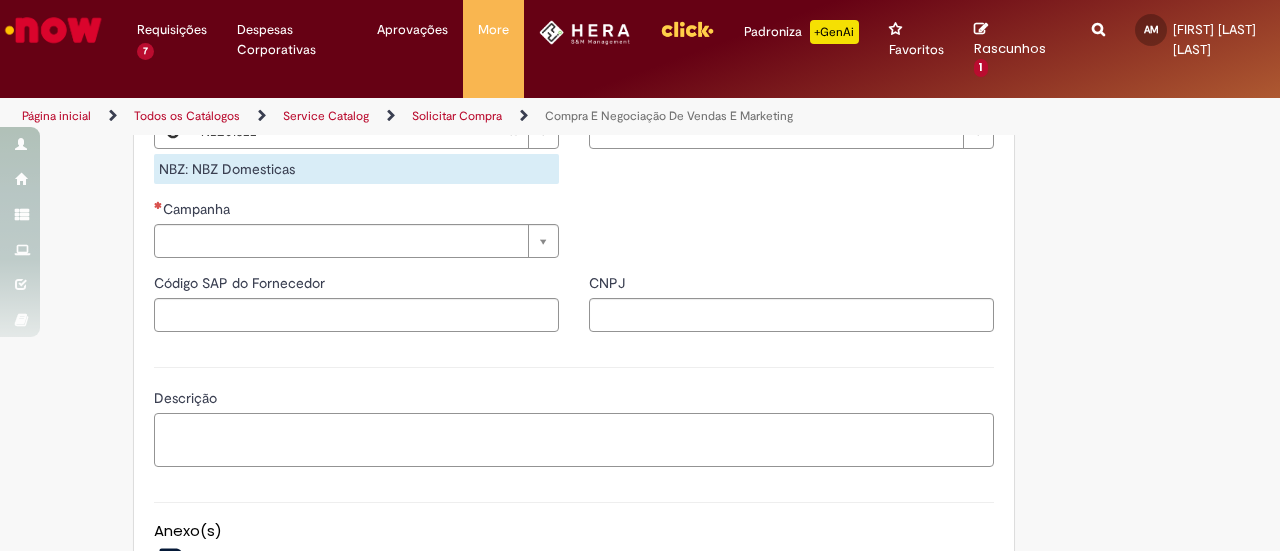 scroll, scrollTop: 1252, scrollLeft: 0, axis: vertical 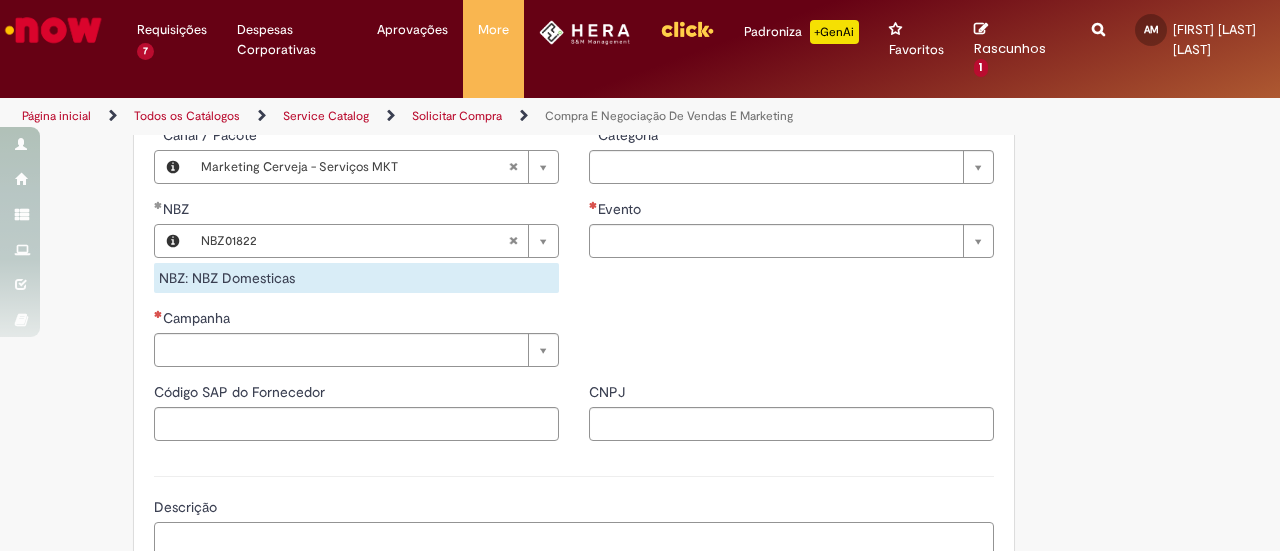 type 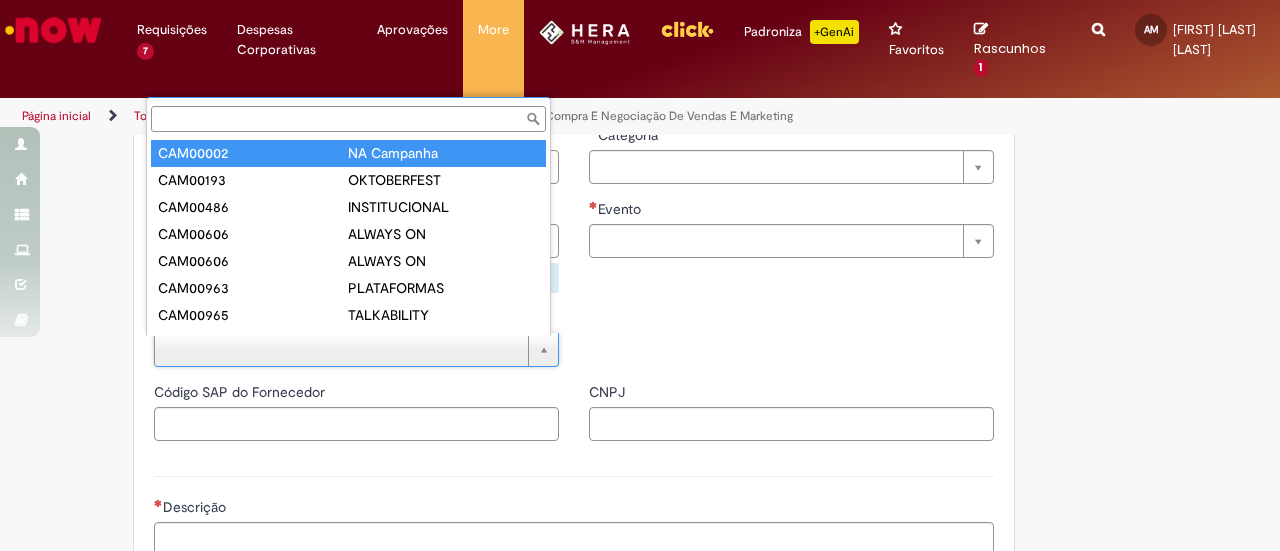 type on "********" 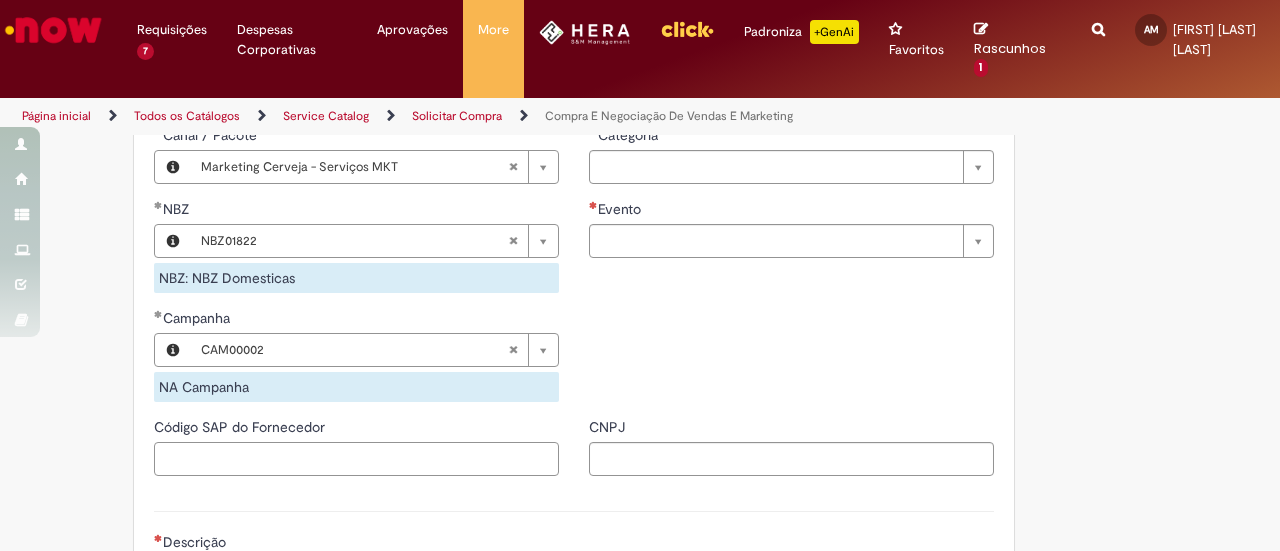 click on "Código SAP do Fornecedor" at bounding box center (356, 459) 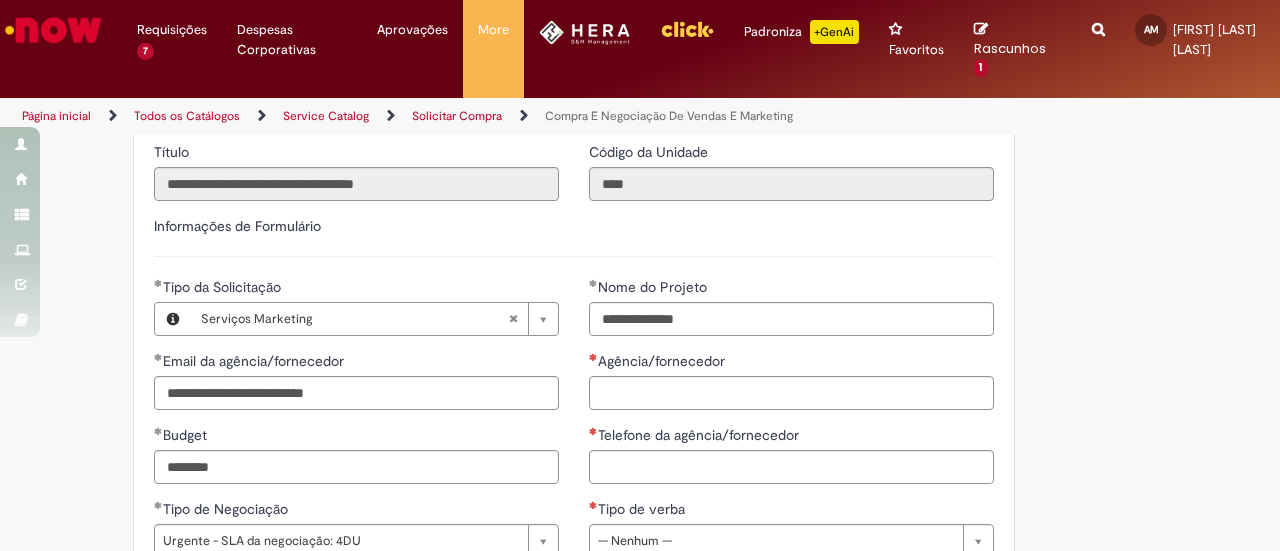 scroll, scrollTop: 802, scrollLeft: 0, axis: vertical 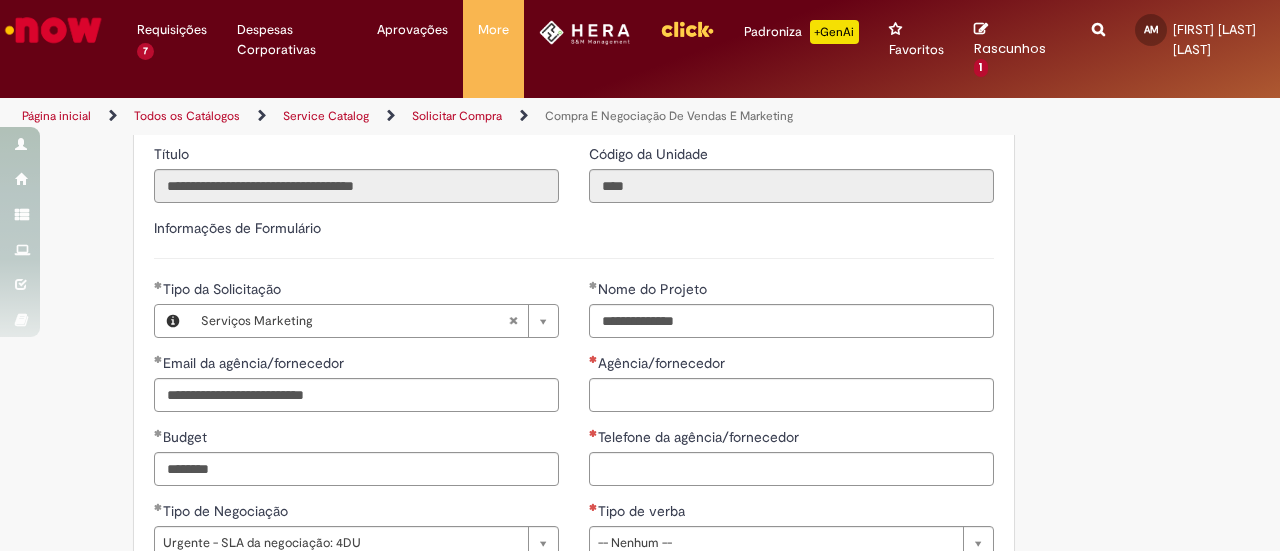 type on "*******" 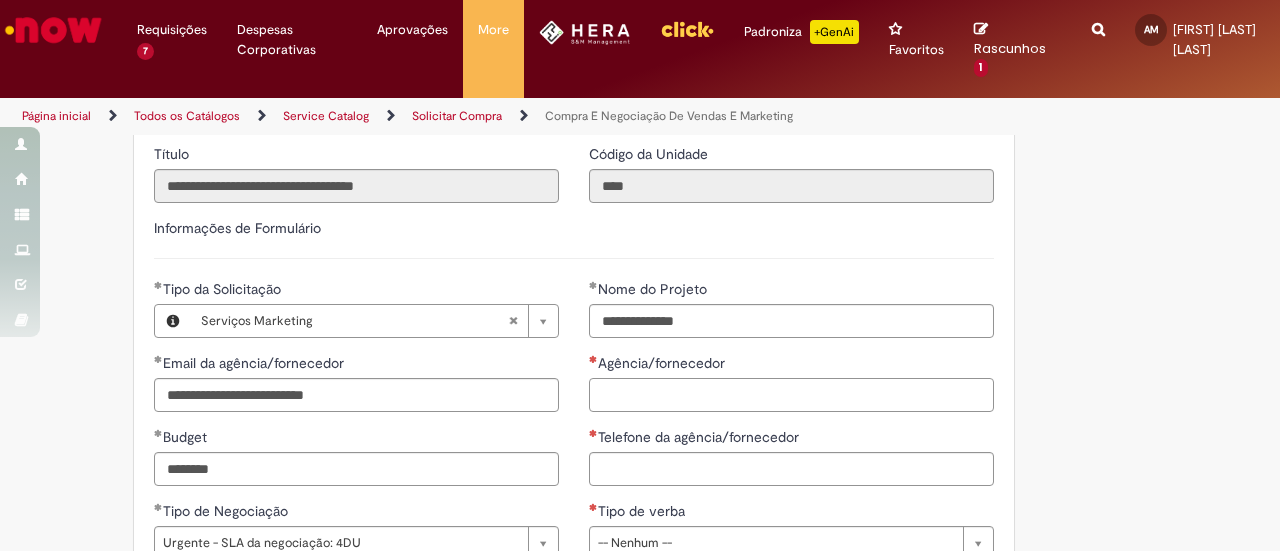 click on "Agência/fornecedor" at bounding box center [791, 395] 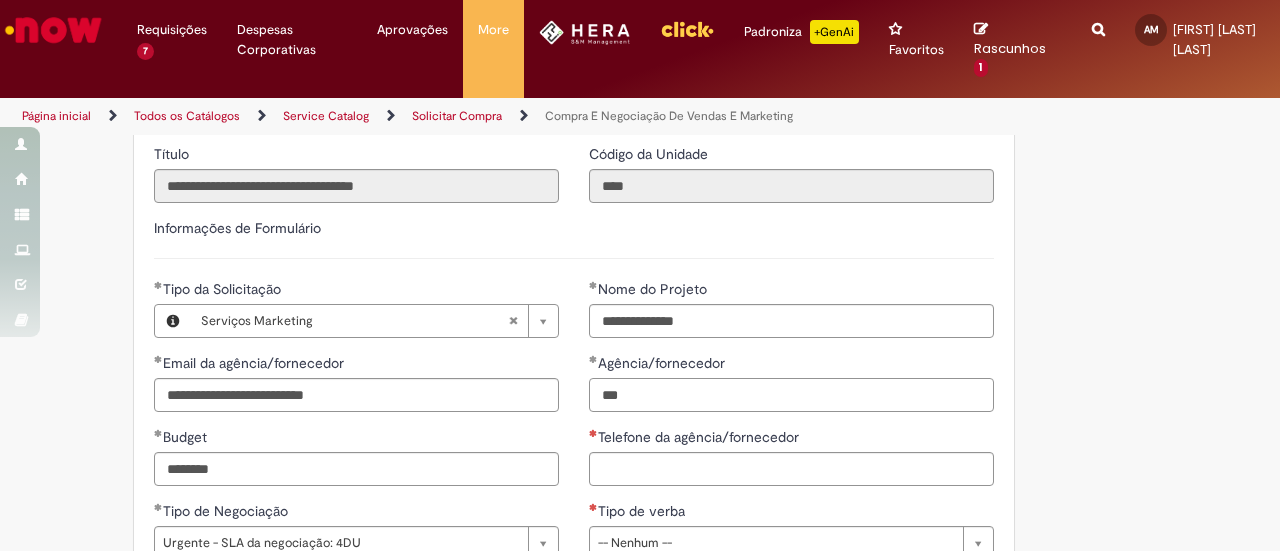 type on "***" 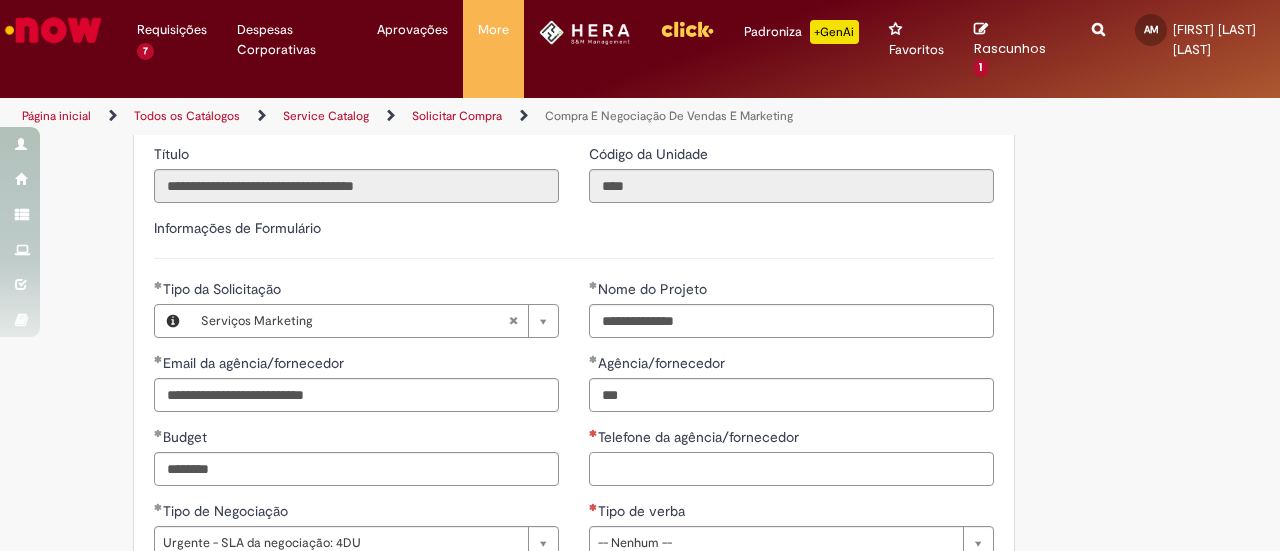 click on "Telefone da agência/fornecedor" at bounding box center [791, 469] 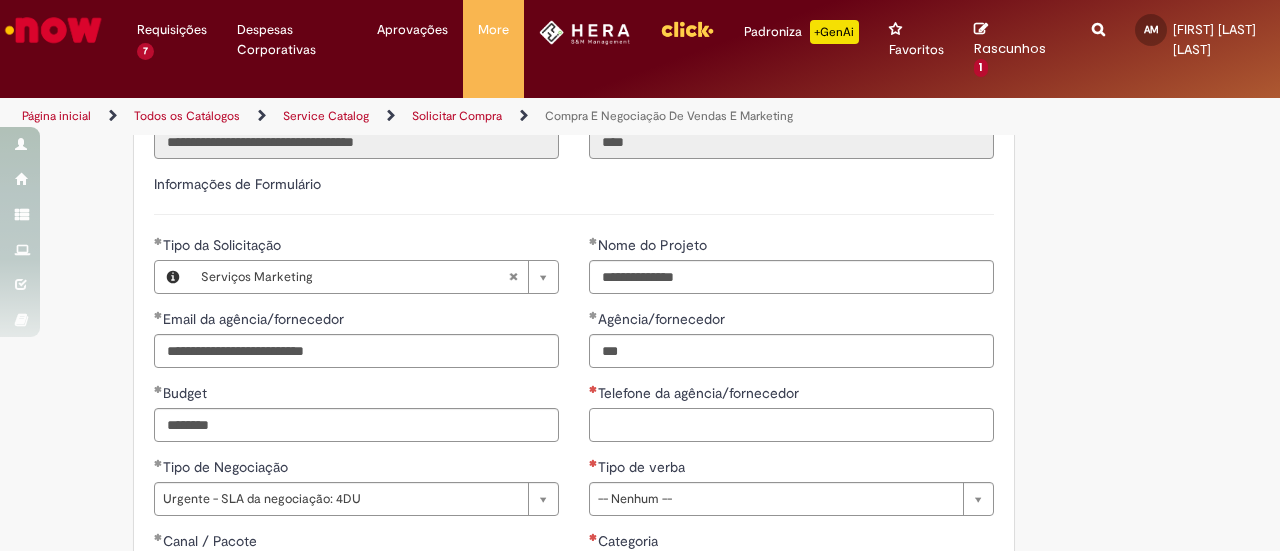 scroll, scrollTop: 847, scrollLeft: 0, axis: vertical 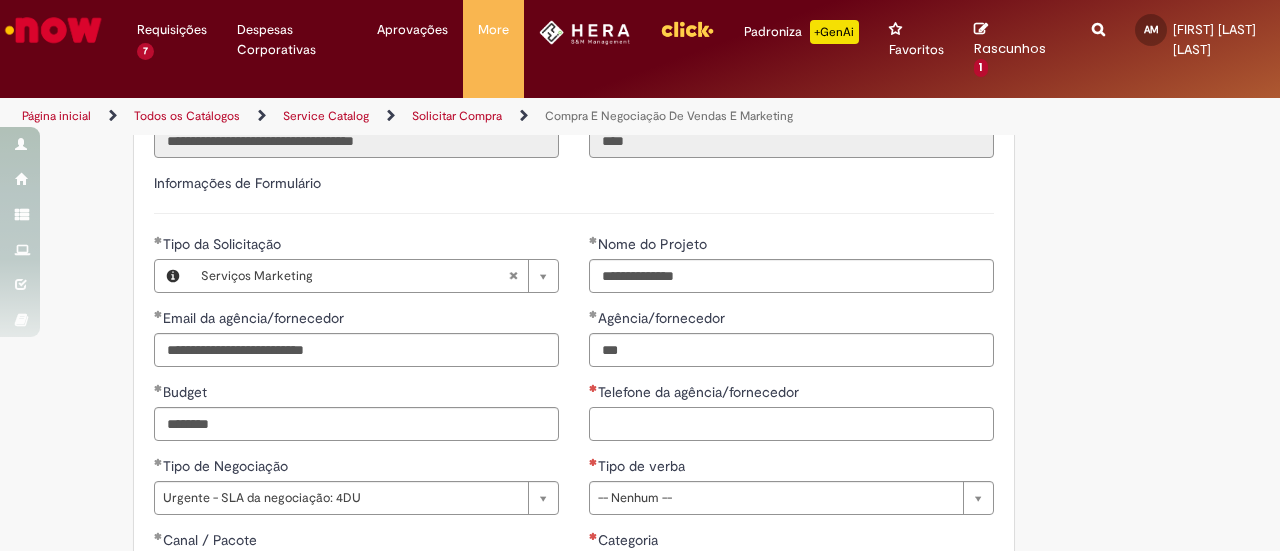 paste on "**********" 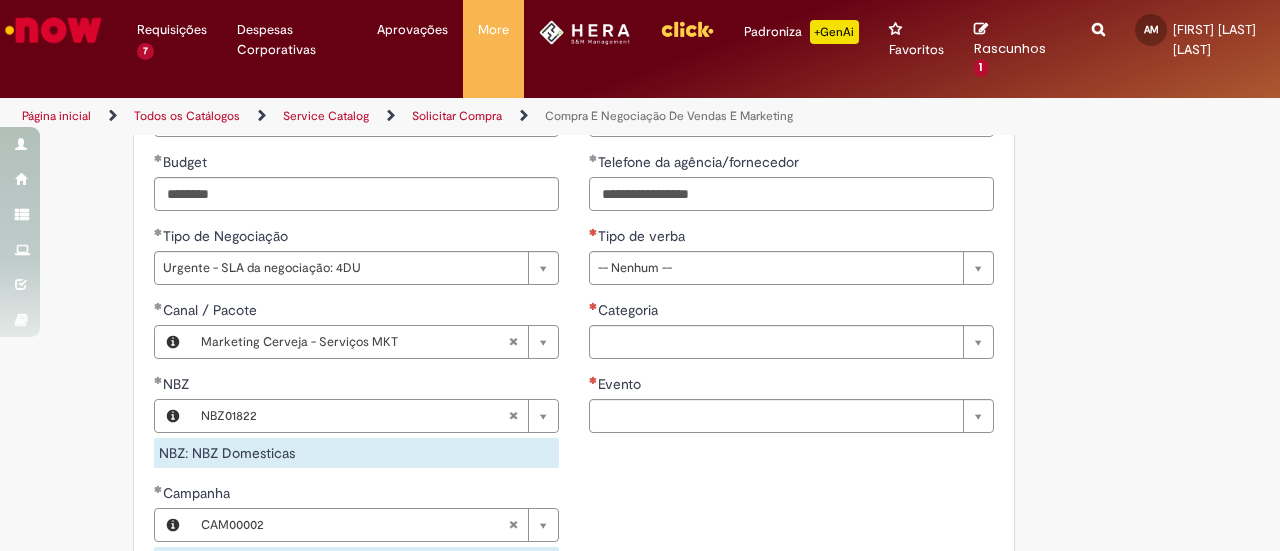 scroll, scrollTop: 1078, scrollLeft: 0, axis: vertical 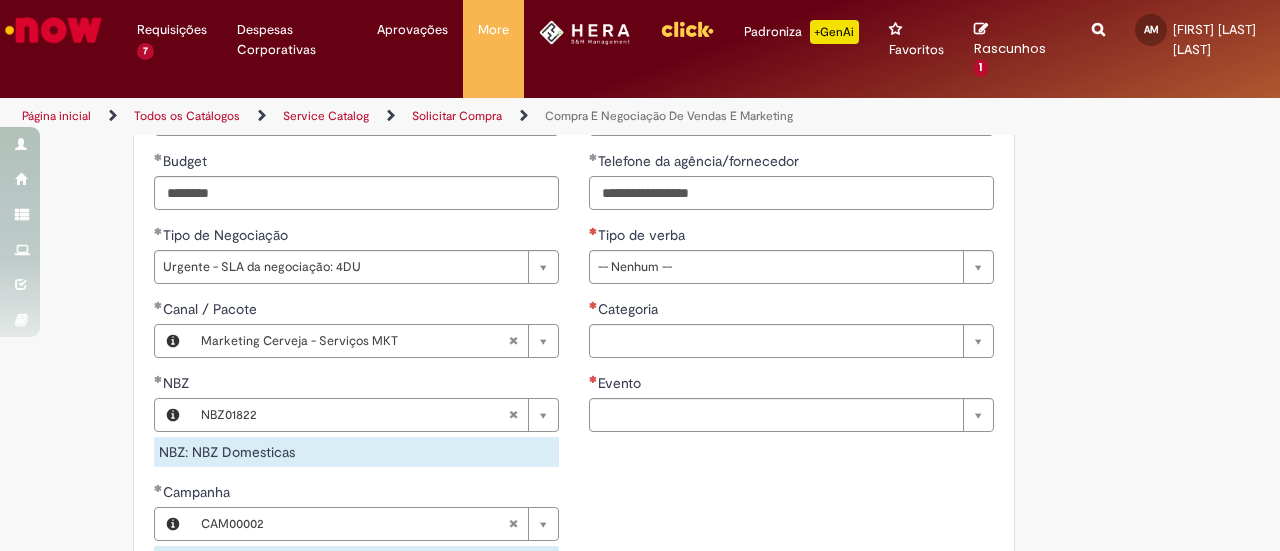 type on "**********" 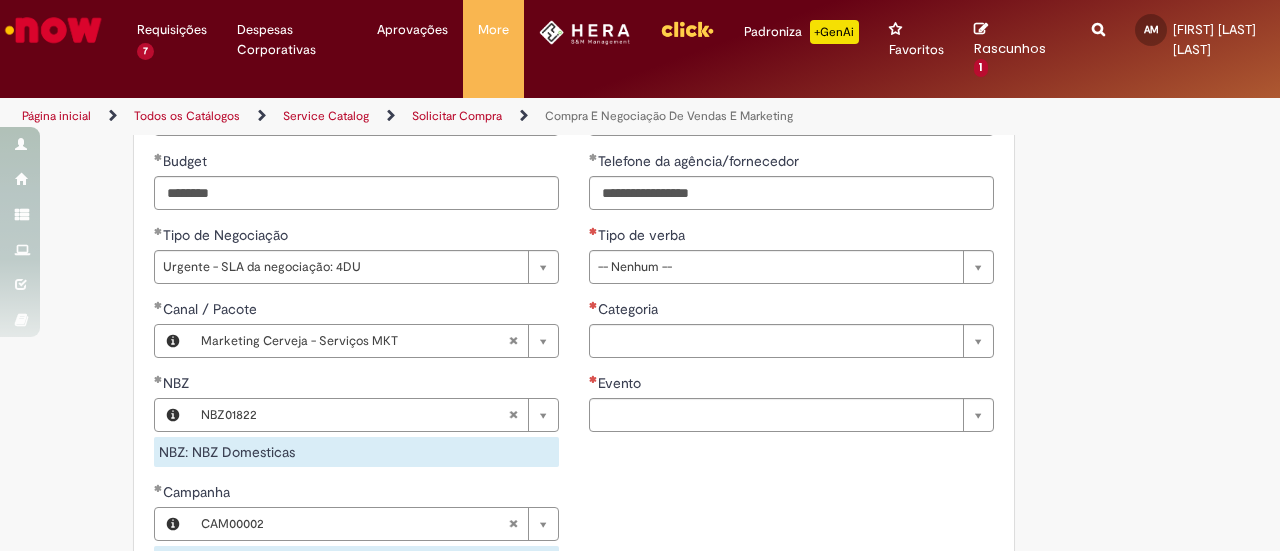 type 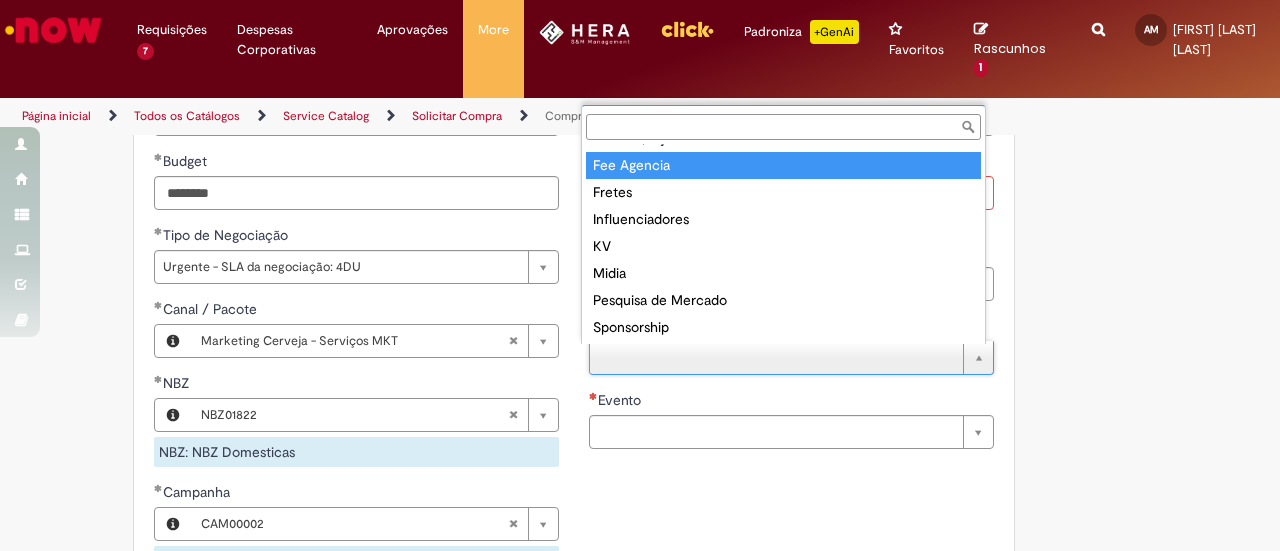 scroll, scrollTop: 0, scrollLeft: 0, axis: both 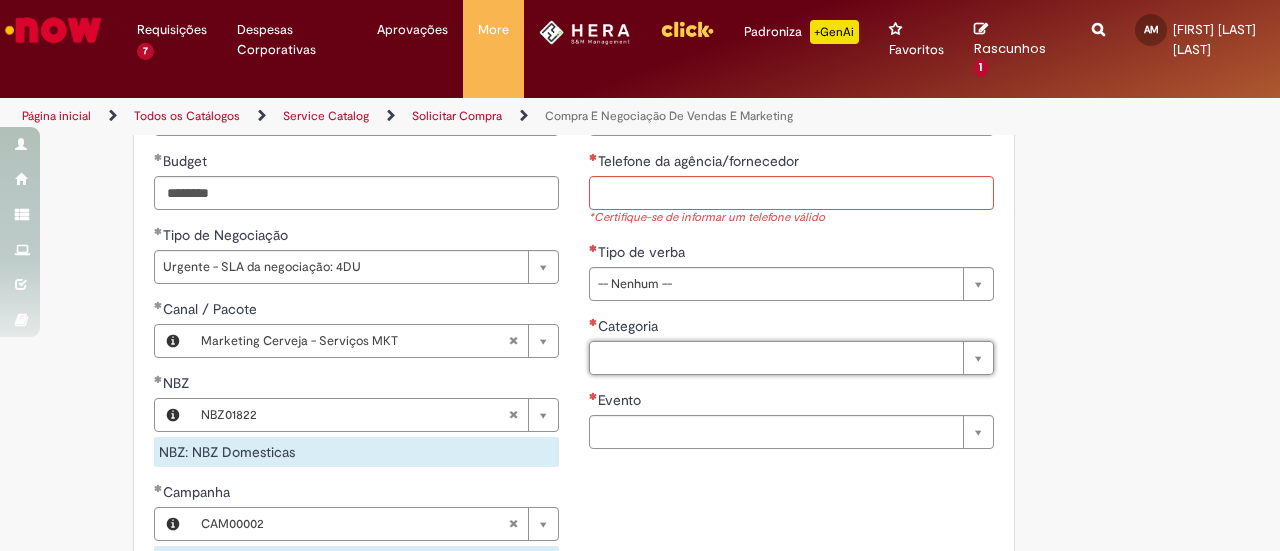 drag, startPoint x: 1274, startPoint y: 381, endPoint x: 1266, endPoint y: 337, distance: 44.72136 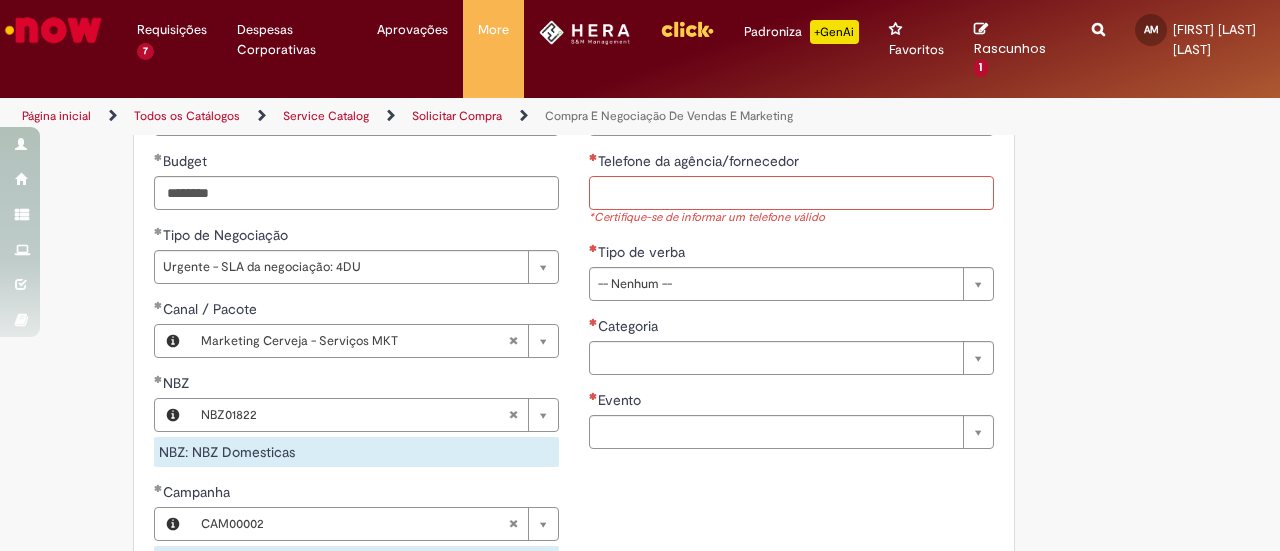 click on "Telefone da agência/fornecedor" at bounding box center [791, 193] 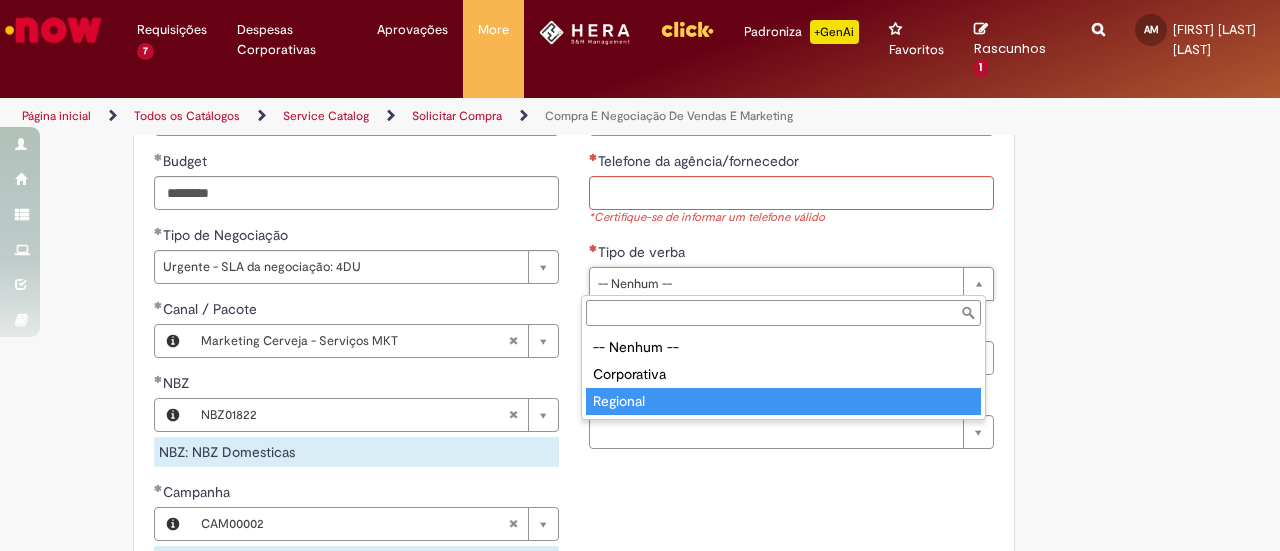 type on "********" 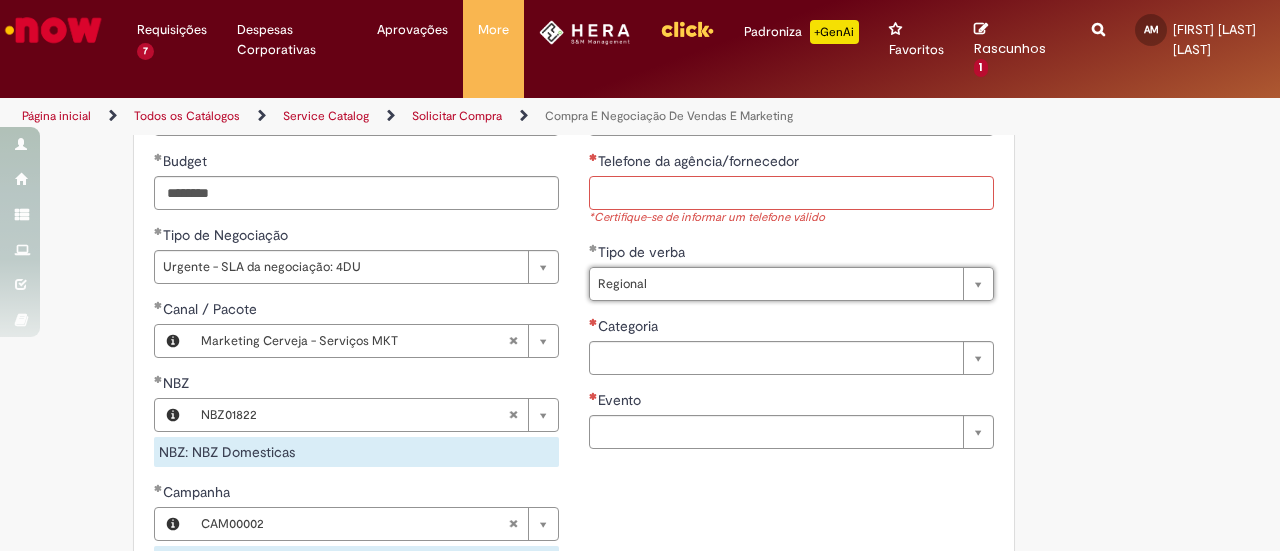 click on "Telefone da agência/fornecedor" at bounding box center (791, 193) 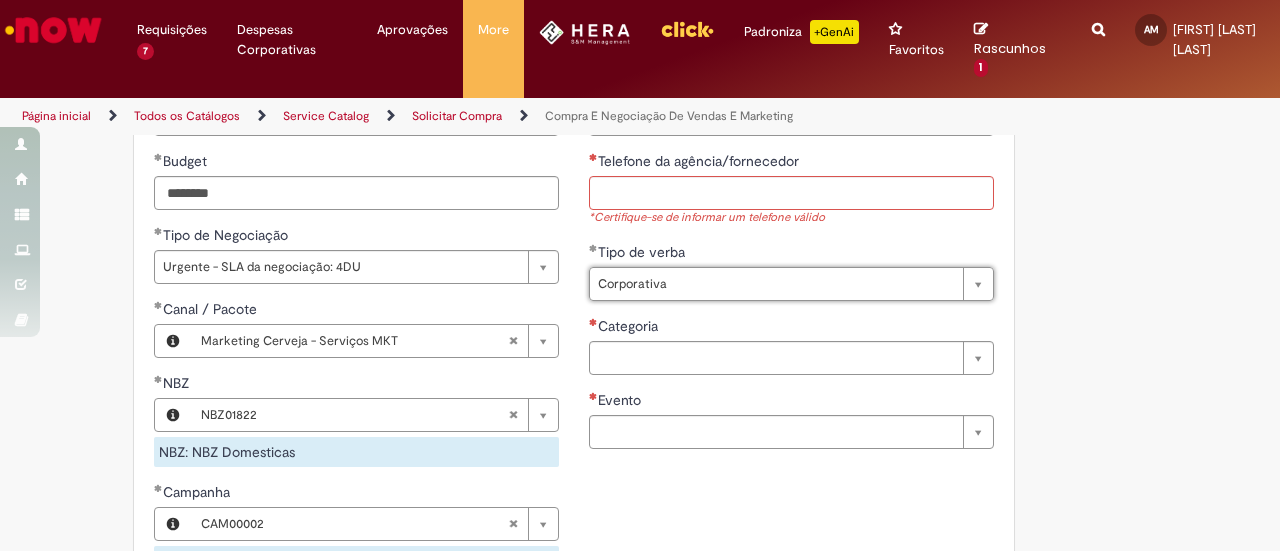 type on "**********" 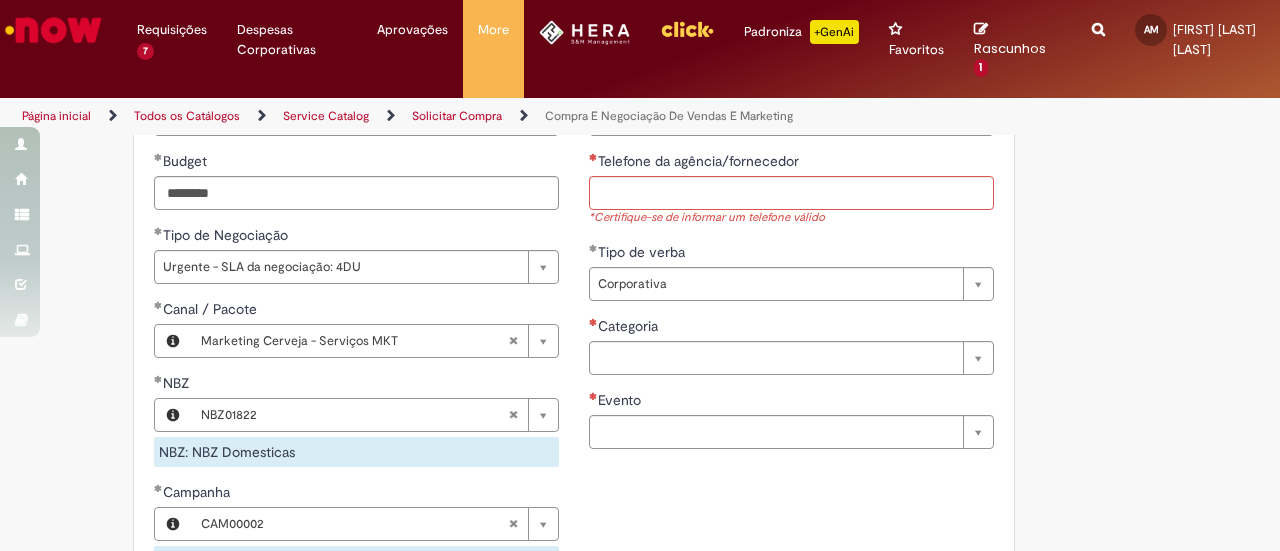 drag, startPoint x: 624, startPoint y: 334, endPoint x: 622, endPoint y: 353, distance: 19.104973 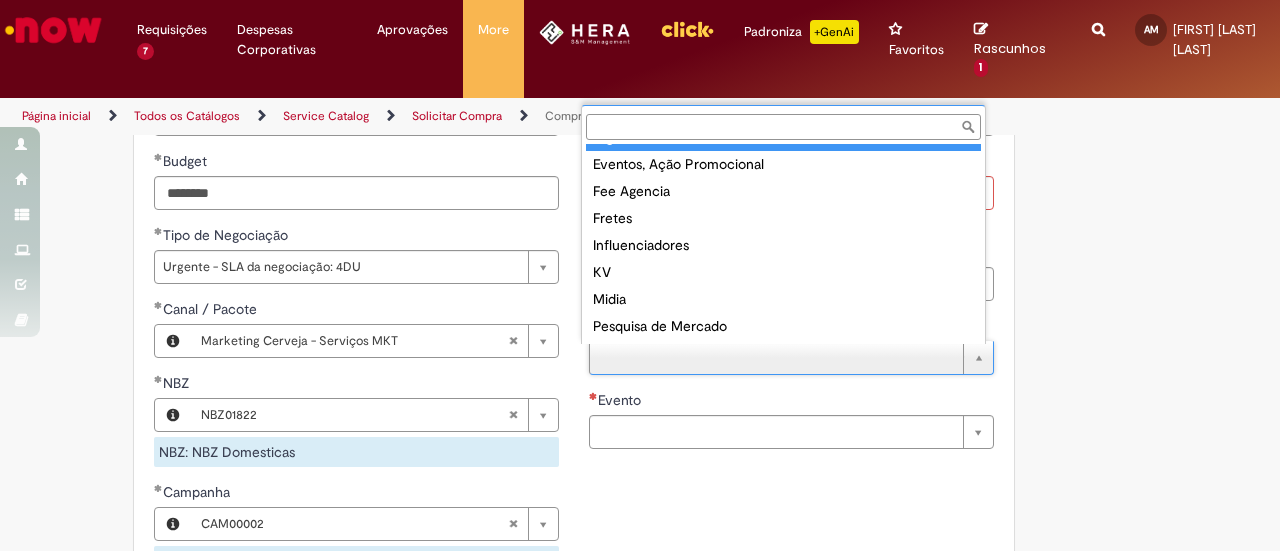 scroll, scrollTop: 78, scrollLeft: 0, axis: vertical 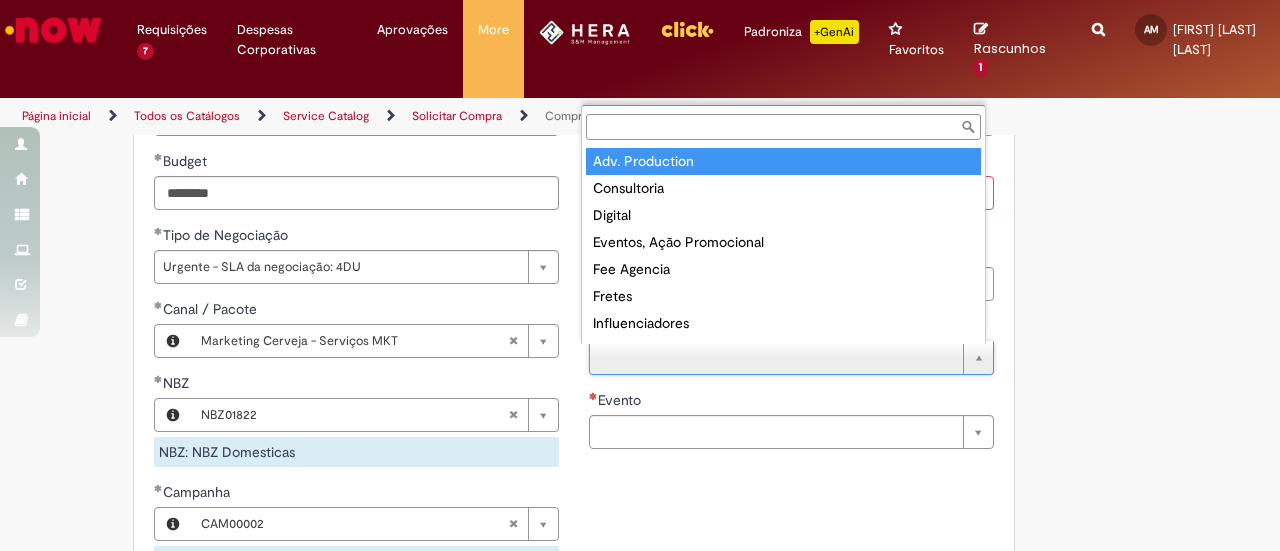 type on "**********" 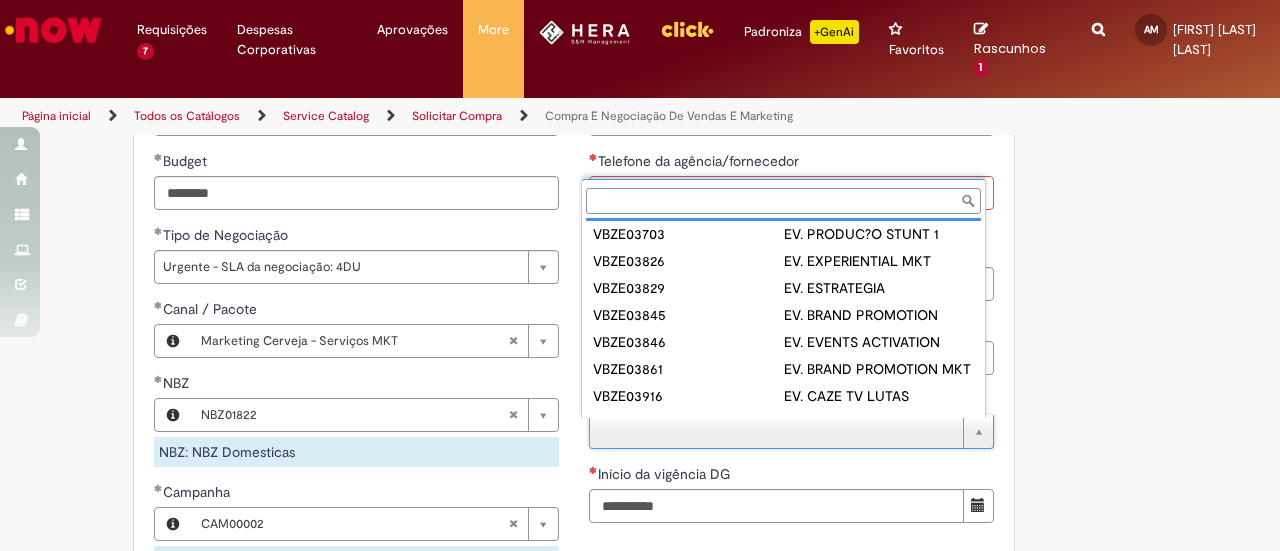 scroll, scrollTop: 1358, scrollLeft: 0, axis: vertical 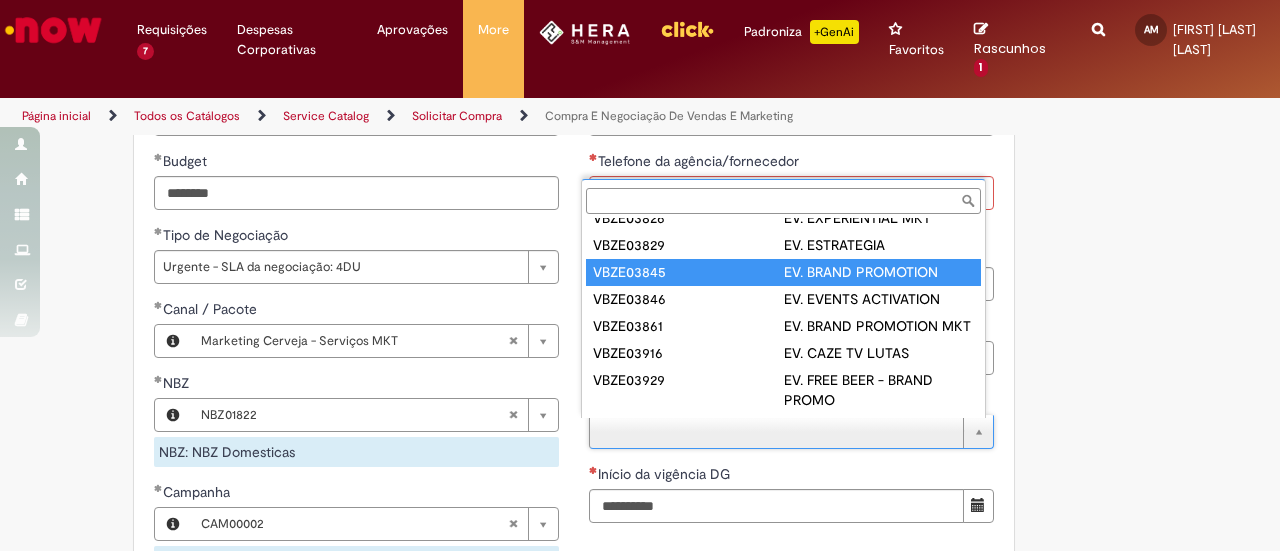 click on "Evento" at bounding box center (783, 199) 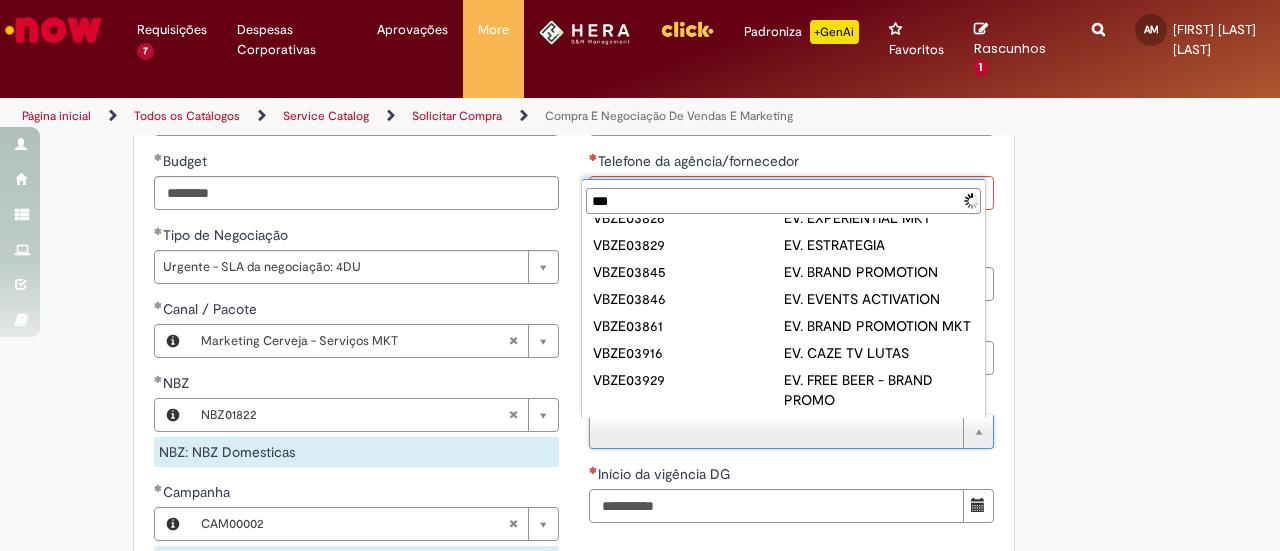 scroll, scrollTop: 0, scrollLeft: 0, axis: both 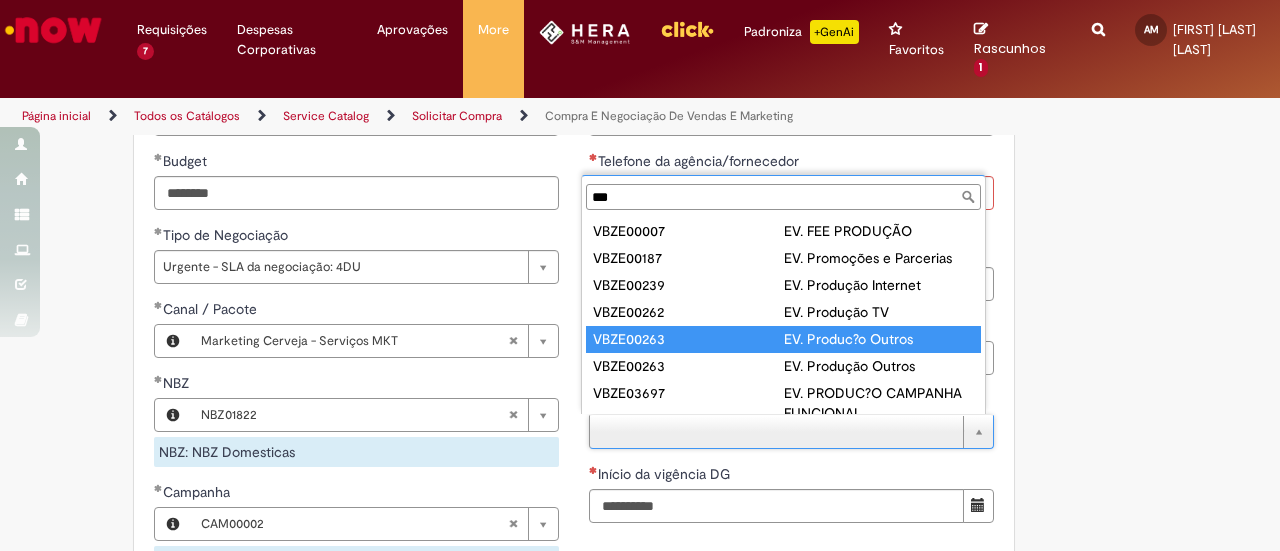 type on "***" 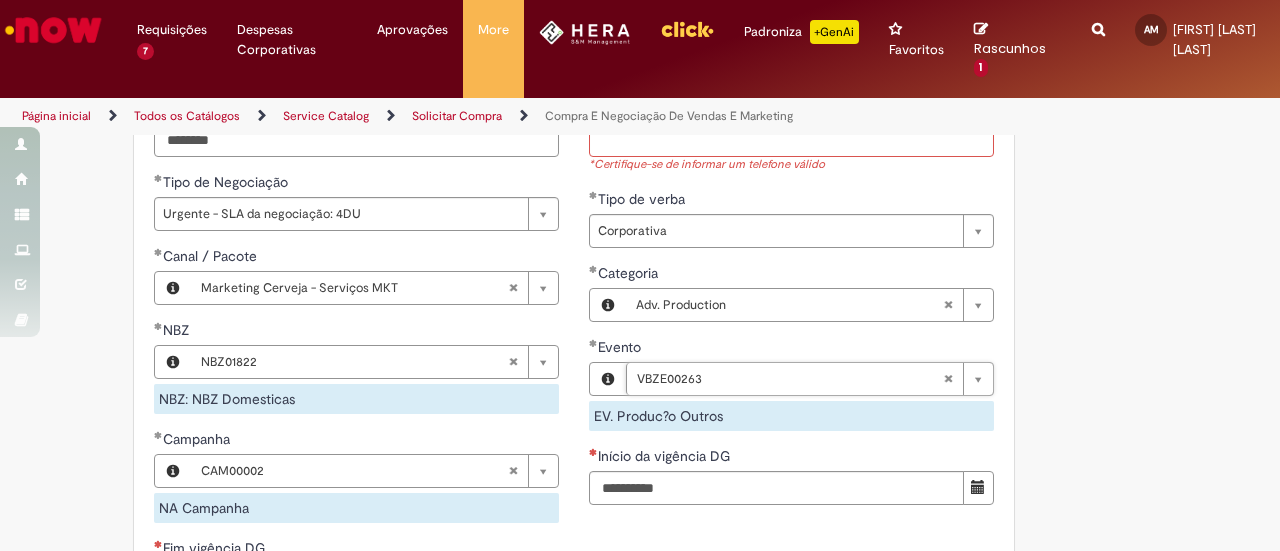 scroll, scrollTop: 1055, scrollLeft: 0, axis: vertical 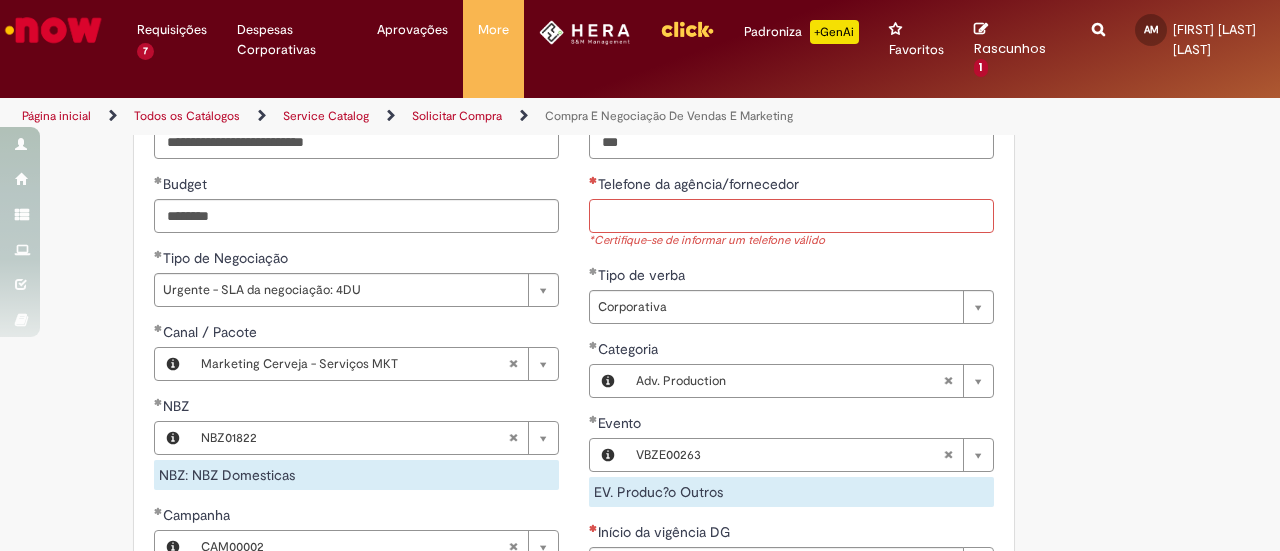 click on "Telefone da agência/fornecedor" at bounding box center (791, 216) 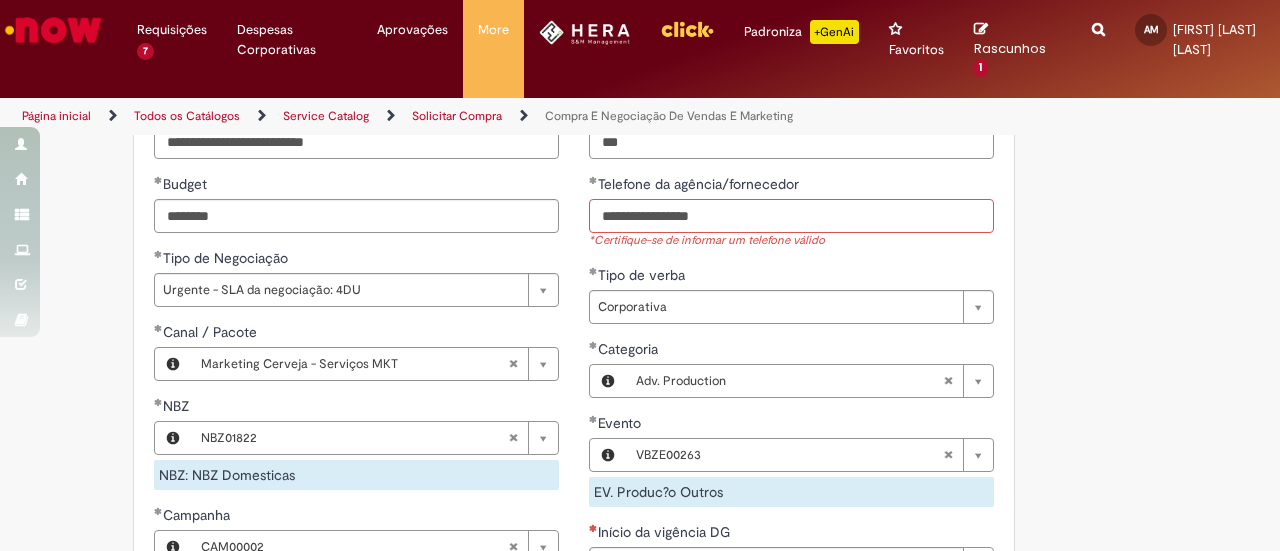 drag, startPoint x: 613, startPoint y: 210, endPoint x: 558, endPoint y: 215, distance: 55.226807 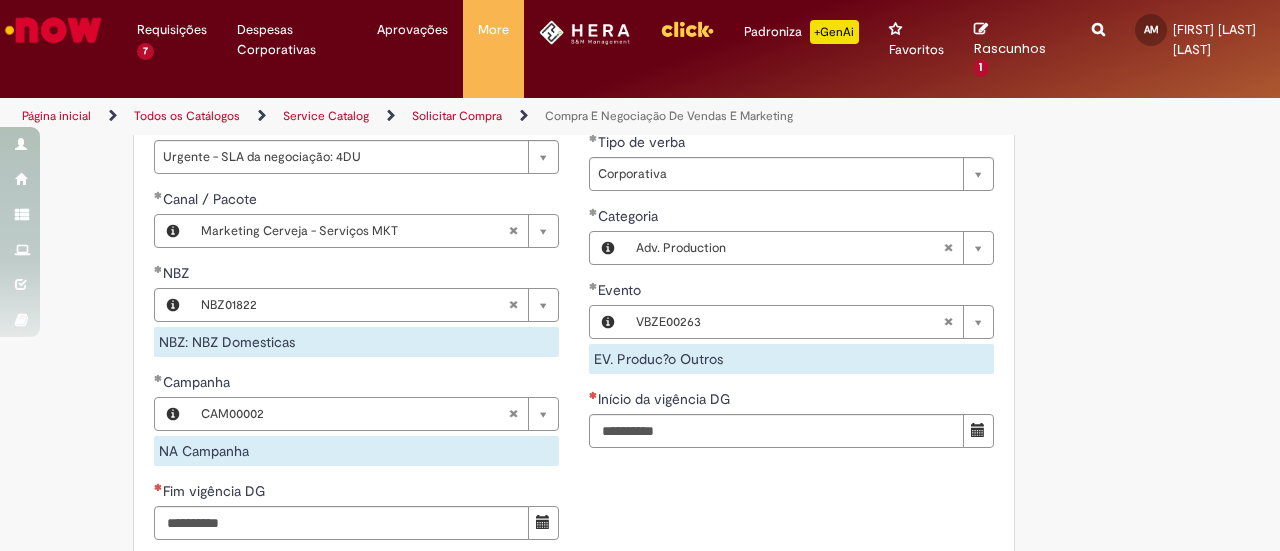 scroll, scrollTop: 1195, scrollLeft: 0, axis: vertical 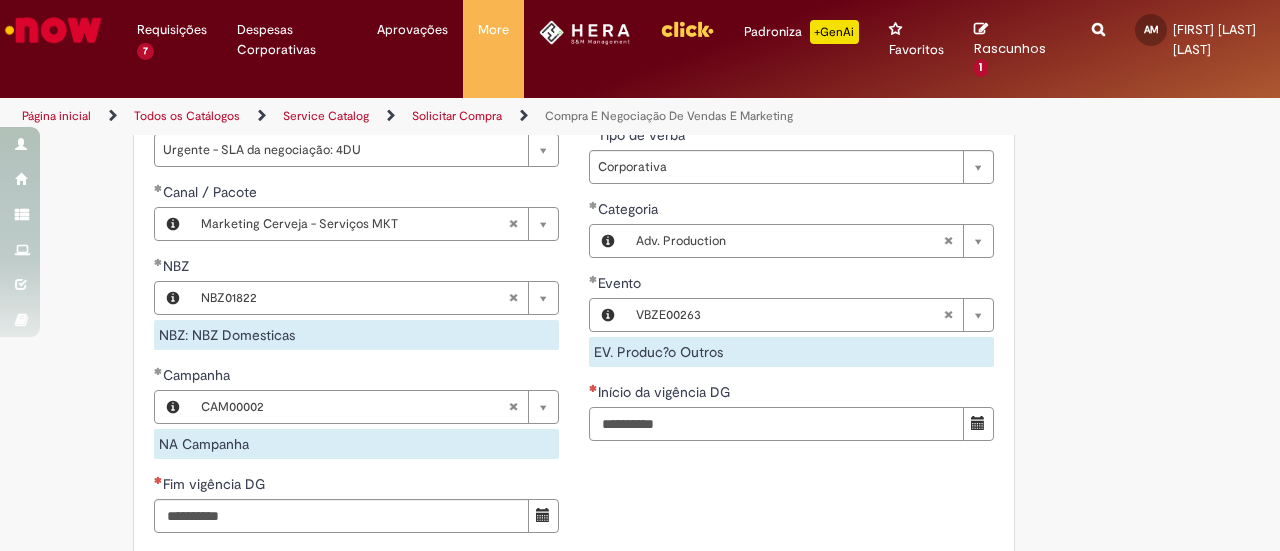 type on "**********" 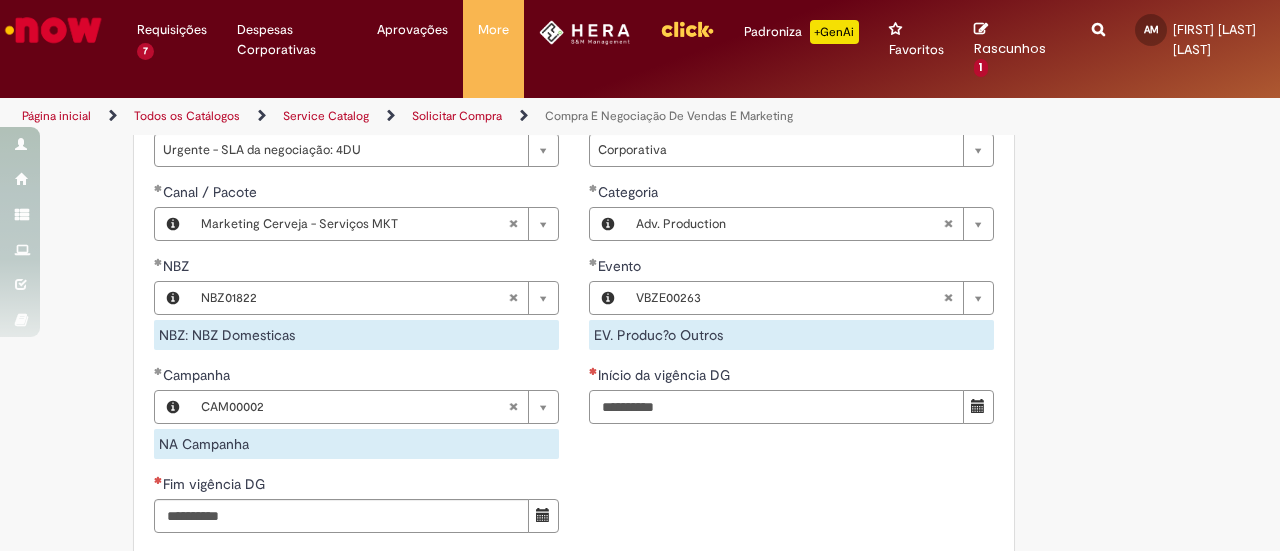 click on "Início da vigência DG" at bounding box center [776, 407] 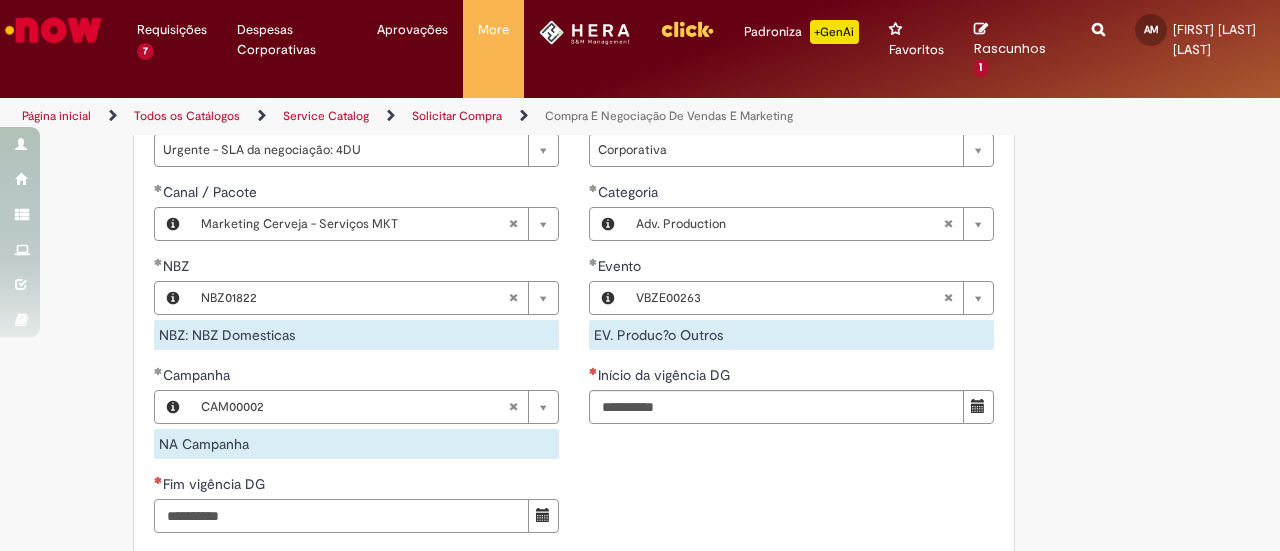 click on "Fim vigência DG" at bounding box center [341, 516] 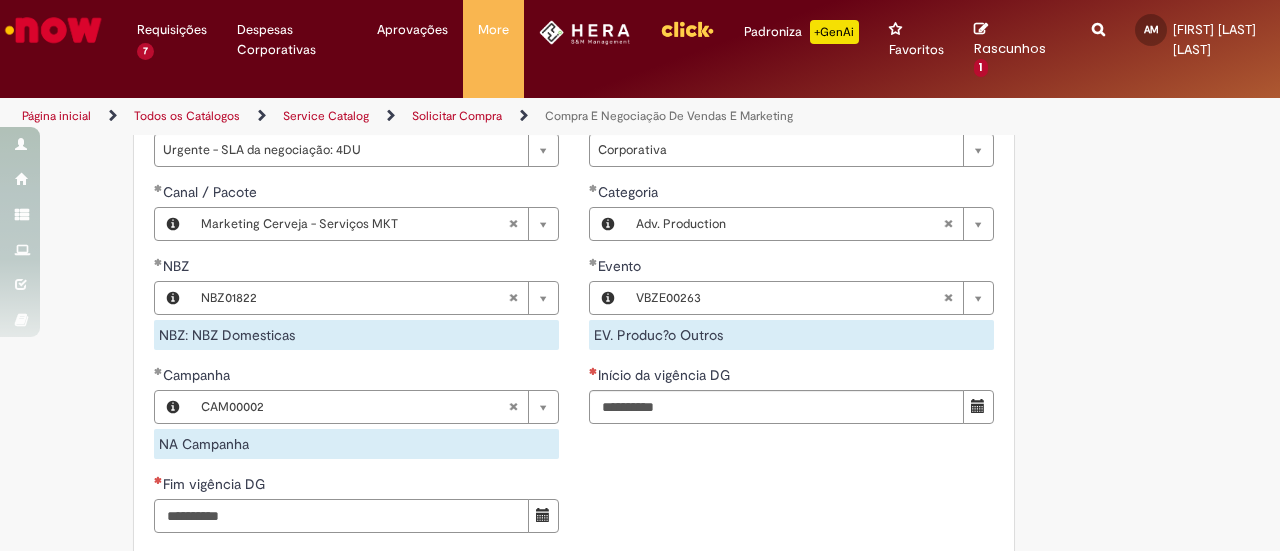 type on "**********" 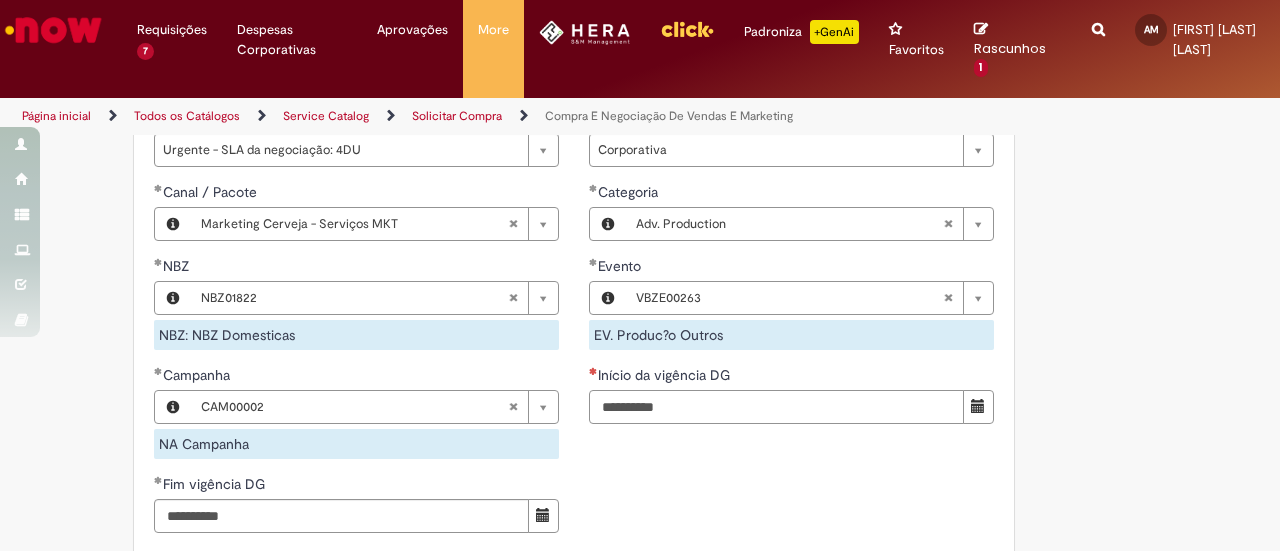 click on "Início da vigência DG" at bounding box center [776, 407] 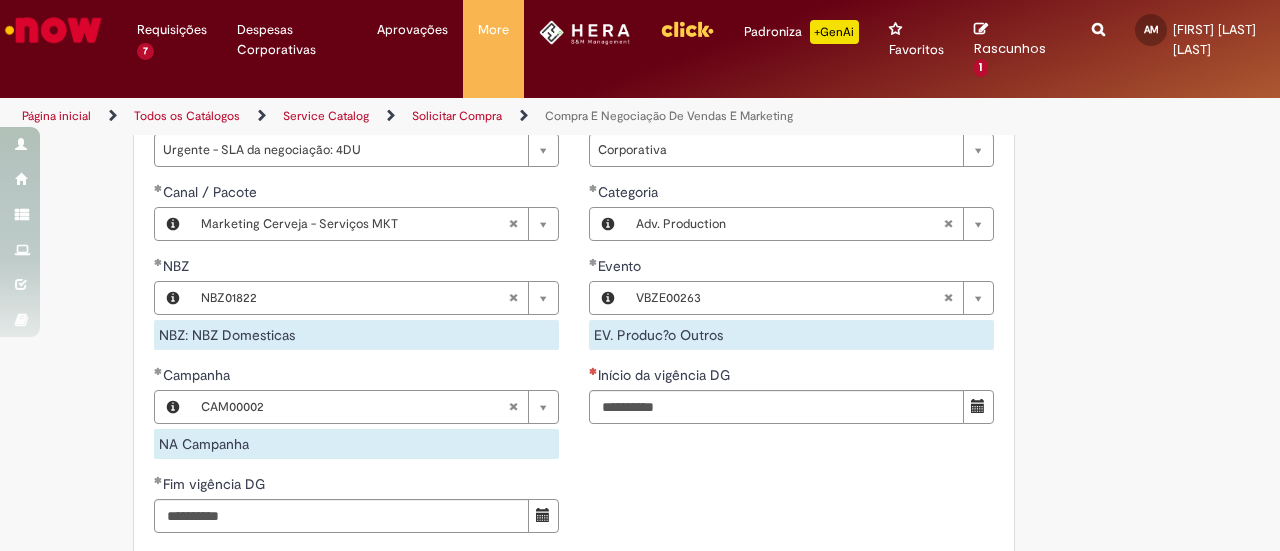 click on "Início da vigência DG" at bounding box center [791, 377] 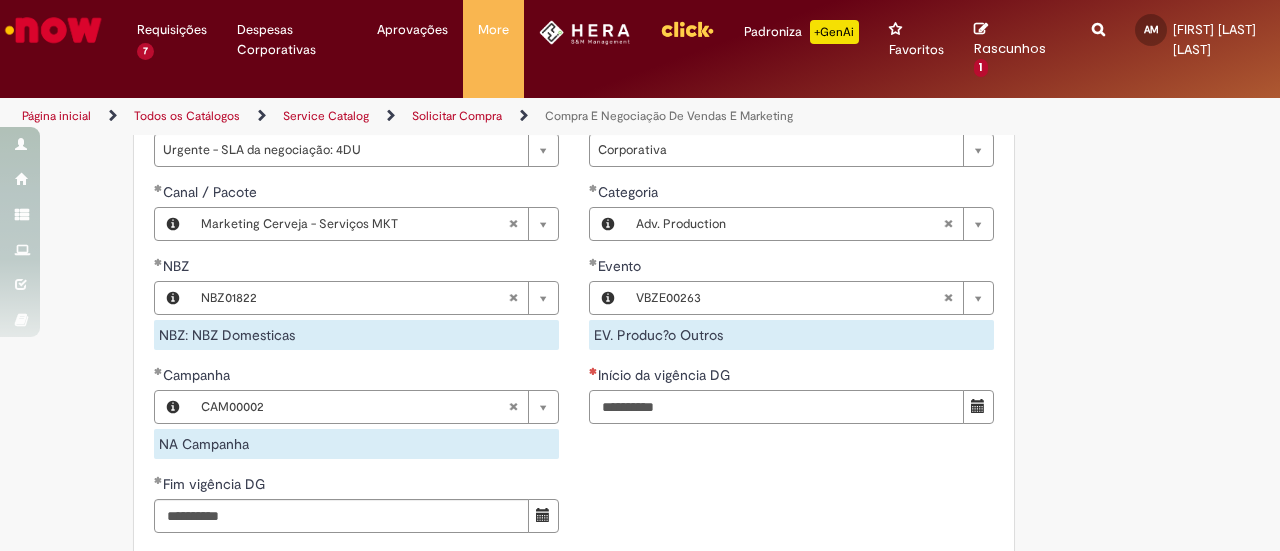 click on "Início da vigência DG" at bounding box center (776, 407) 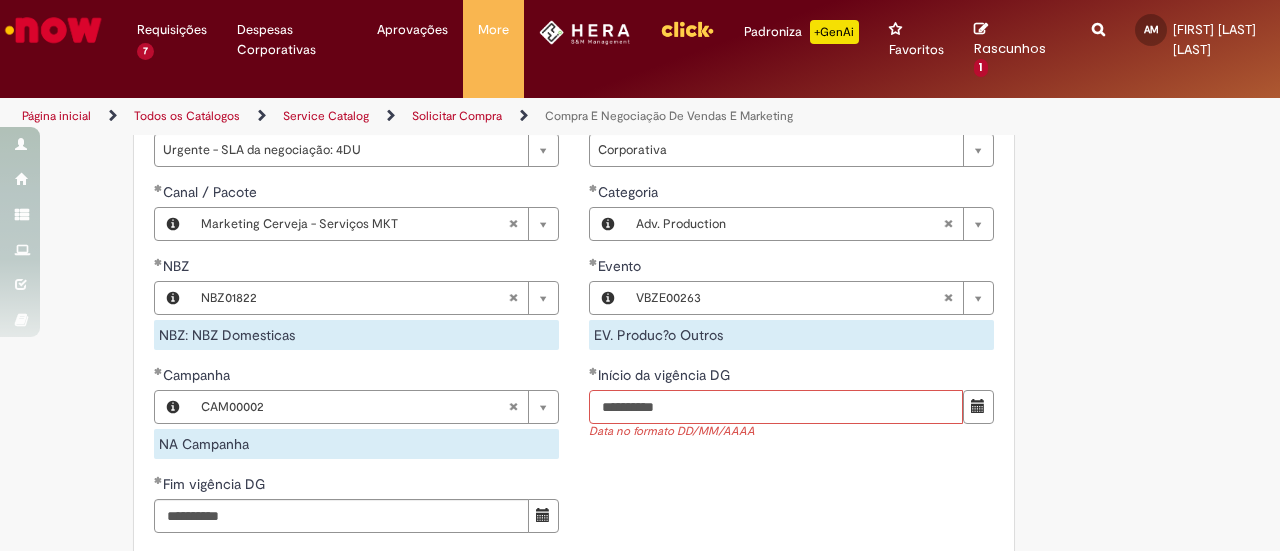 type on "**********" 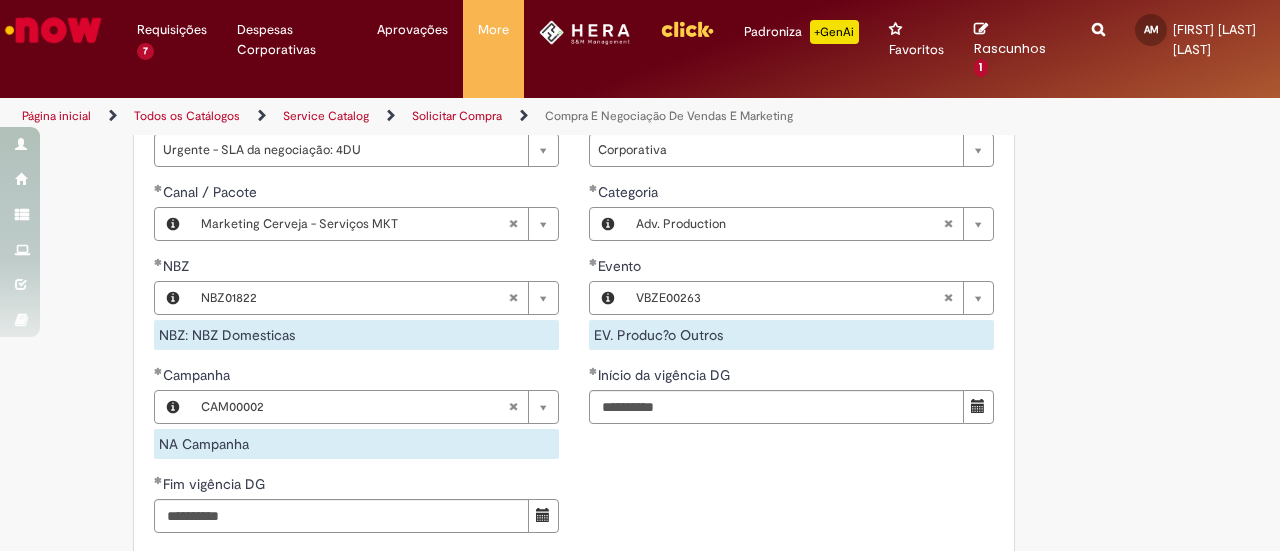 click on "**********" at bounding box center [574, 217] 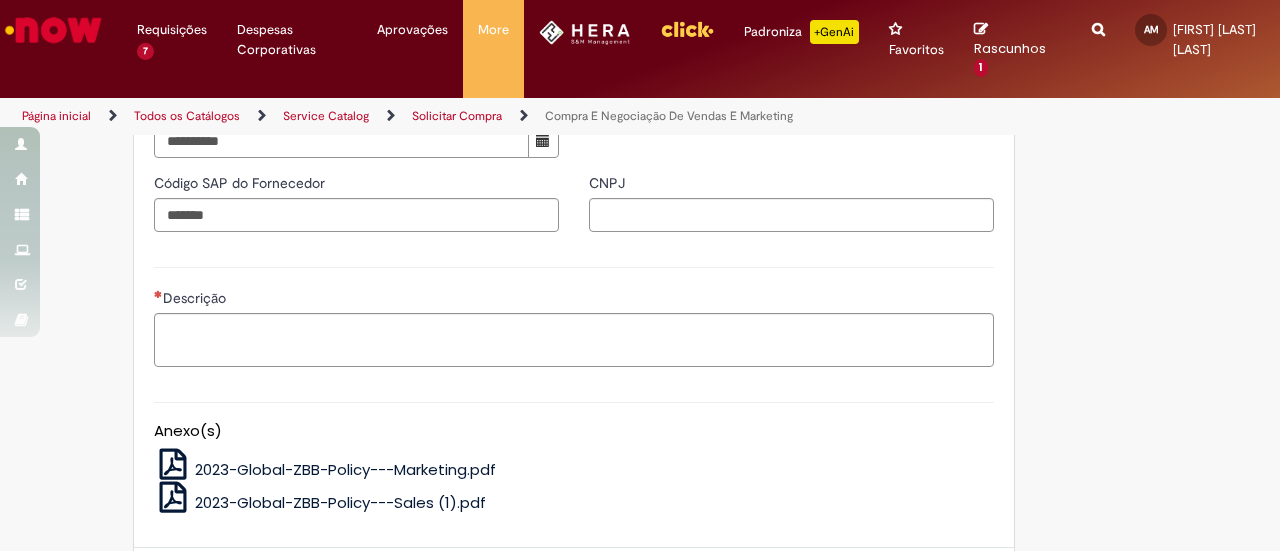 scroll, scrollTop: 1574, scrollLeft: 0, axis: vertical 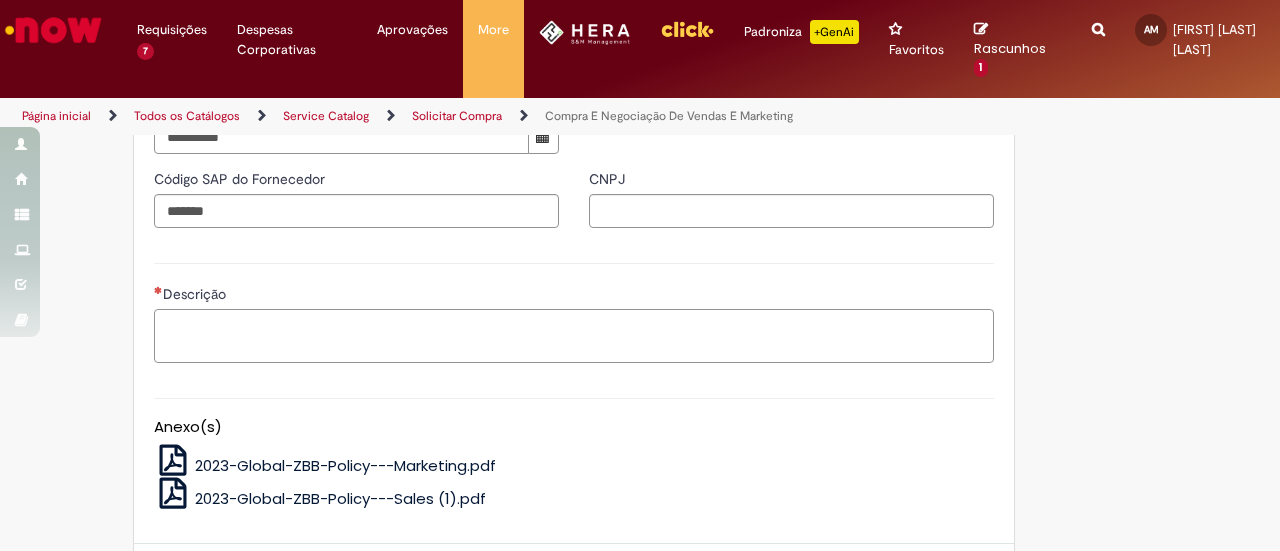 click on "Descrição" at bounding box center (574, 335) 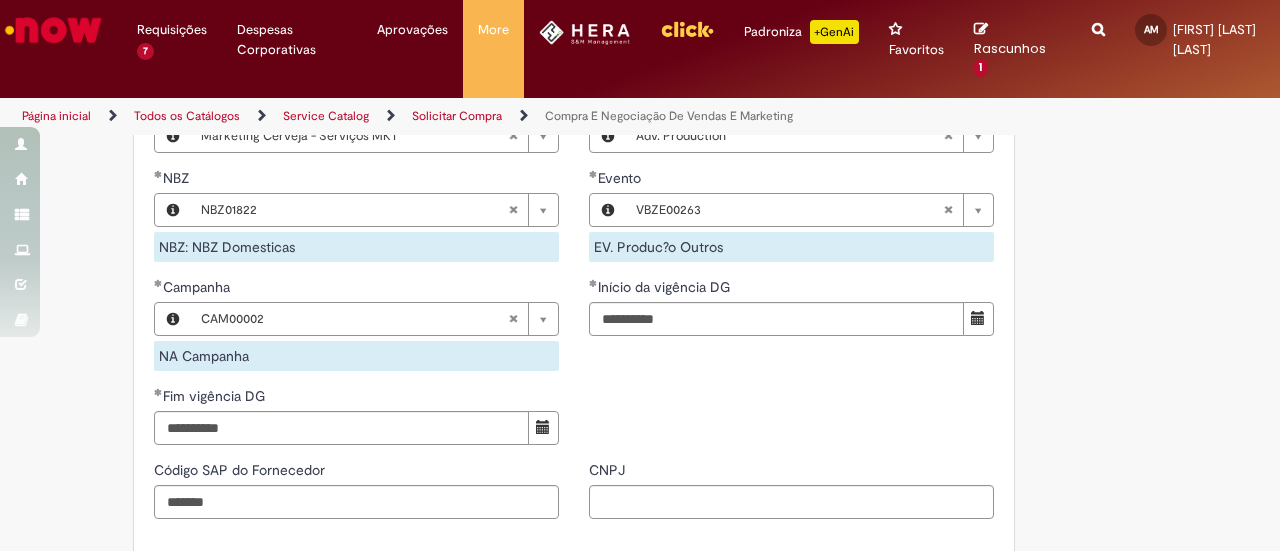 scroll, scrollTop: 1746, scrollLeft: 0, axis: vertical 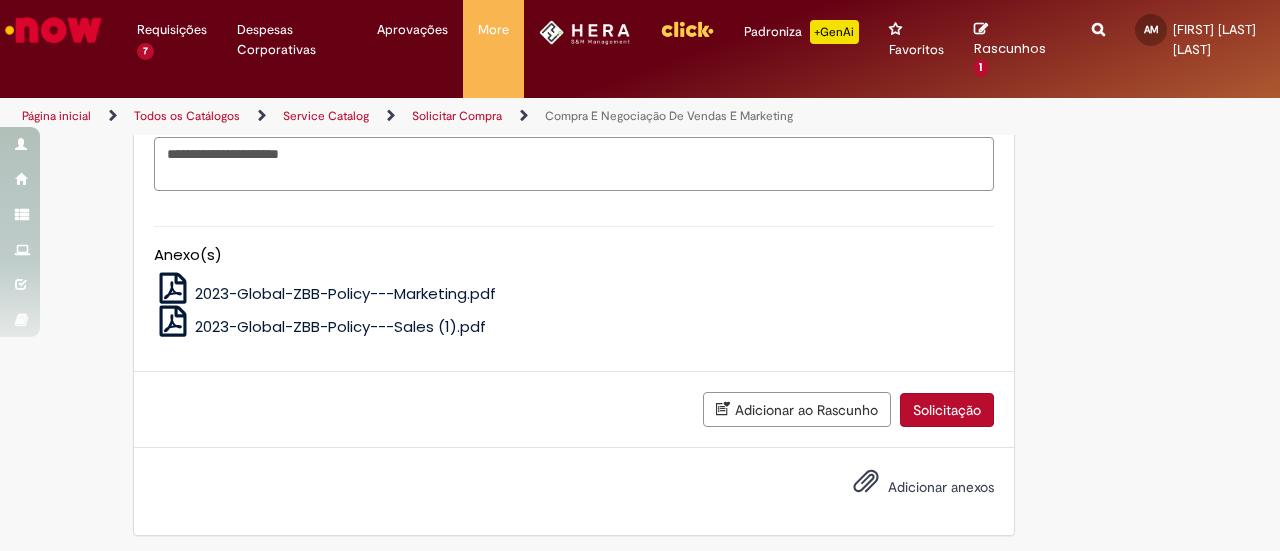 type on "**********" 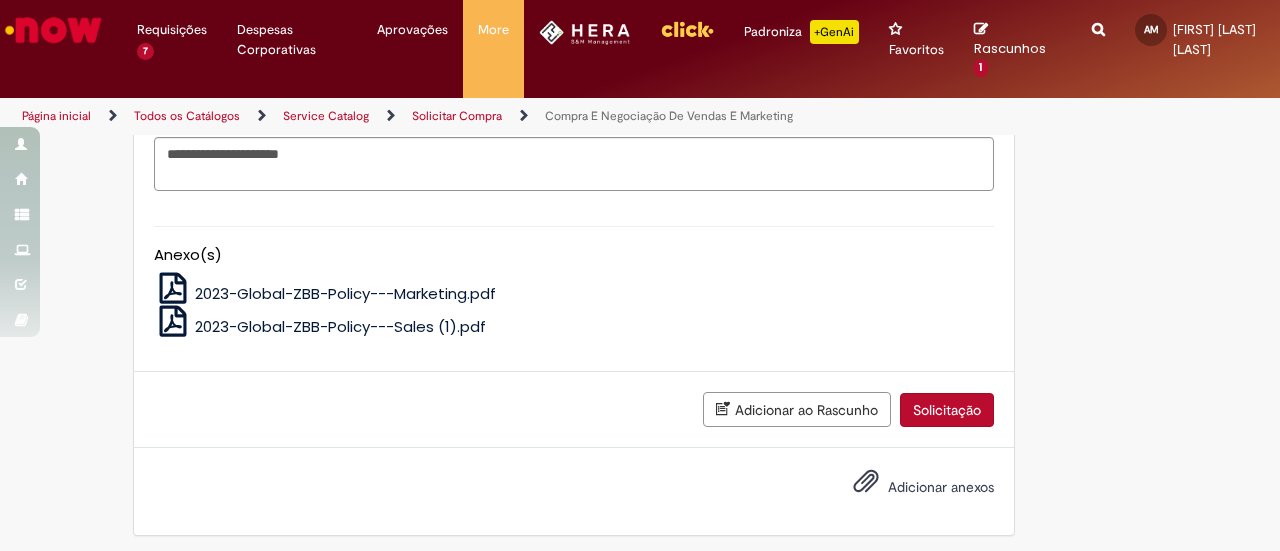 click on "Adicionar anexos" at bounding box center [909, 488] 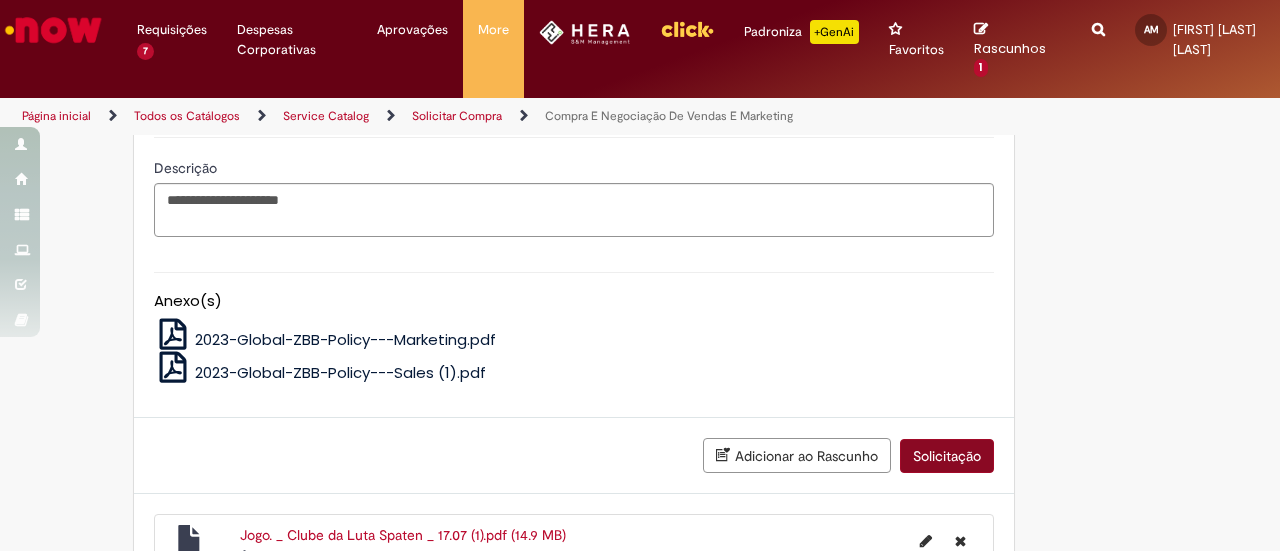 scroll, scrollTop: 1878, scrollLeft: 0, axis: vertical 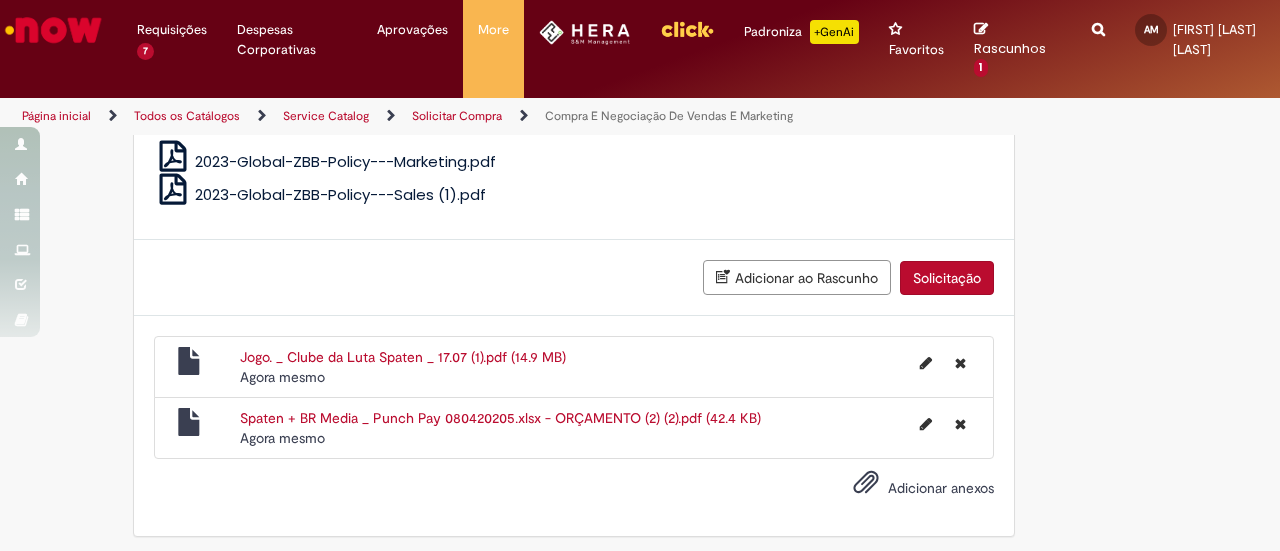click on "Solicitação" at bounding box center [947, 278] 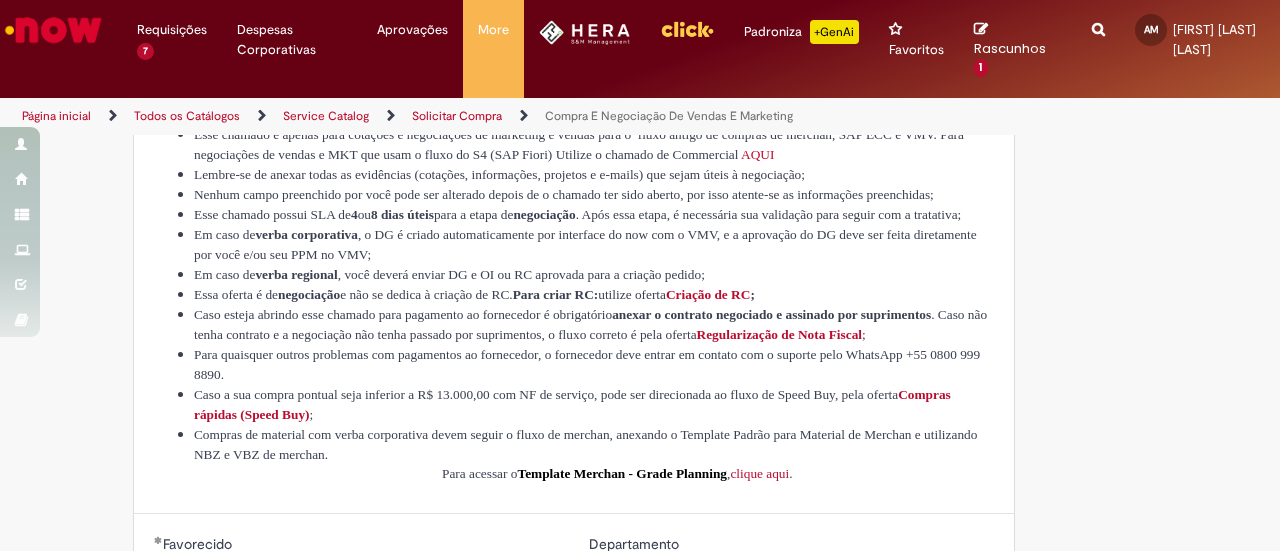 scroll, scrollTop: 0, scrollLeft: 0, axis: both 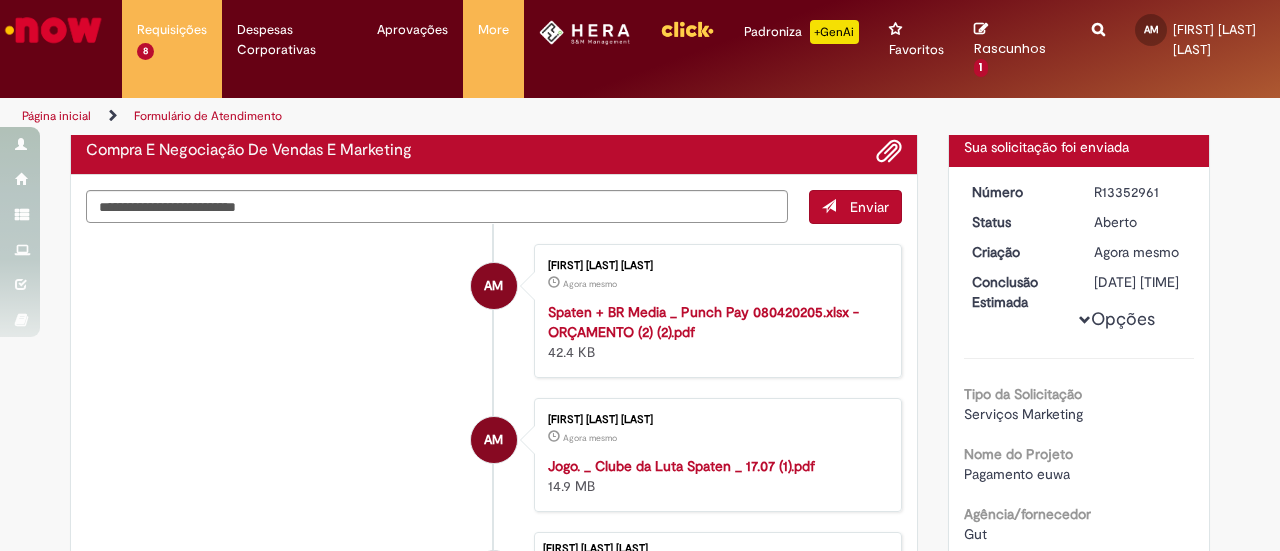 drag, startPoint x: 1155, startPoint y: 192, endPoint x: 1052, endPoint y: 195, distance: 103.04368 